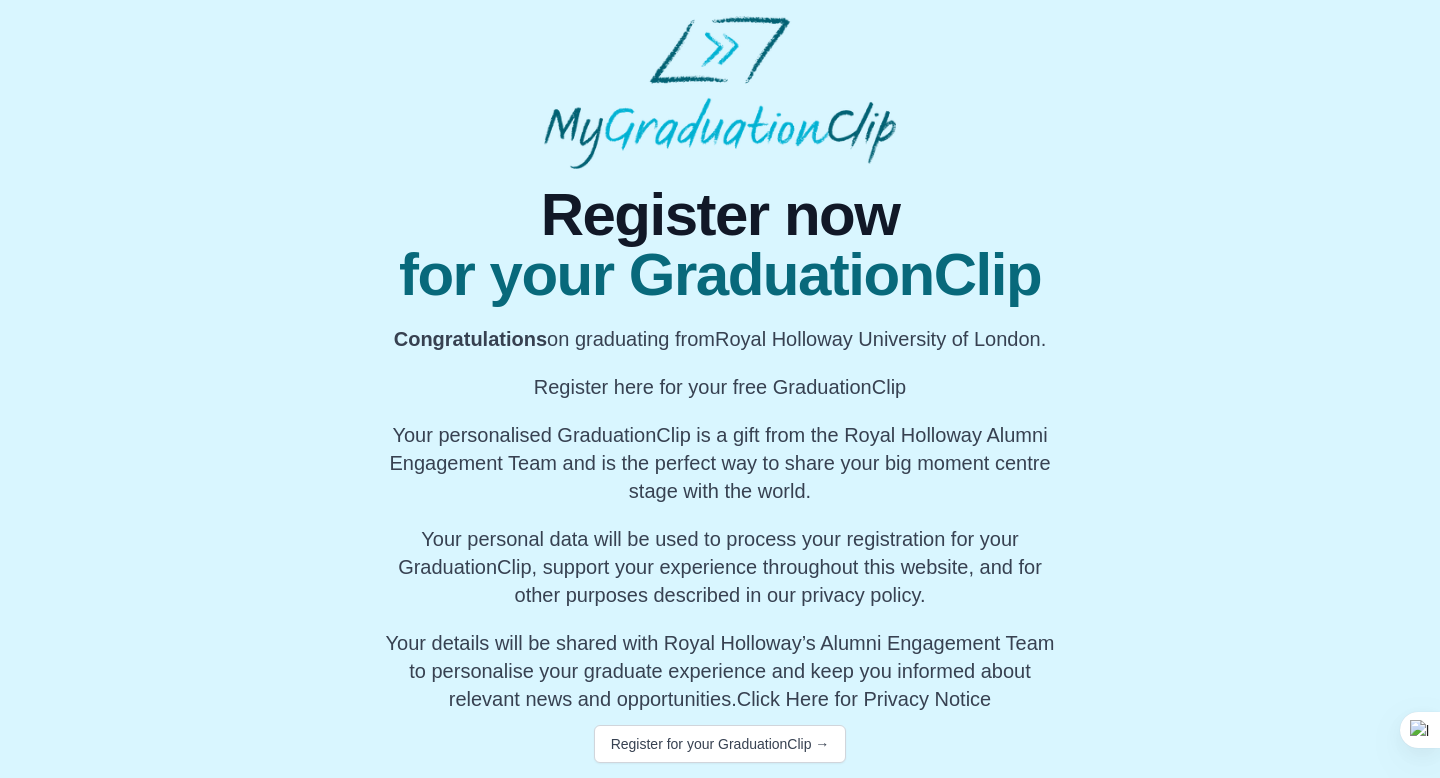 scroll, scrollTop: 1, scrollLeft: 0, axis: vertical 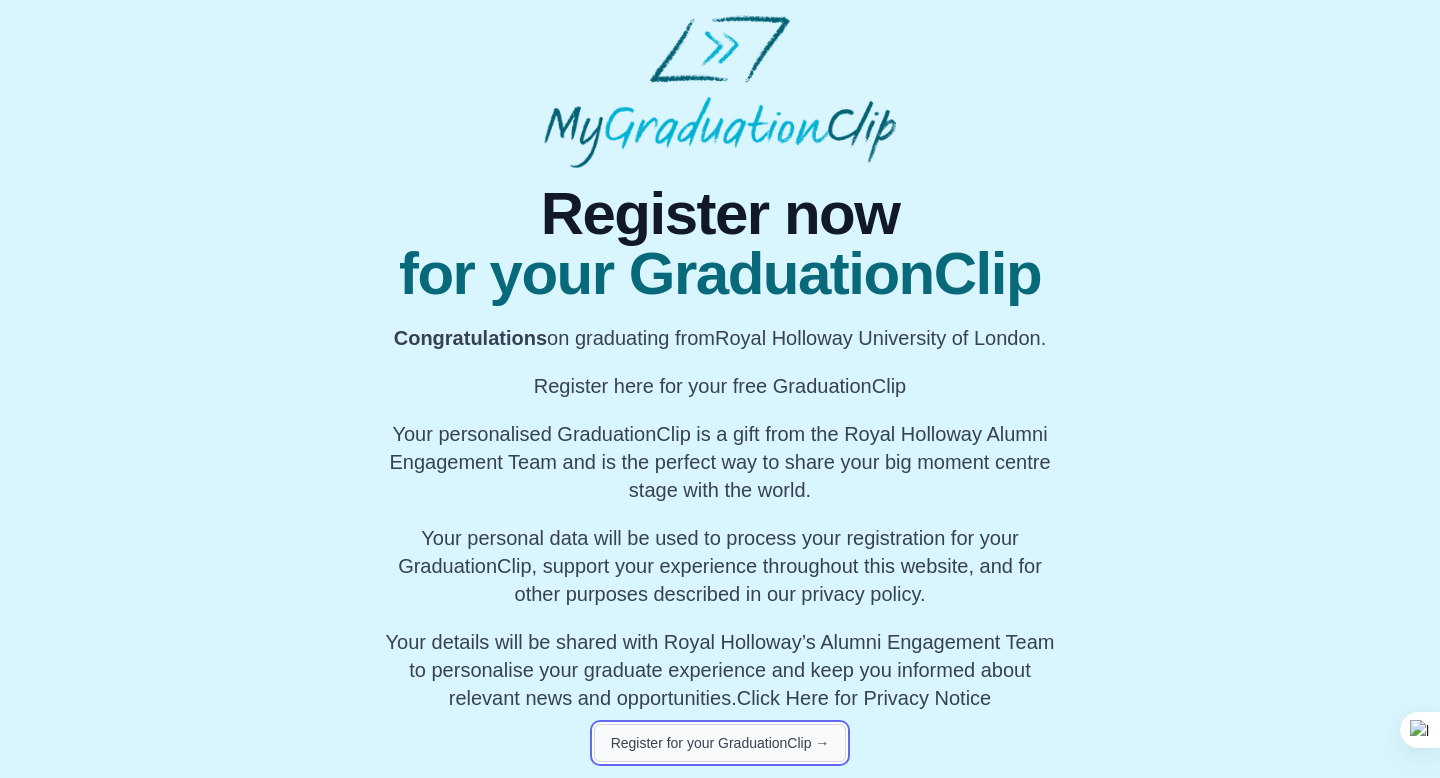 click on "Register for your GraduationClip →" at bounding box center (720, 743) 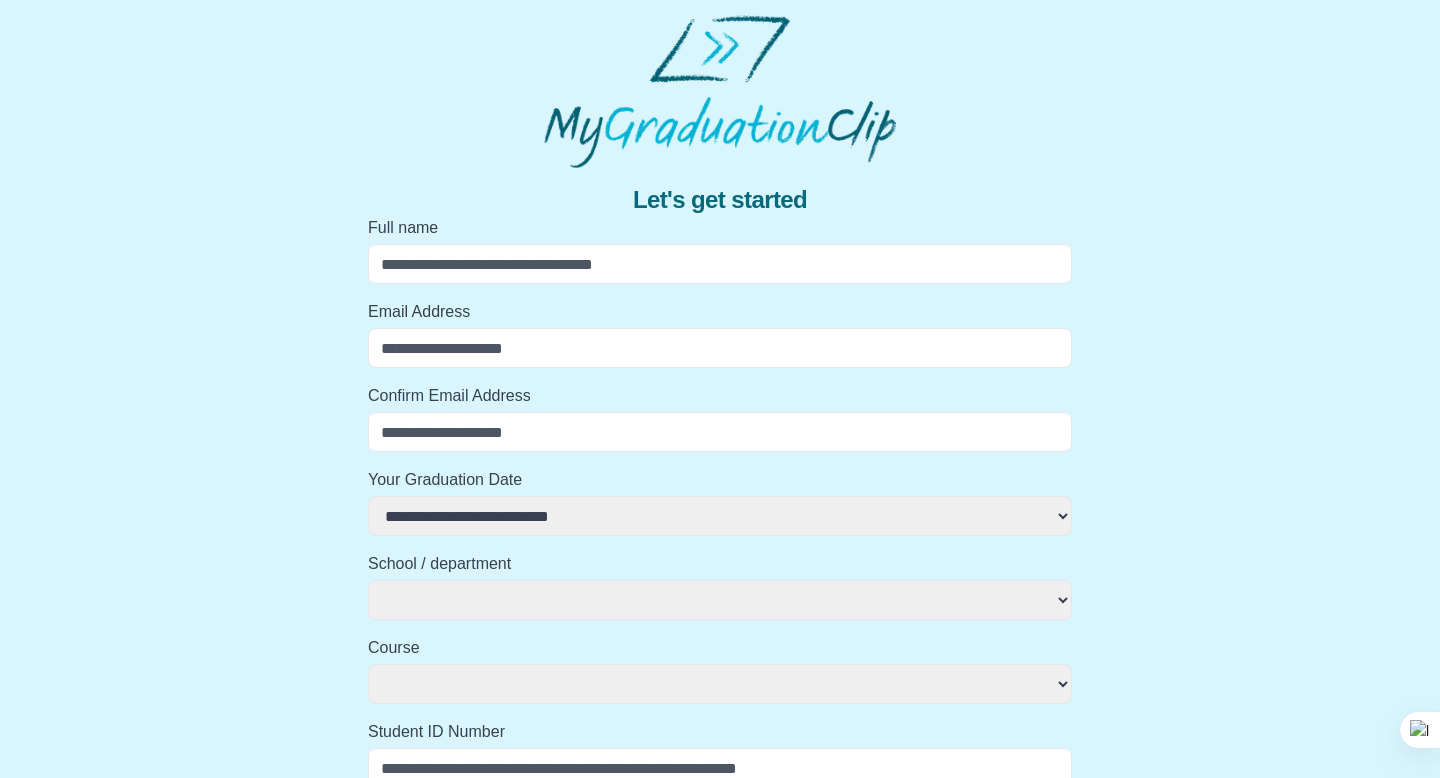 click on "Full name" at bounding box center [720, 264] 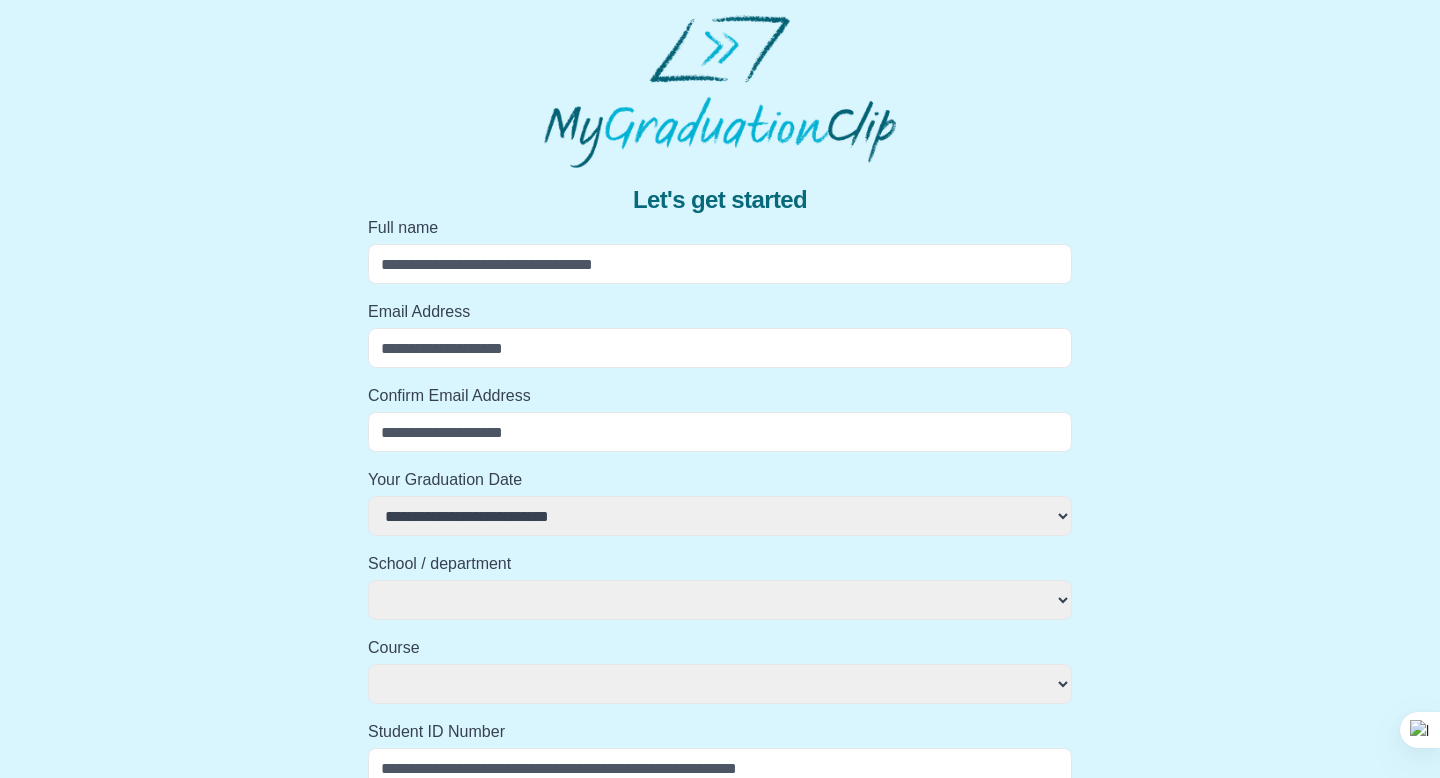 type on "**********" 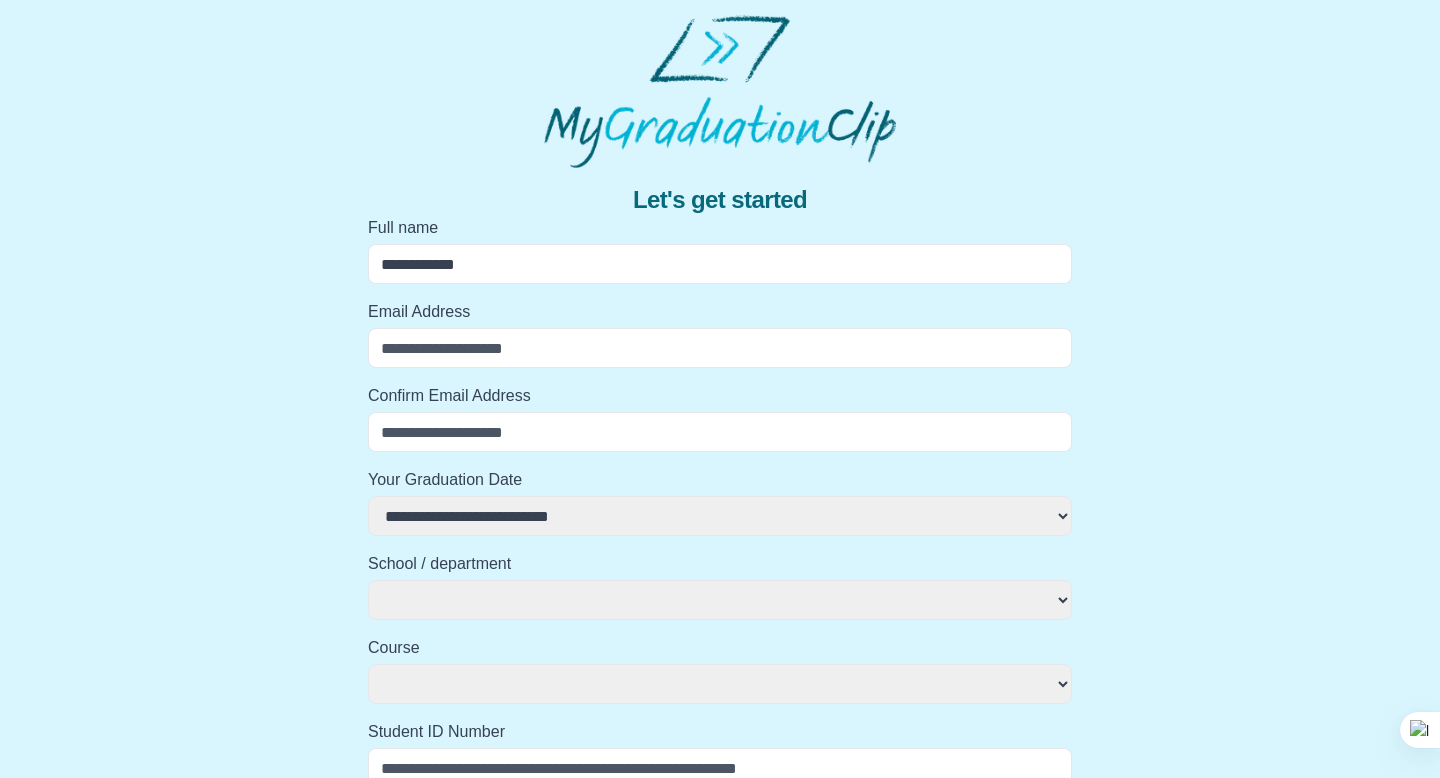 type on "**********" 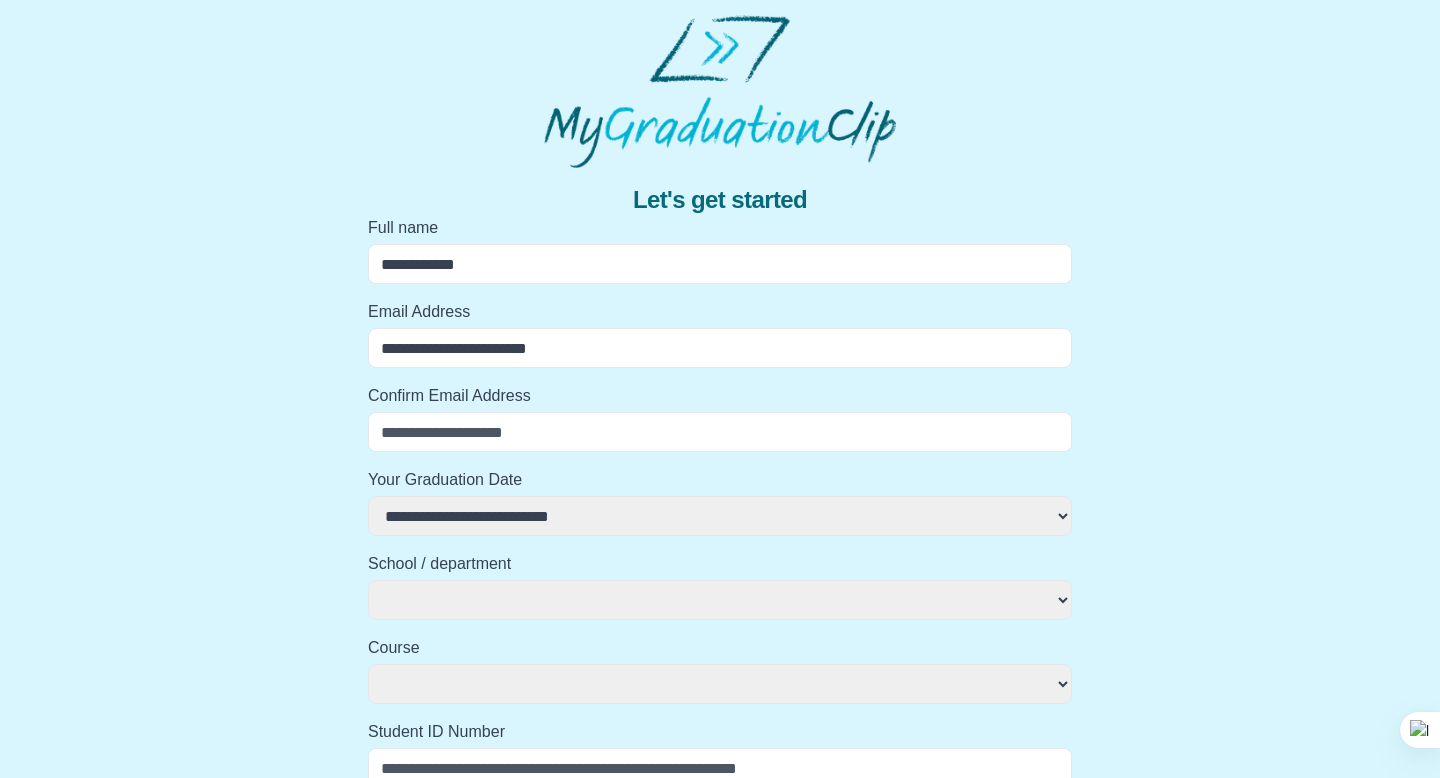 type on "**********" 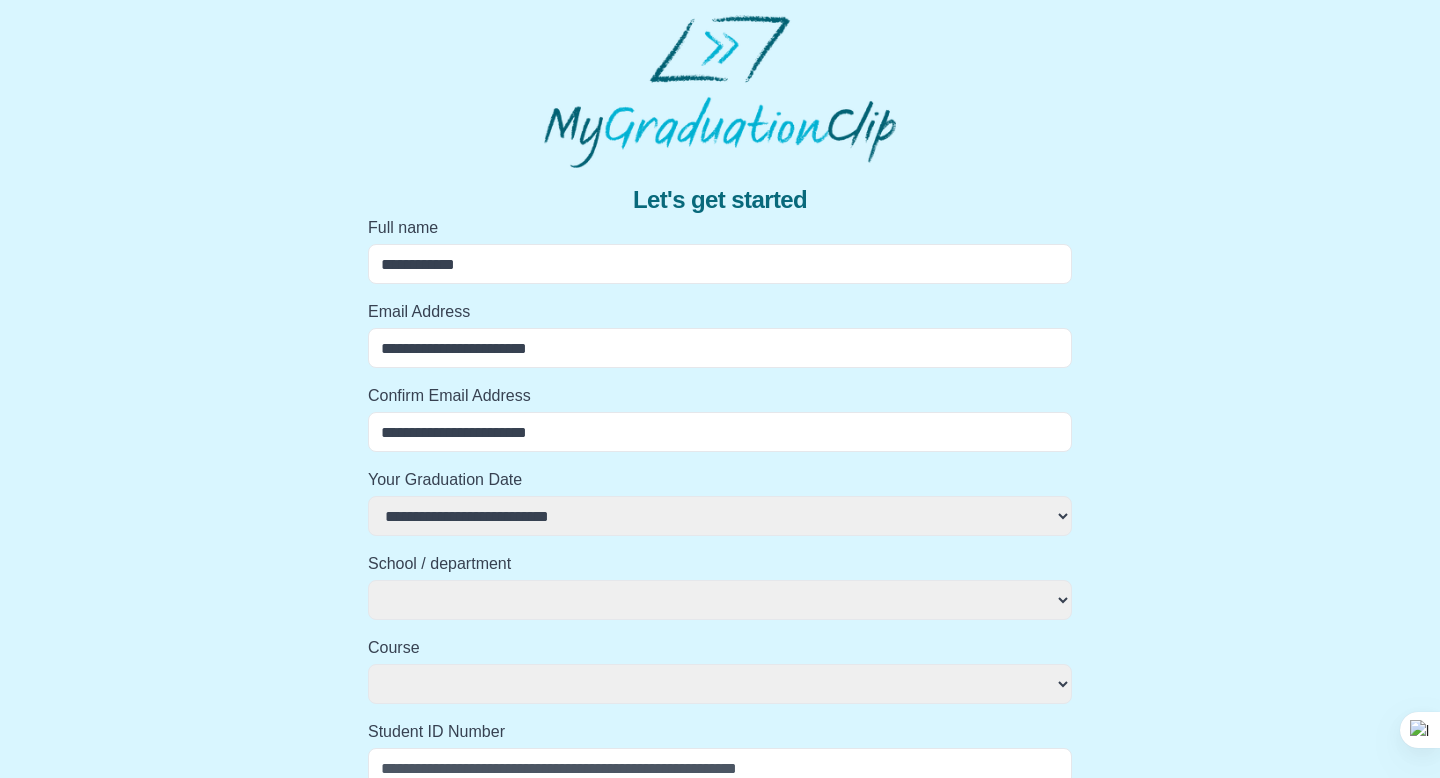 select 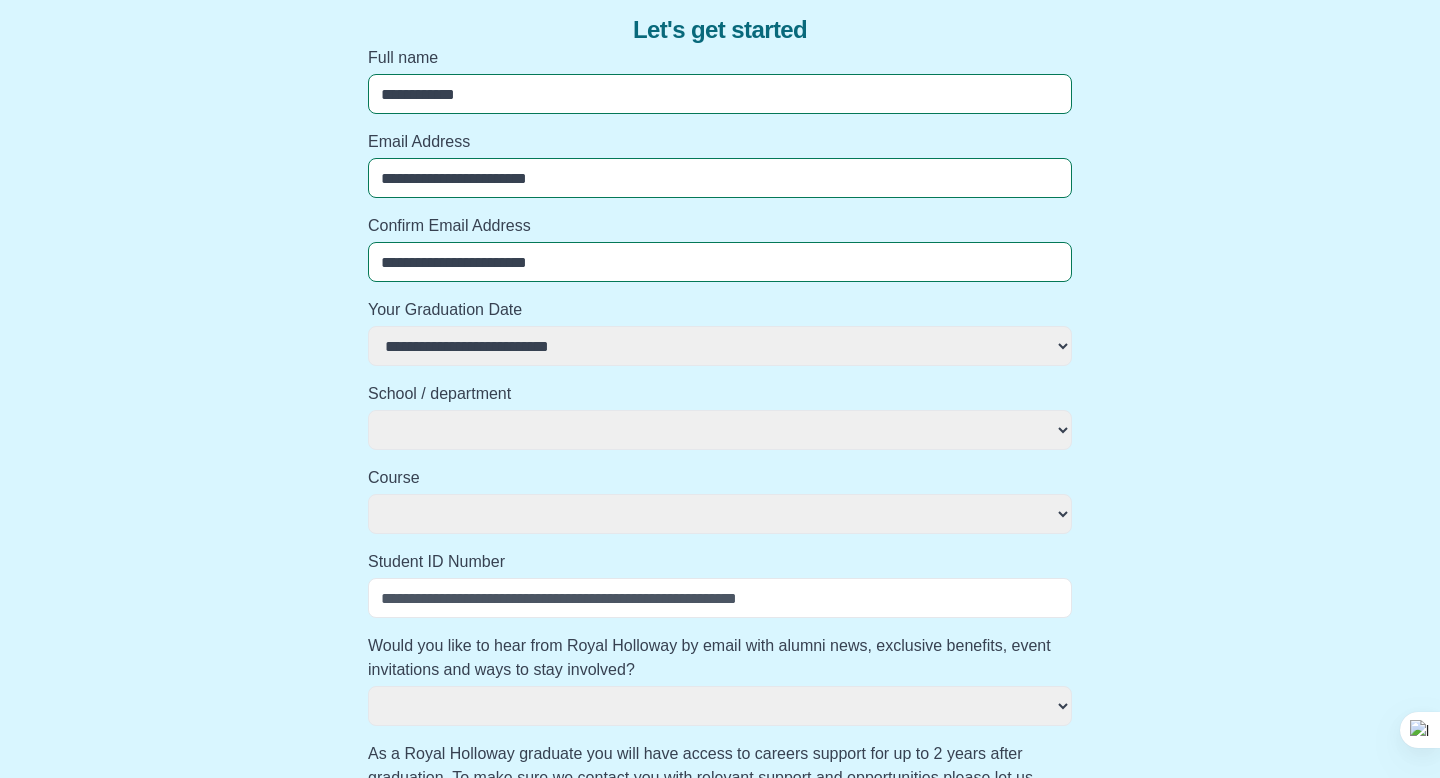 scroll, scrollTop: 174, scrollLeft: 0, axis: vertical 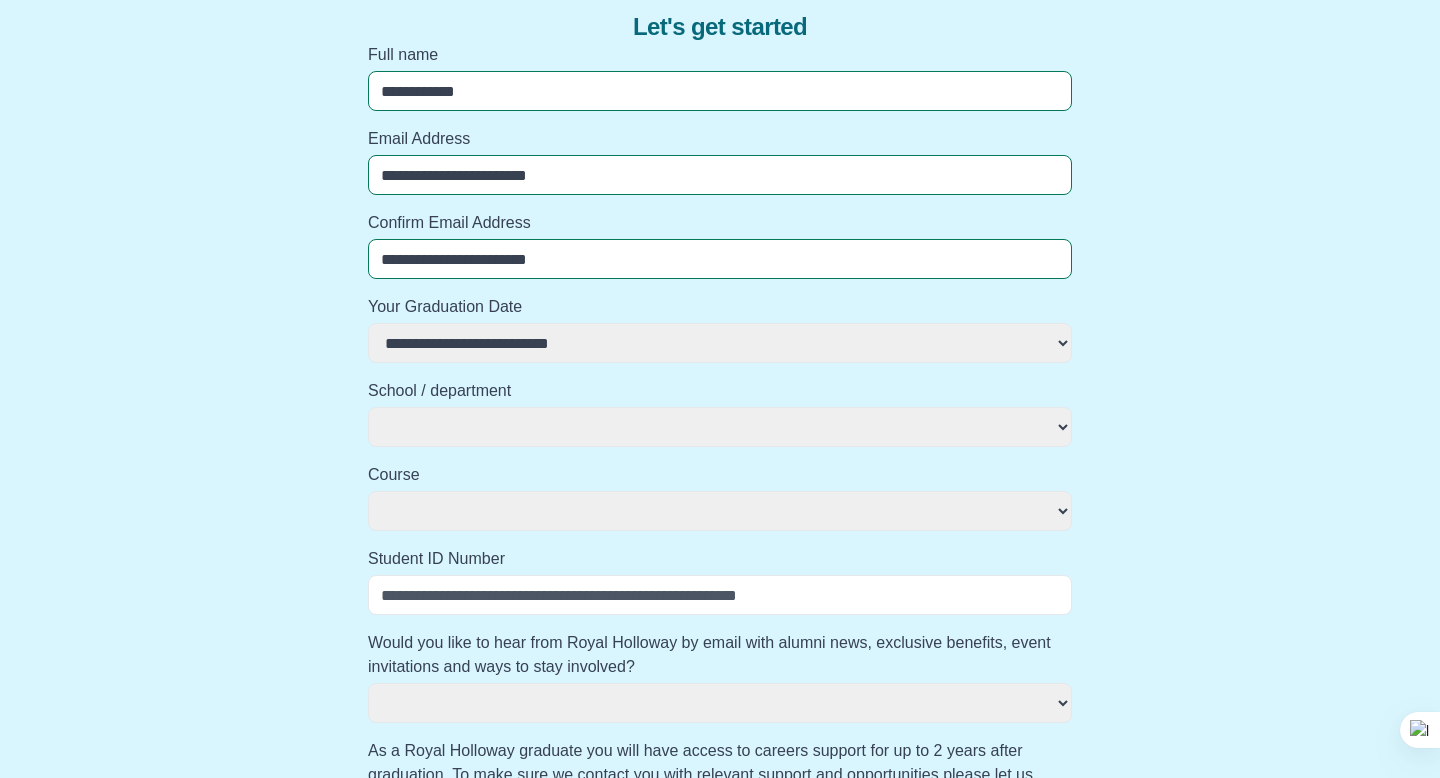 click on "**********" at bounding box center (720, 343) 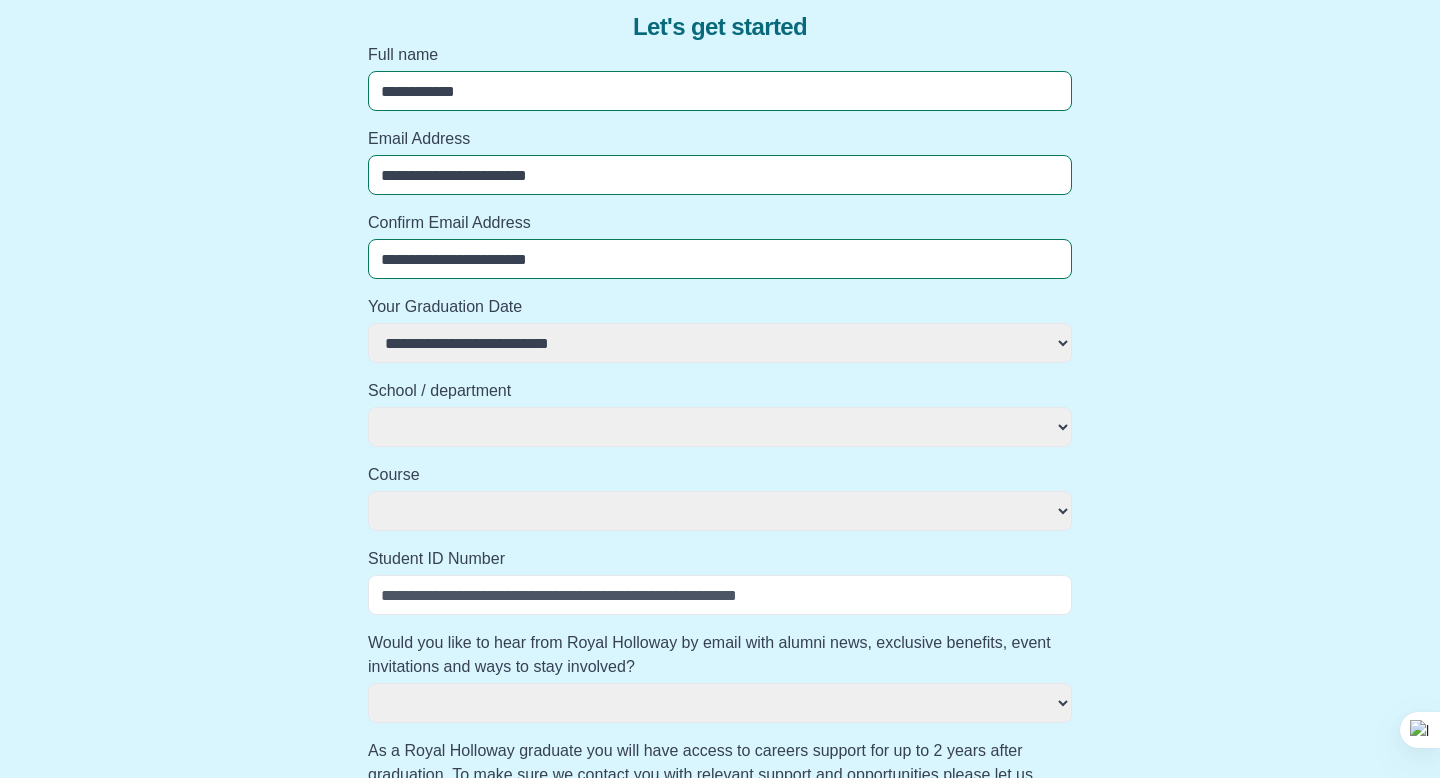 select 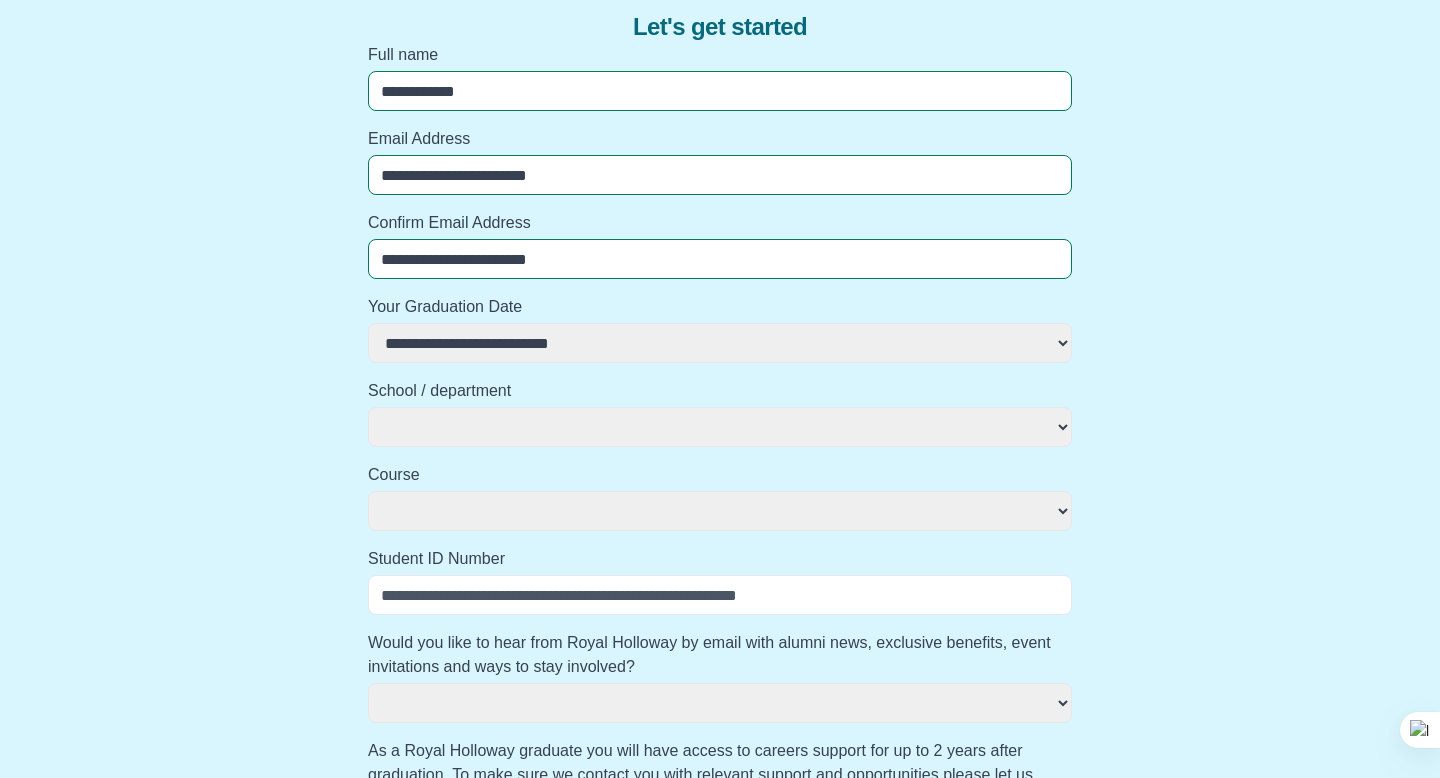 select on "**********" 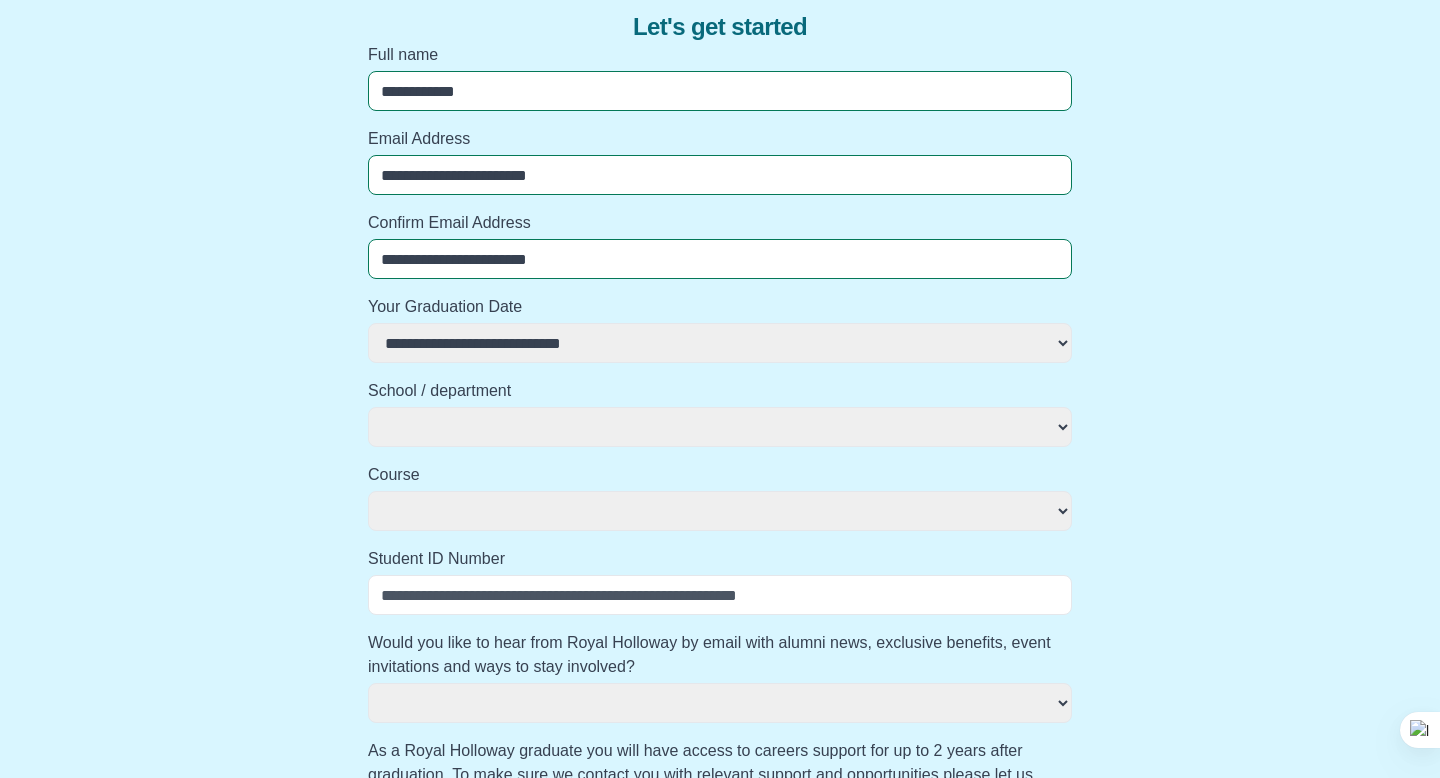 select 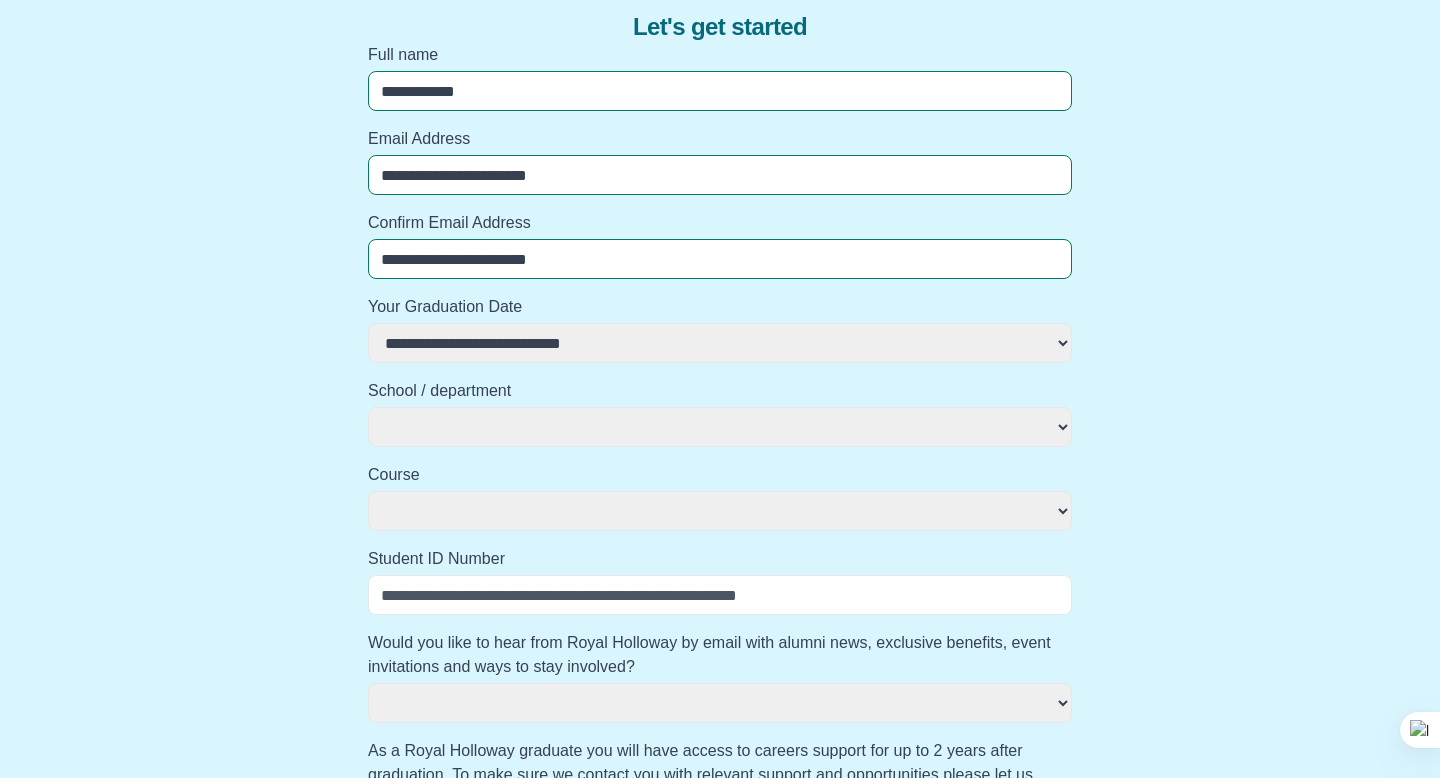 select 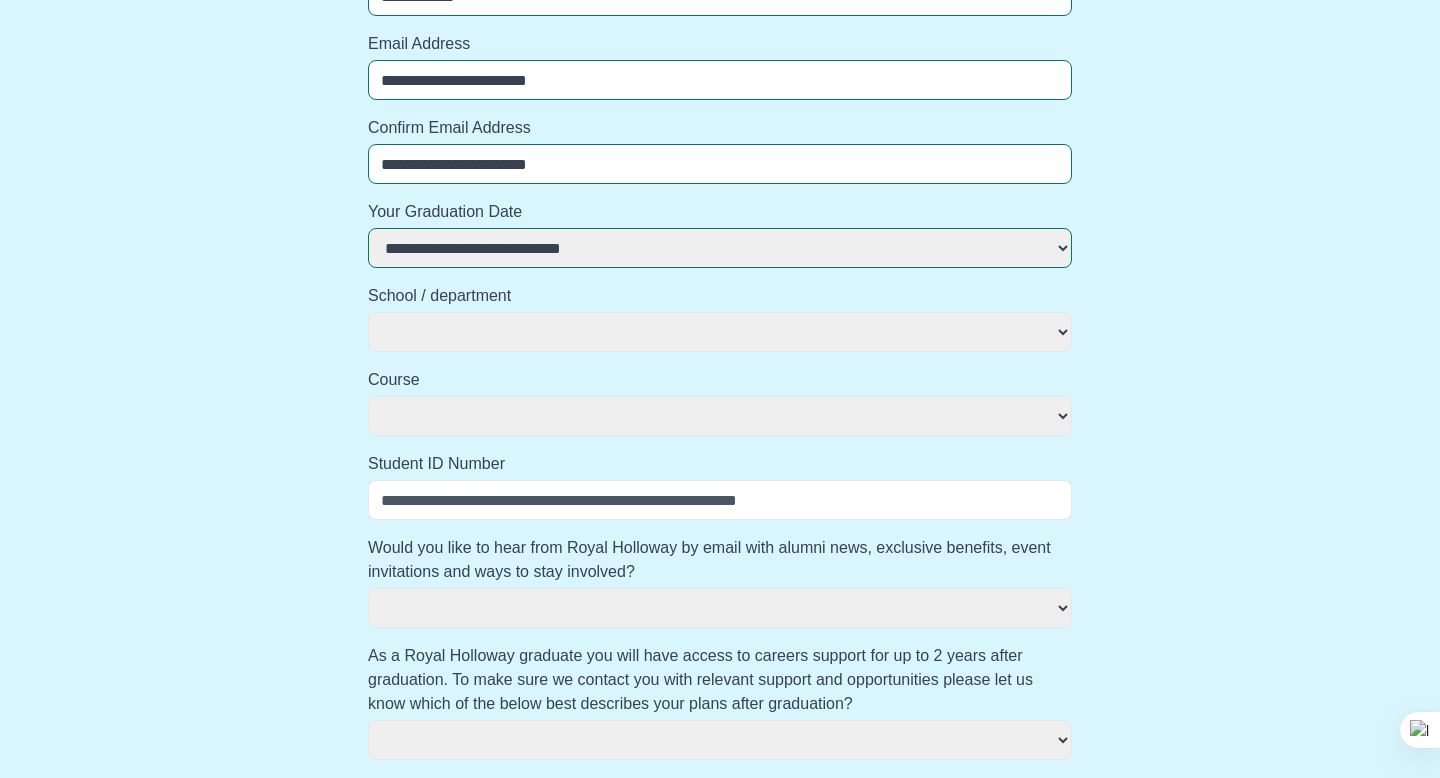 scroll, scrollTop: 283, scrollLeft: 0, axis: vertical 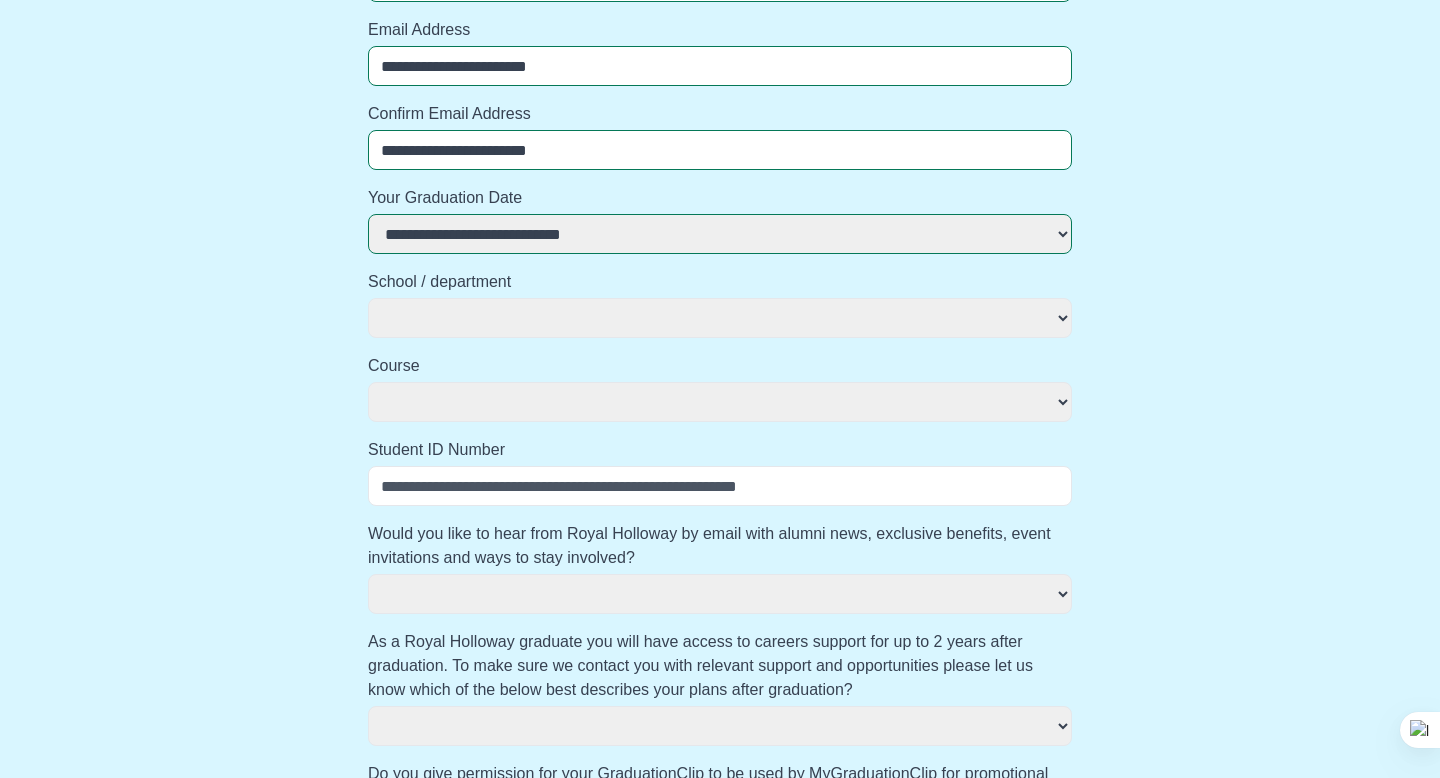 click on "**********" at bounding box center (720, 318) 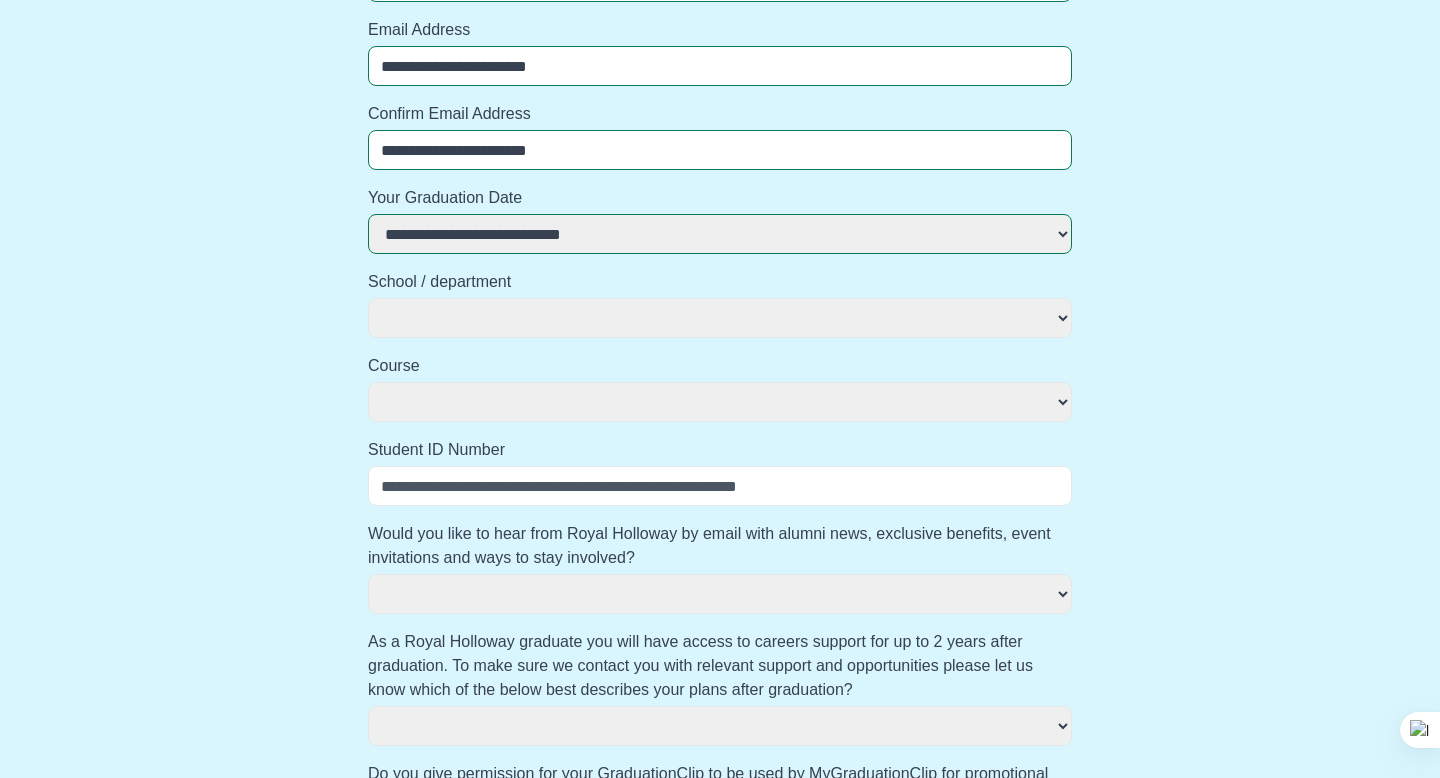 select on "**********" 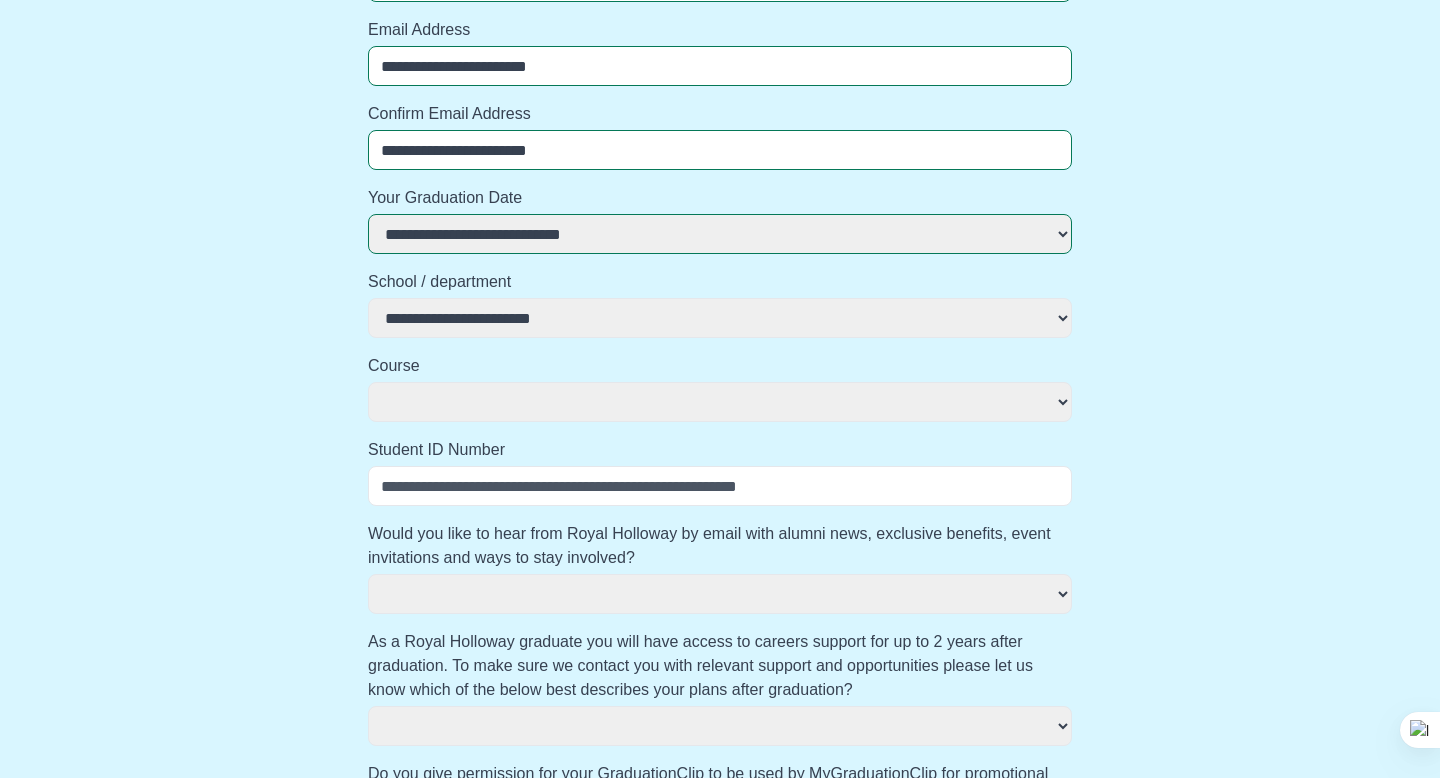select 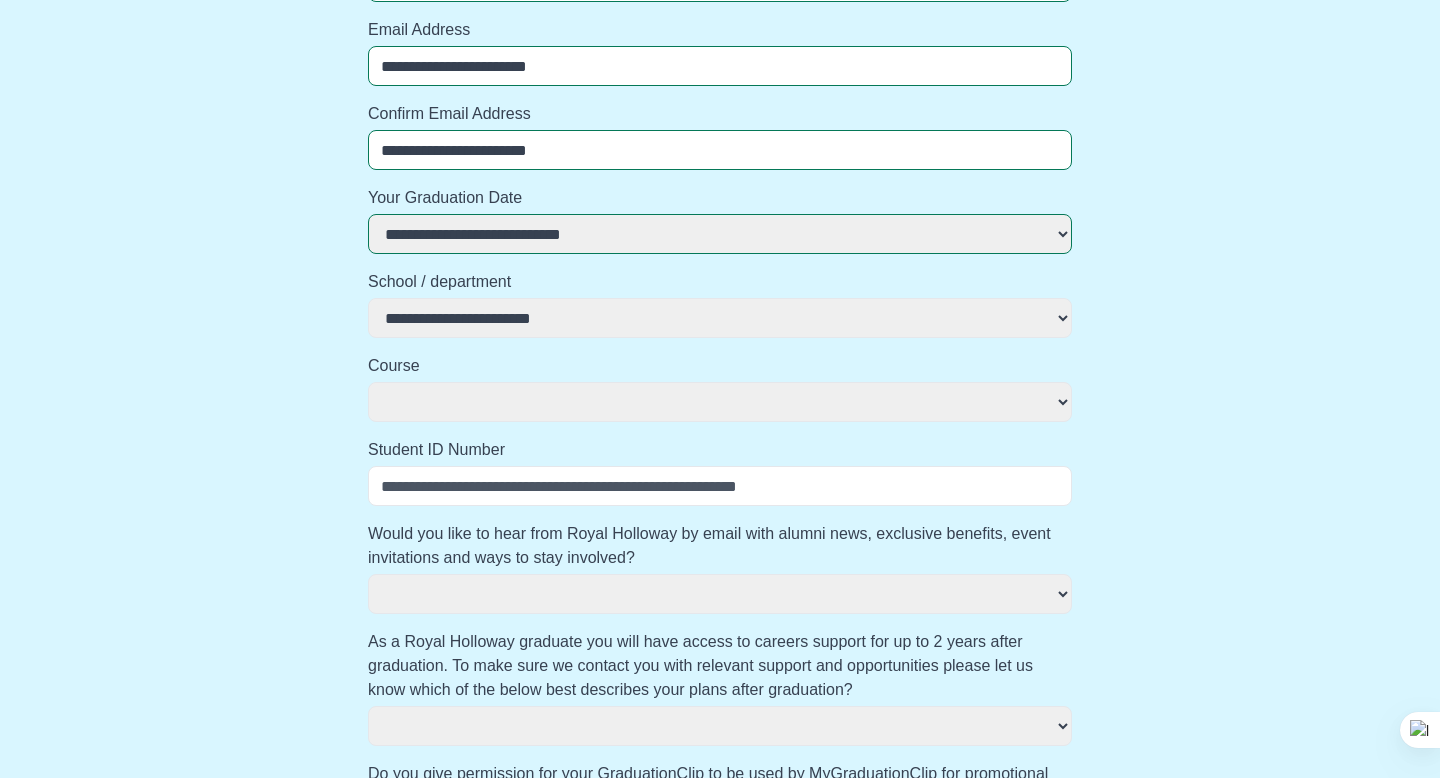 click on "**********" at bounding box center (720, 402) 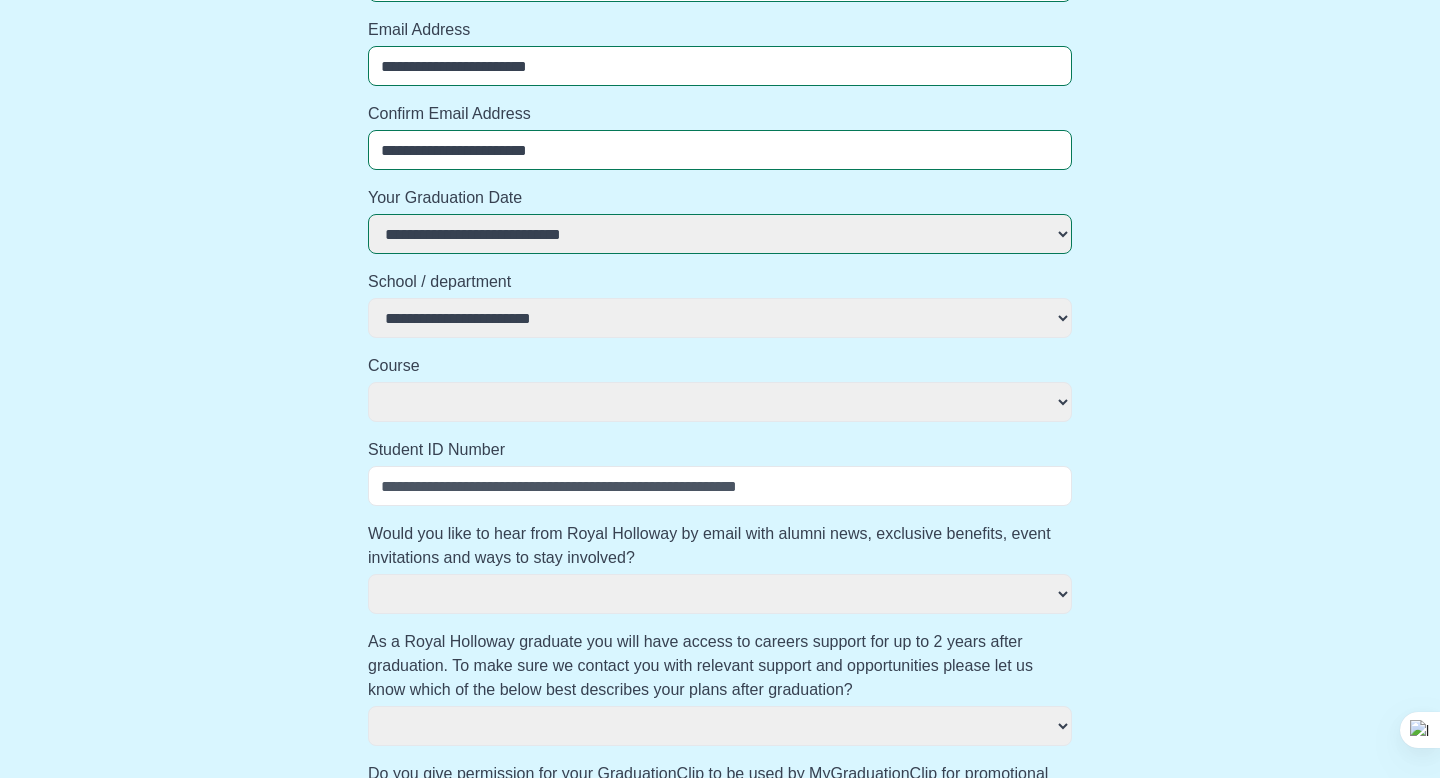 select on "**********" 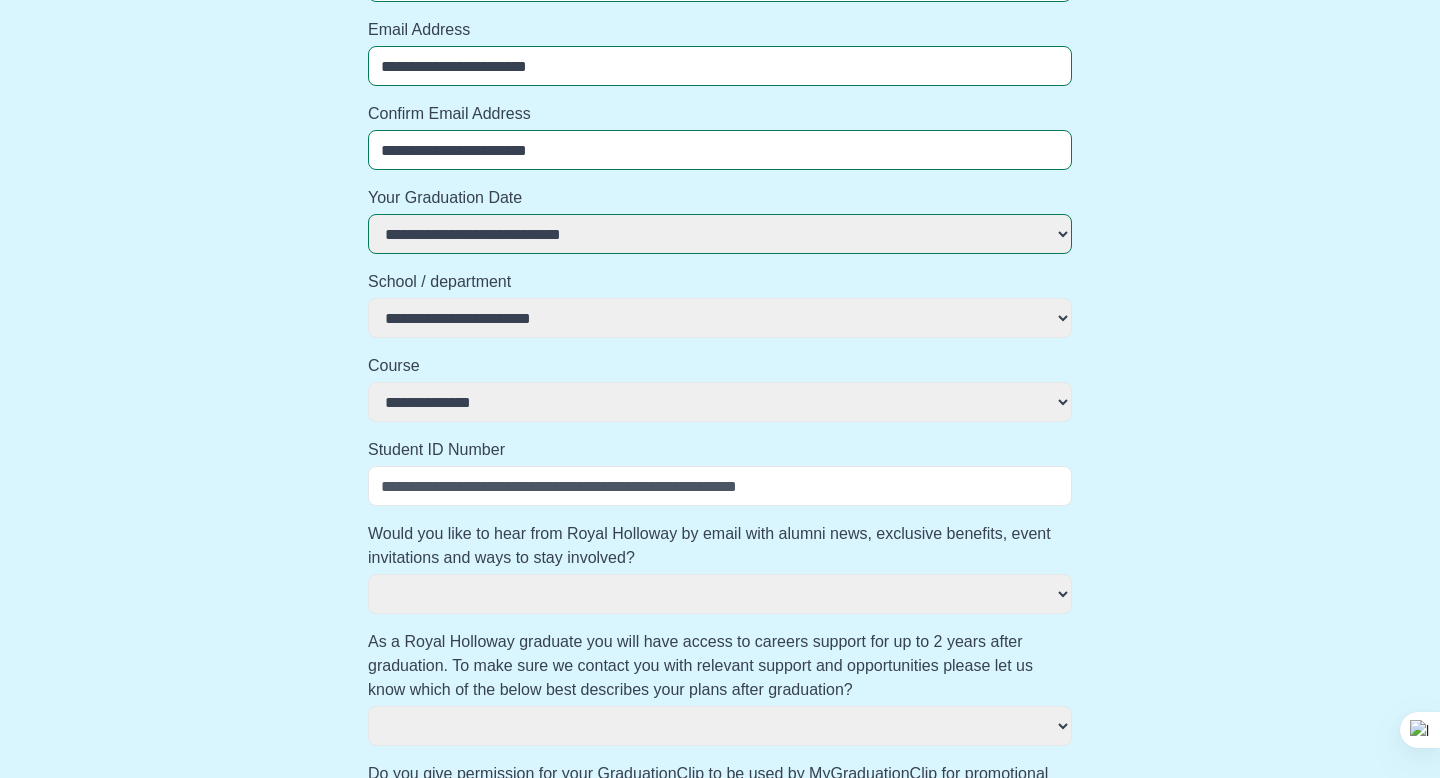 select 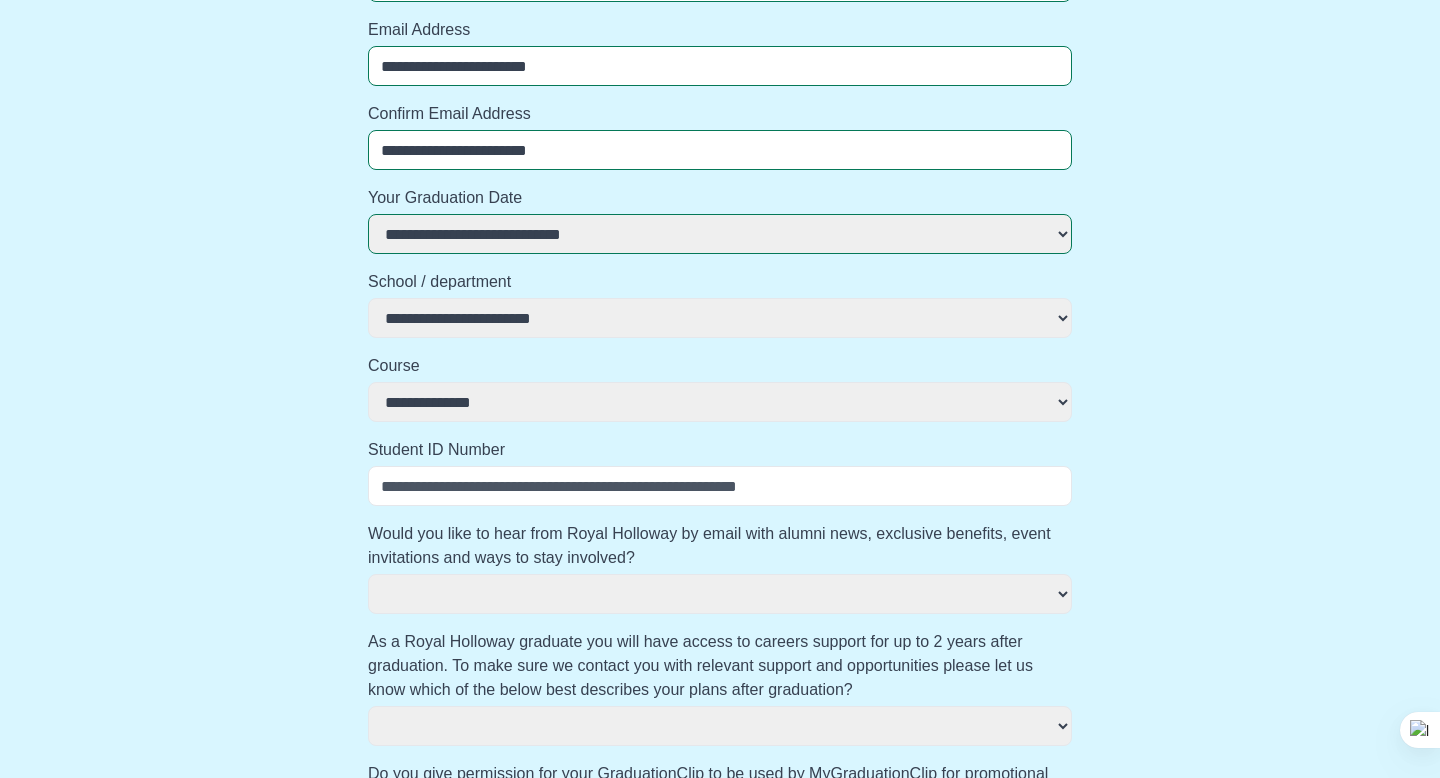click on "Student ID Number" at bounding box center [720, 486] 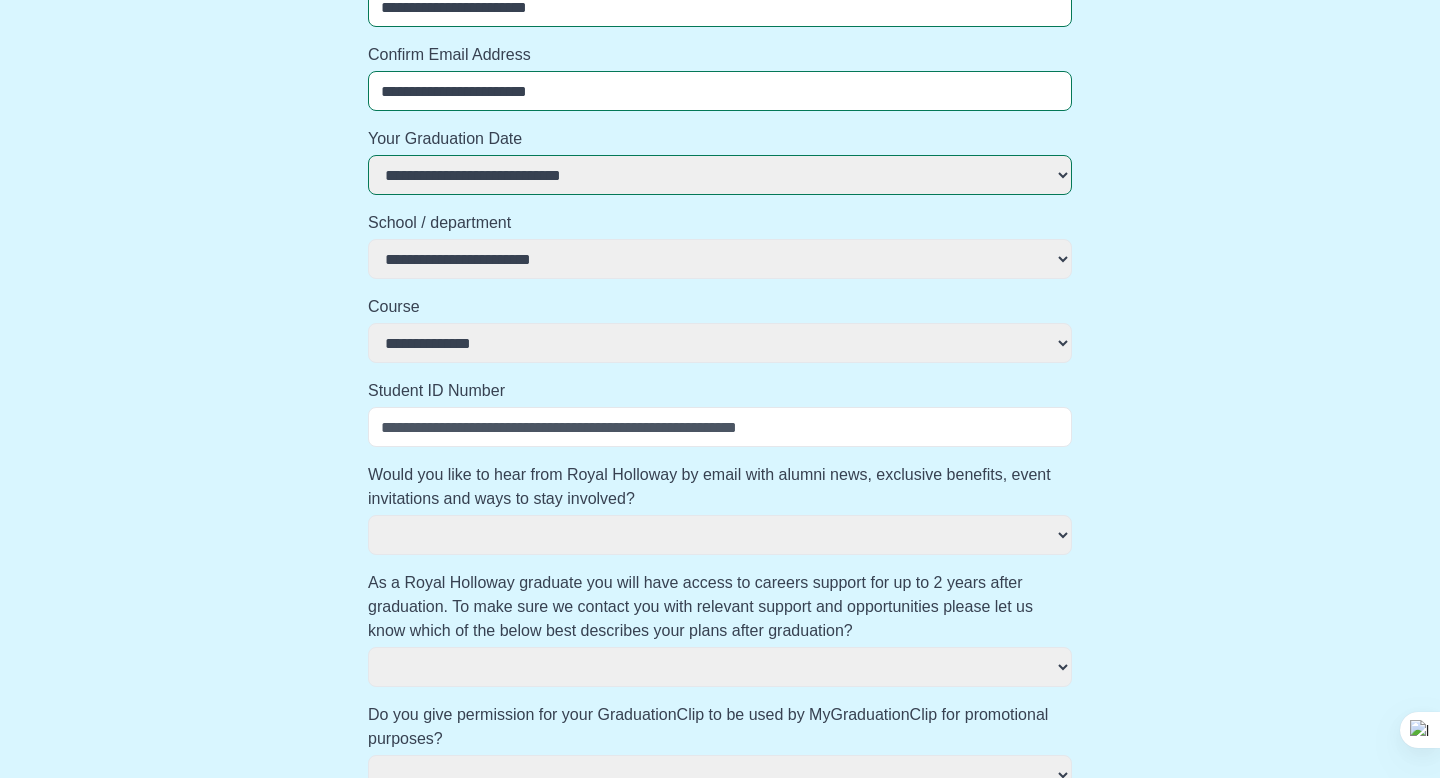 scroll, scrollTop: 358, scrollLeft: 0, axis: vertical 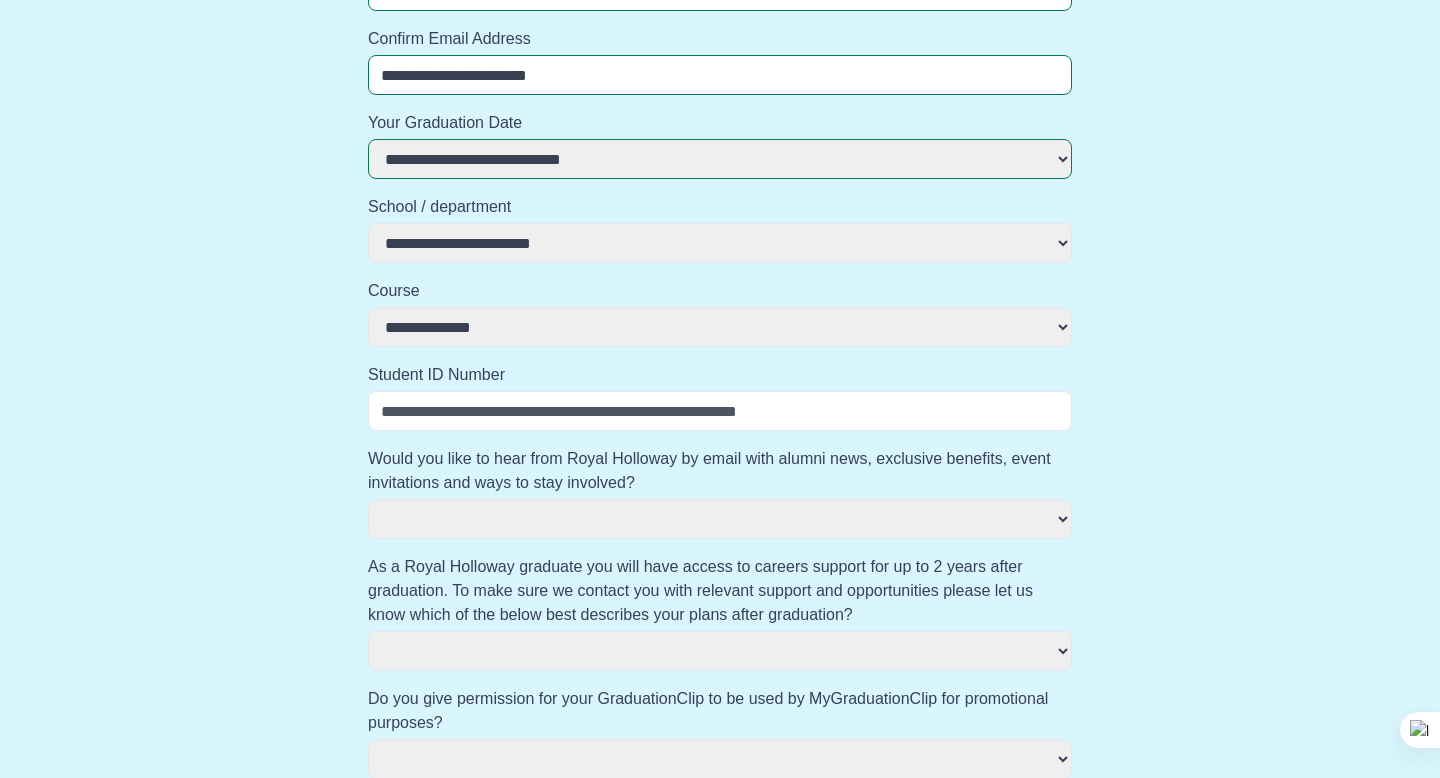 select 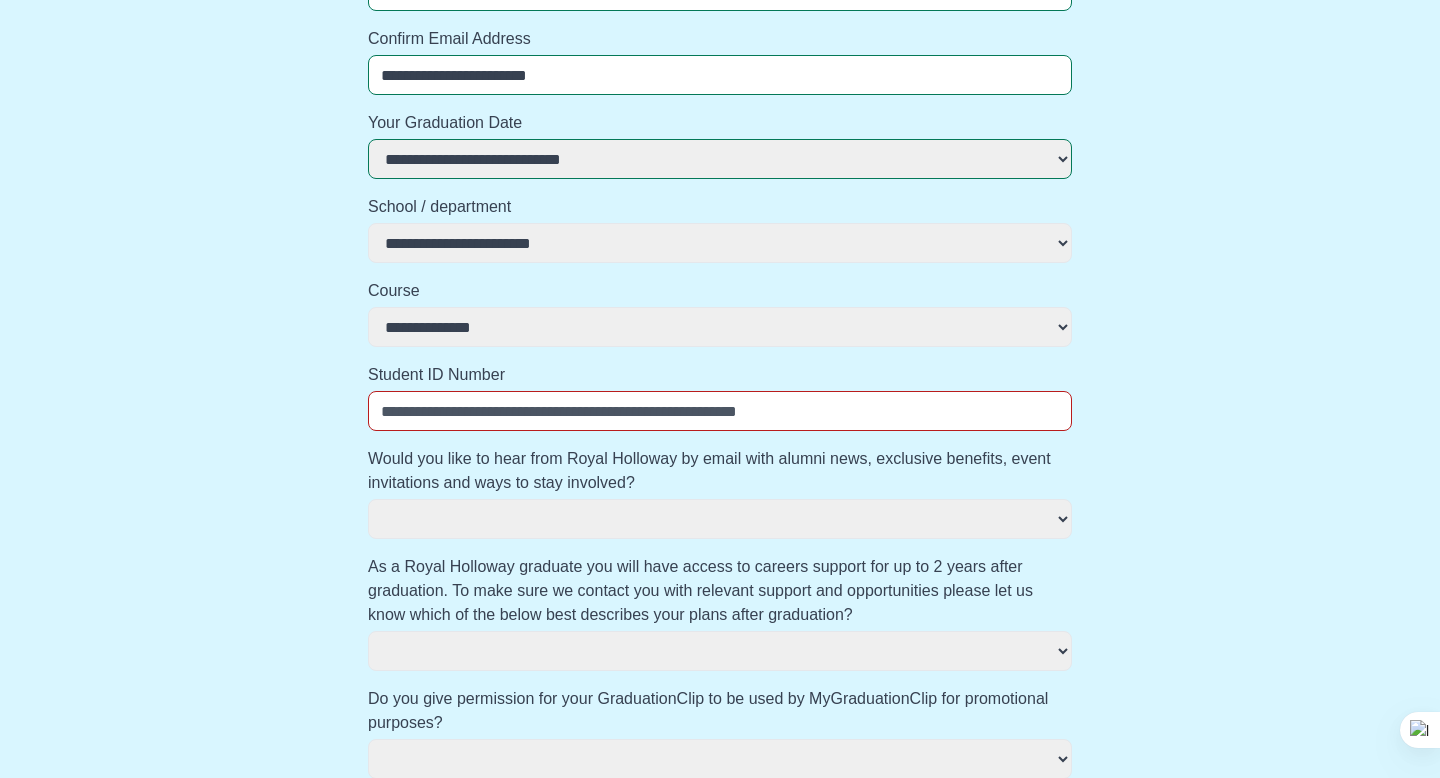 paste on "*********" 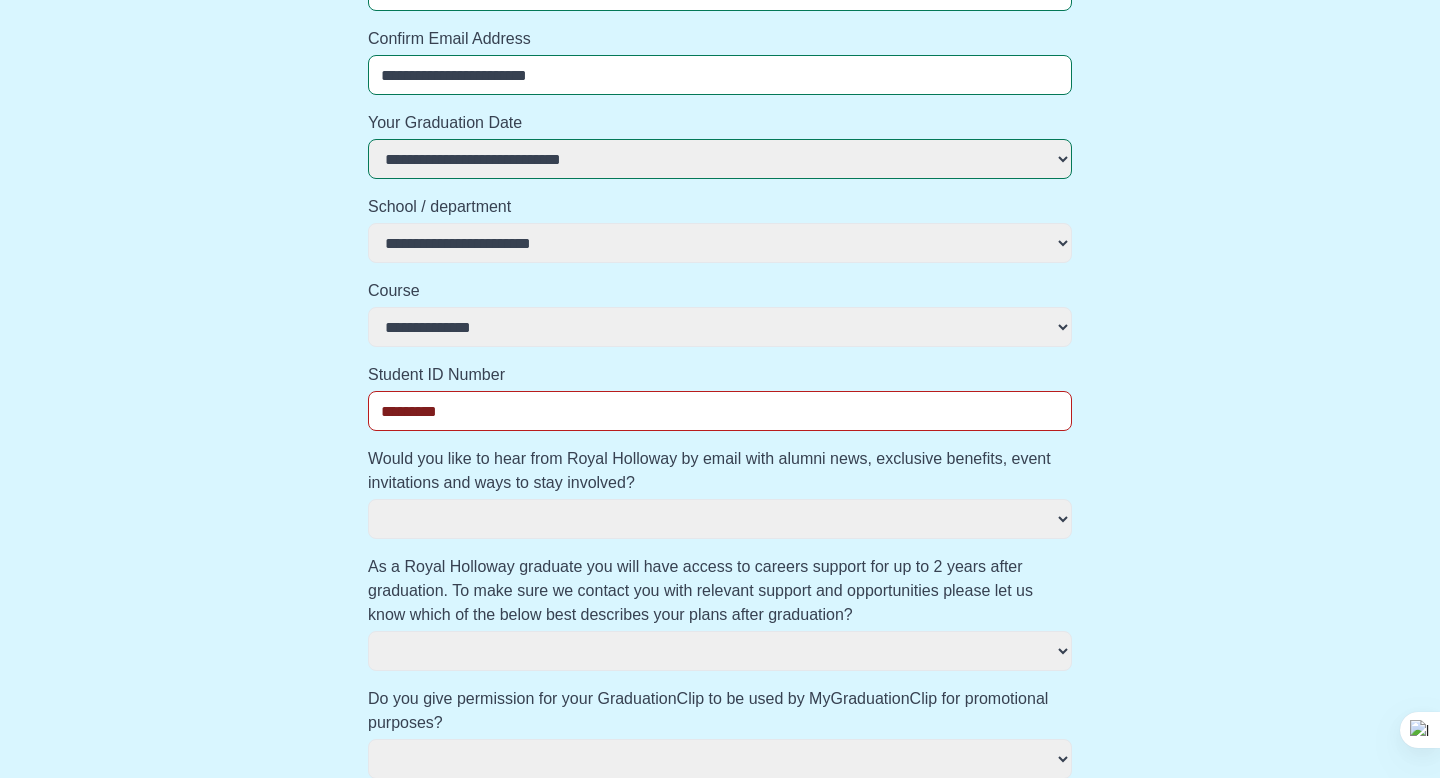 select 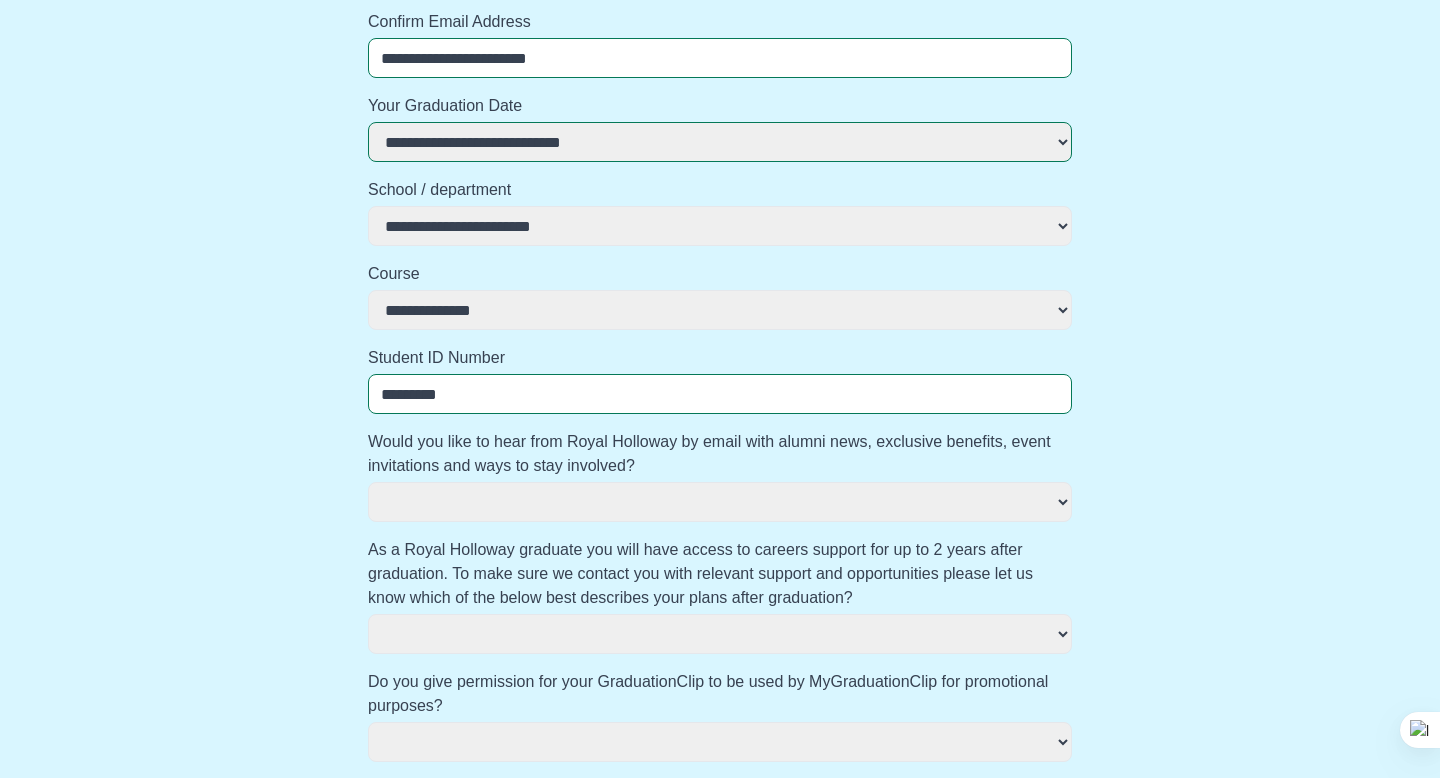 scroll, scrollTop: 604, scrollLeft: 0, axis: vertical 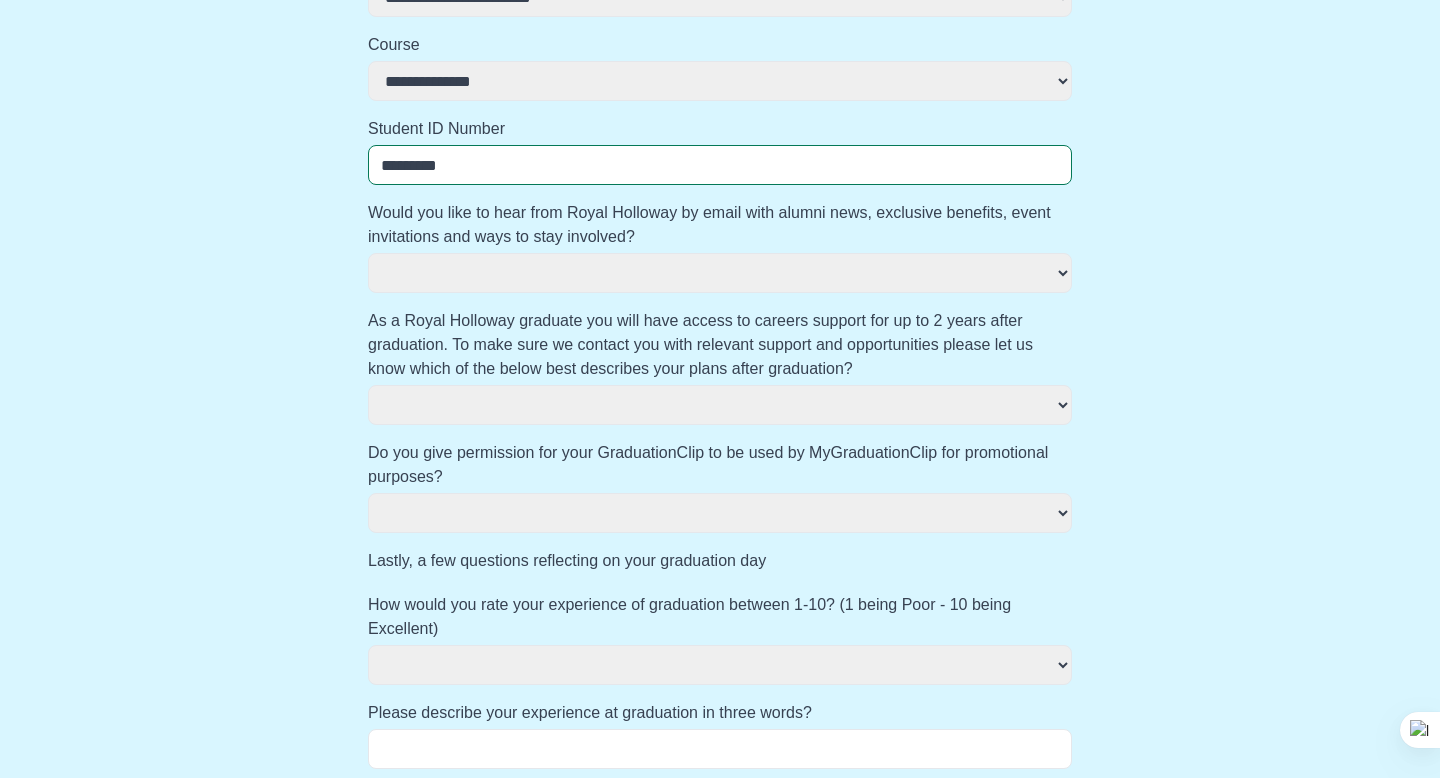 type on "*********" 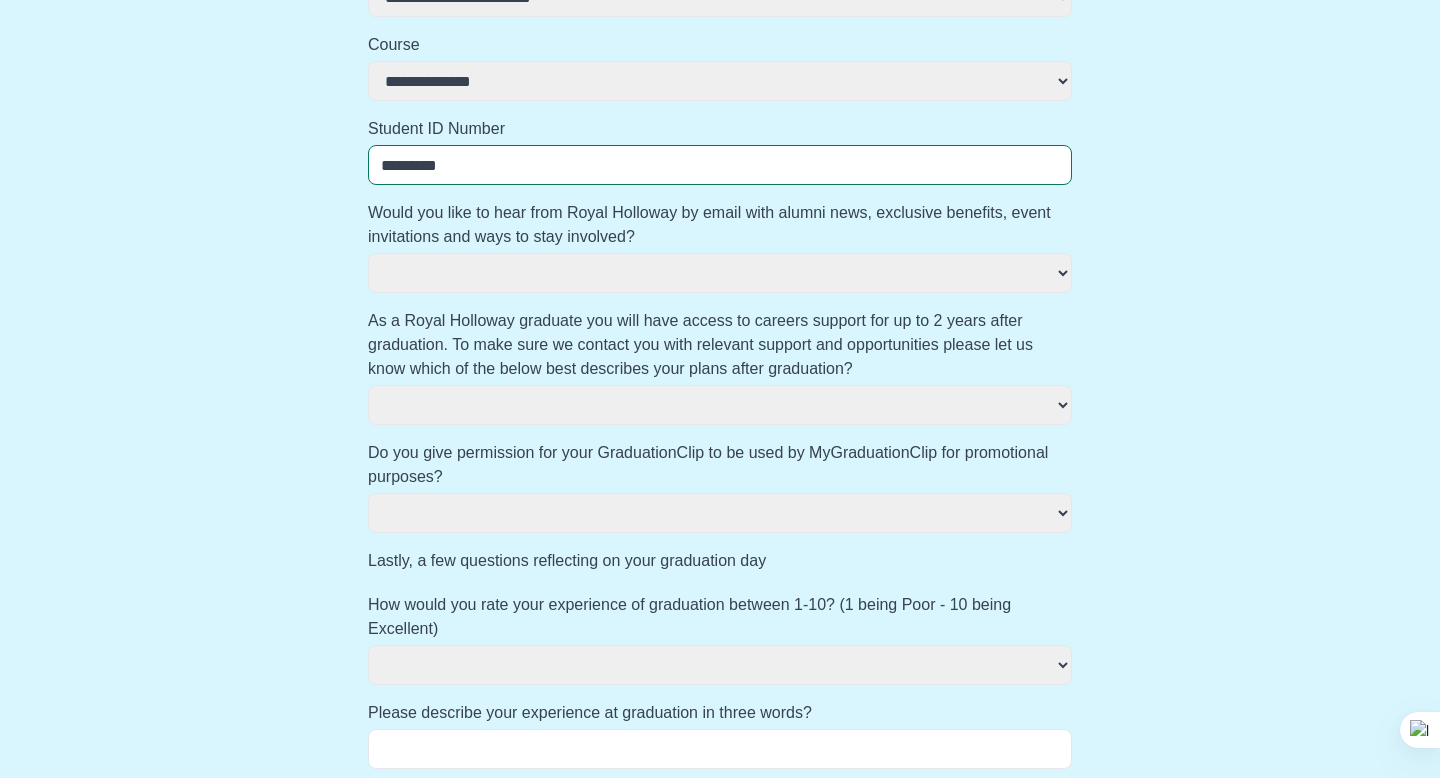 click on "*** **" at bounding box center [720, 273] 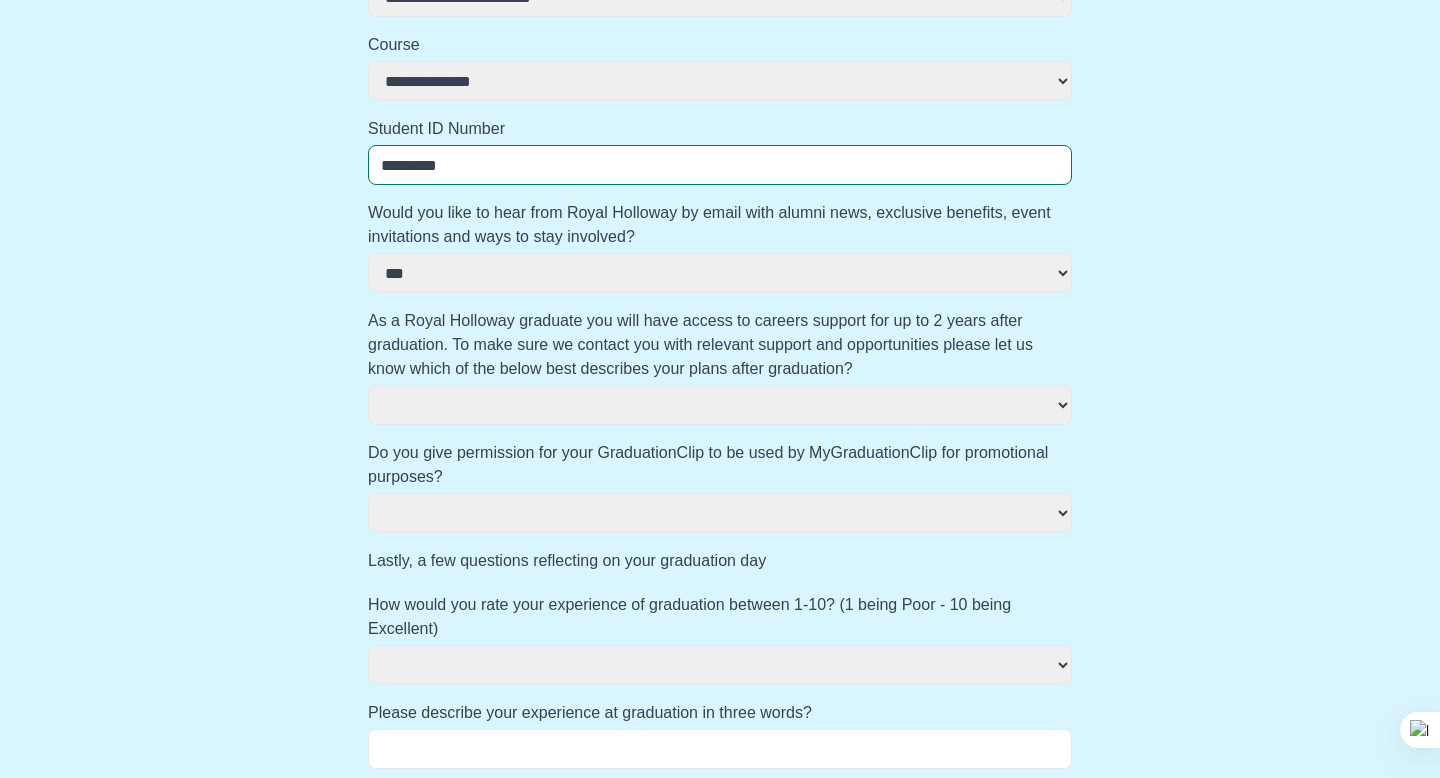 select 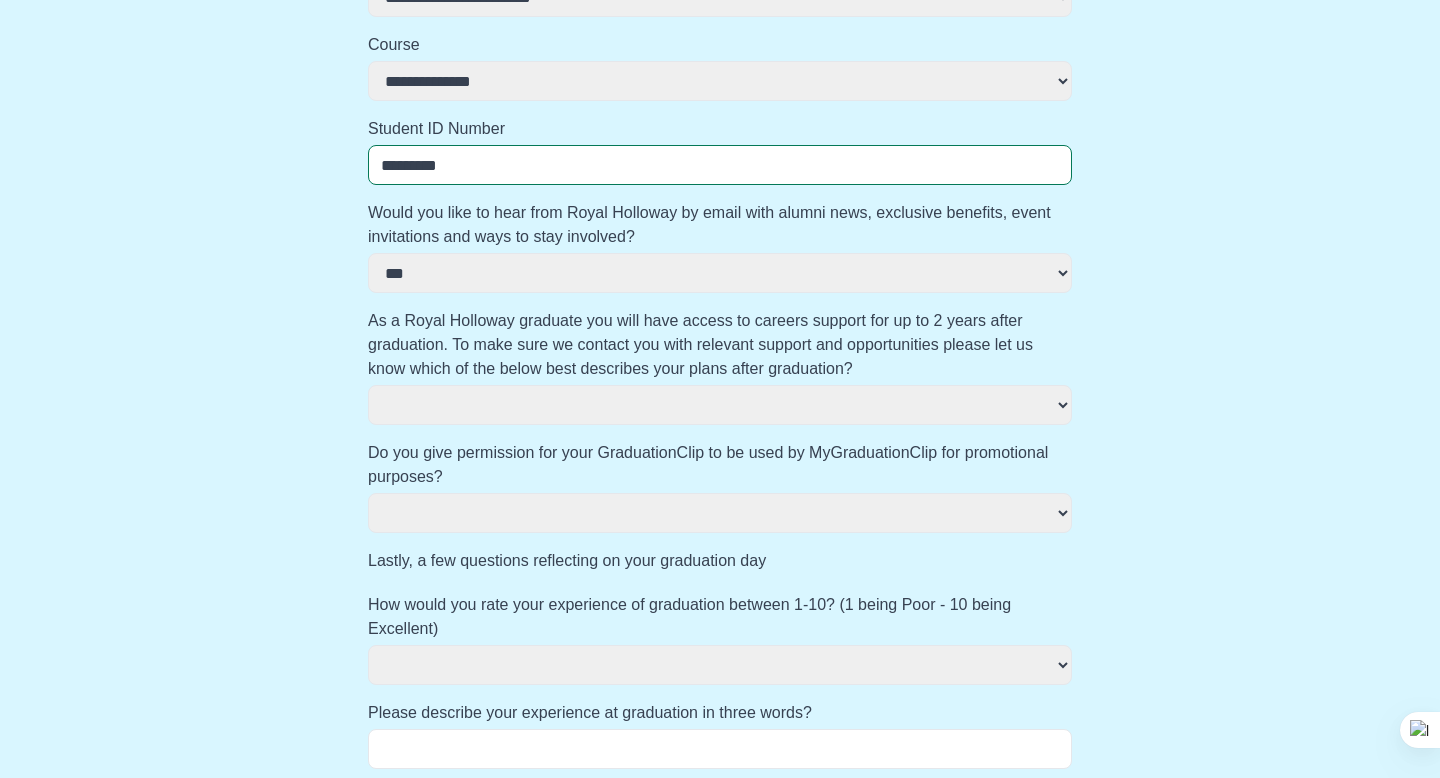 select 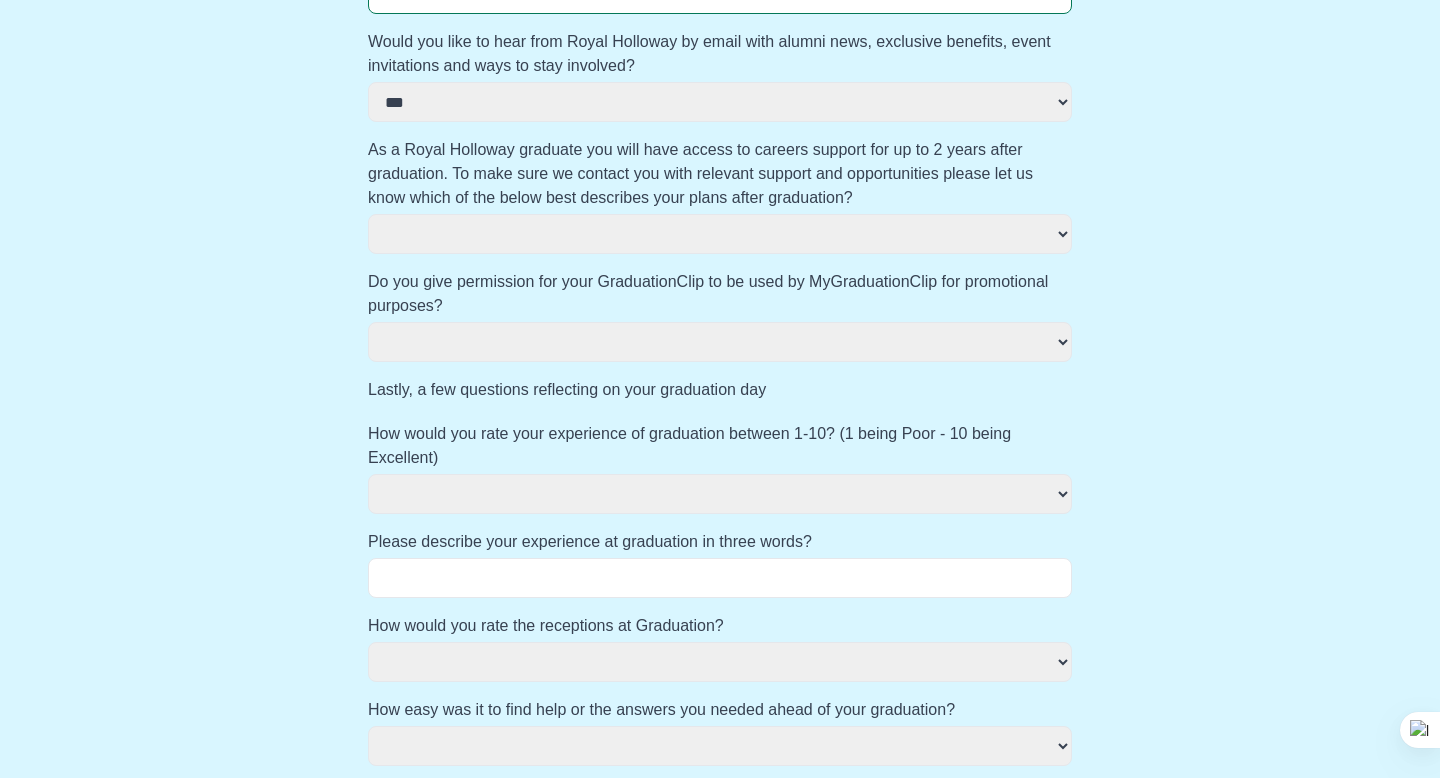 scroll, scrollTop: 776, scrollLeft: 0, axis: vertical 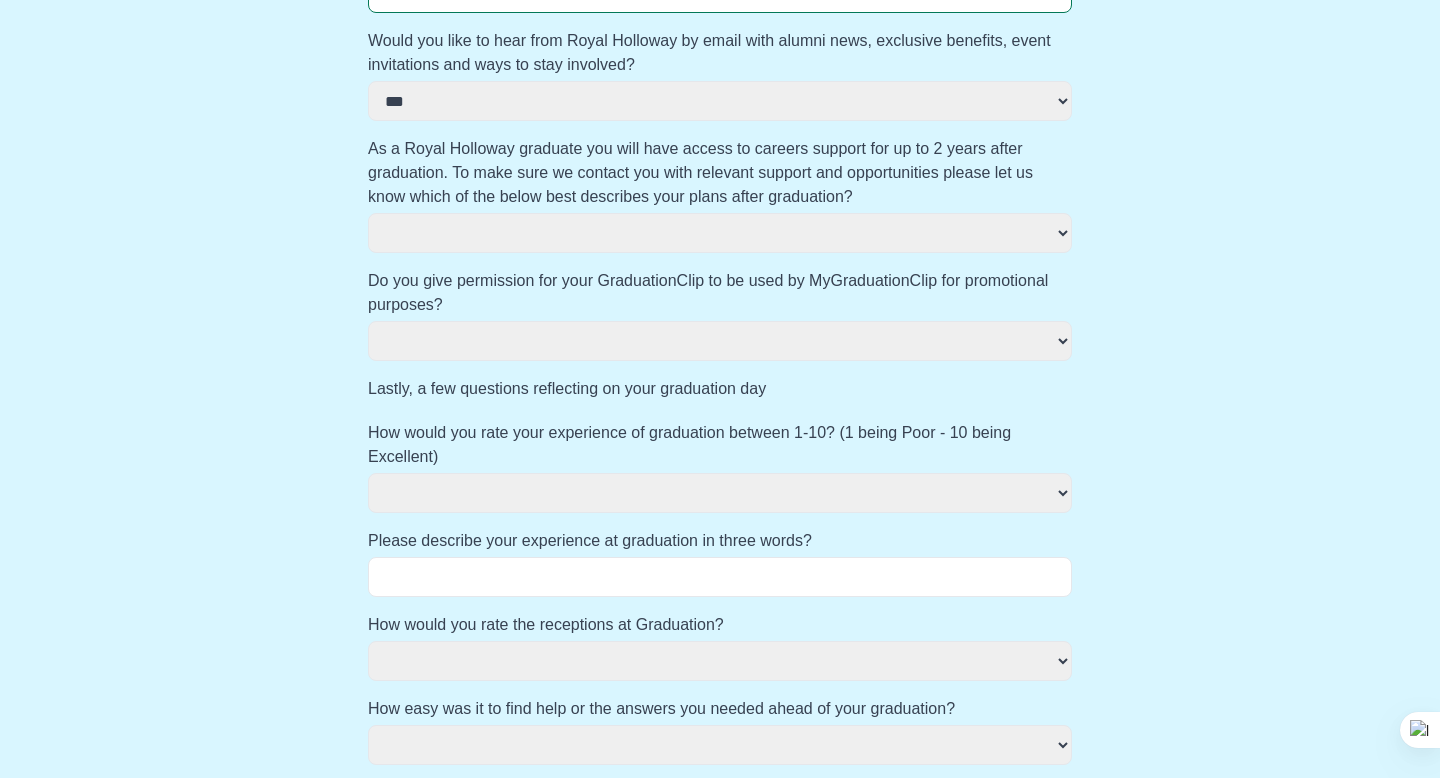 click on "**********" at bounding box center (720, 233) 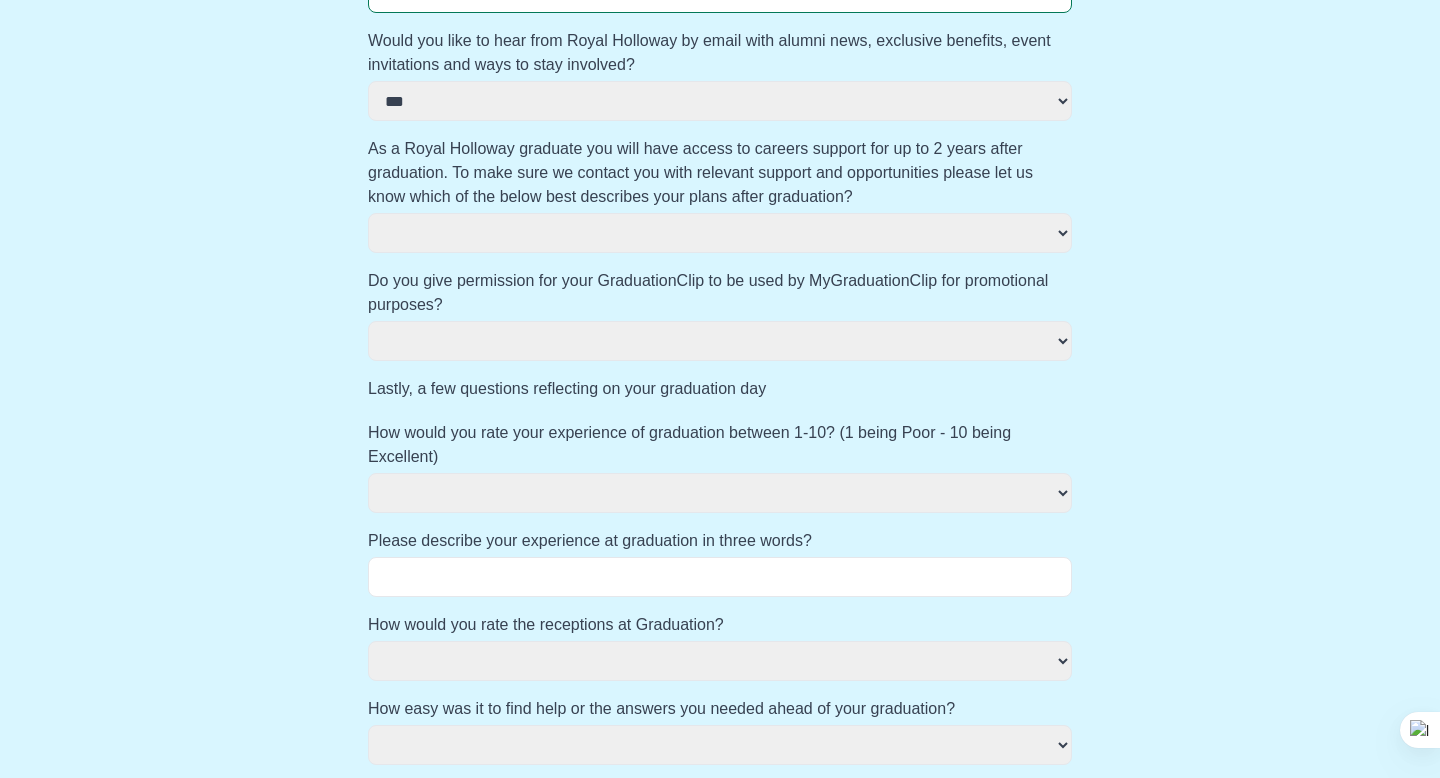 select on "**********" 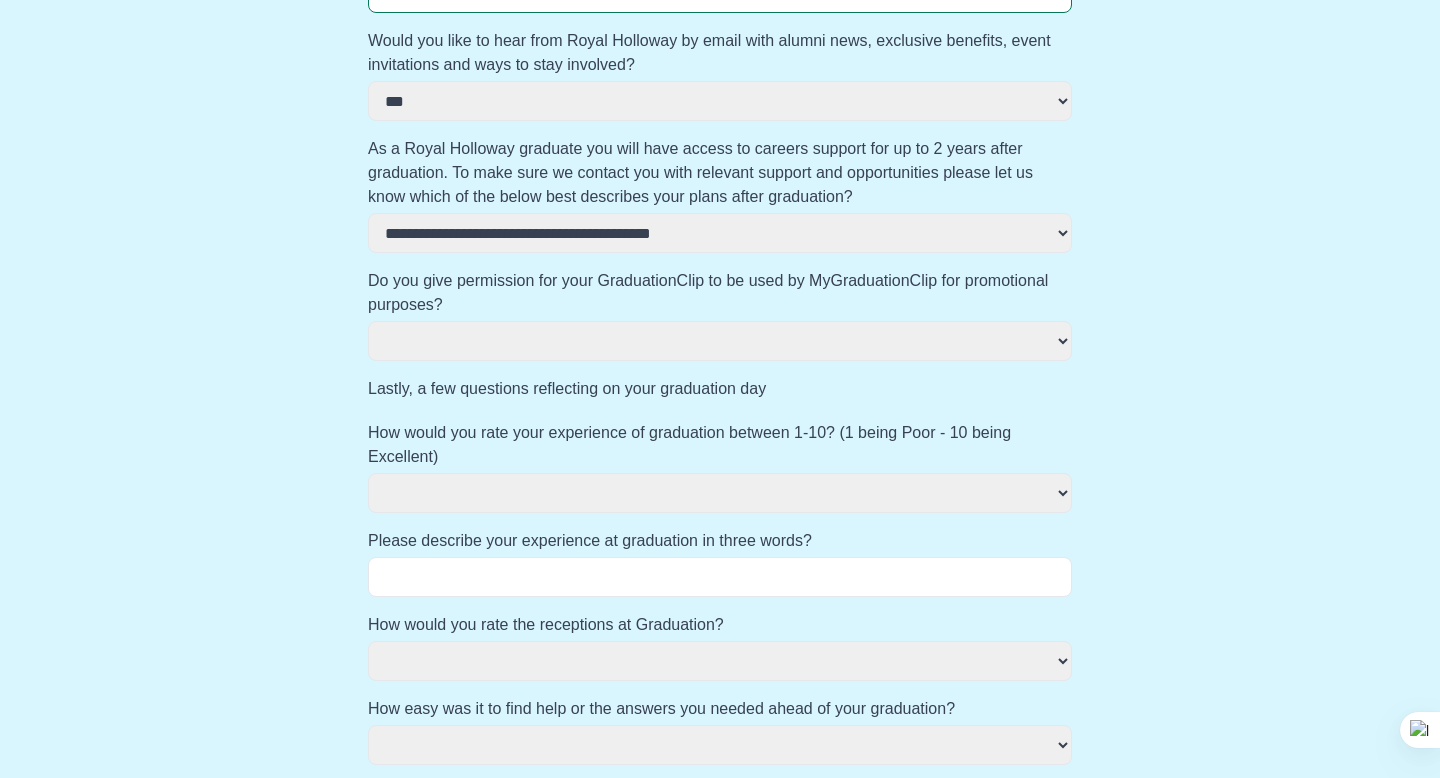 select 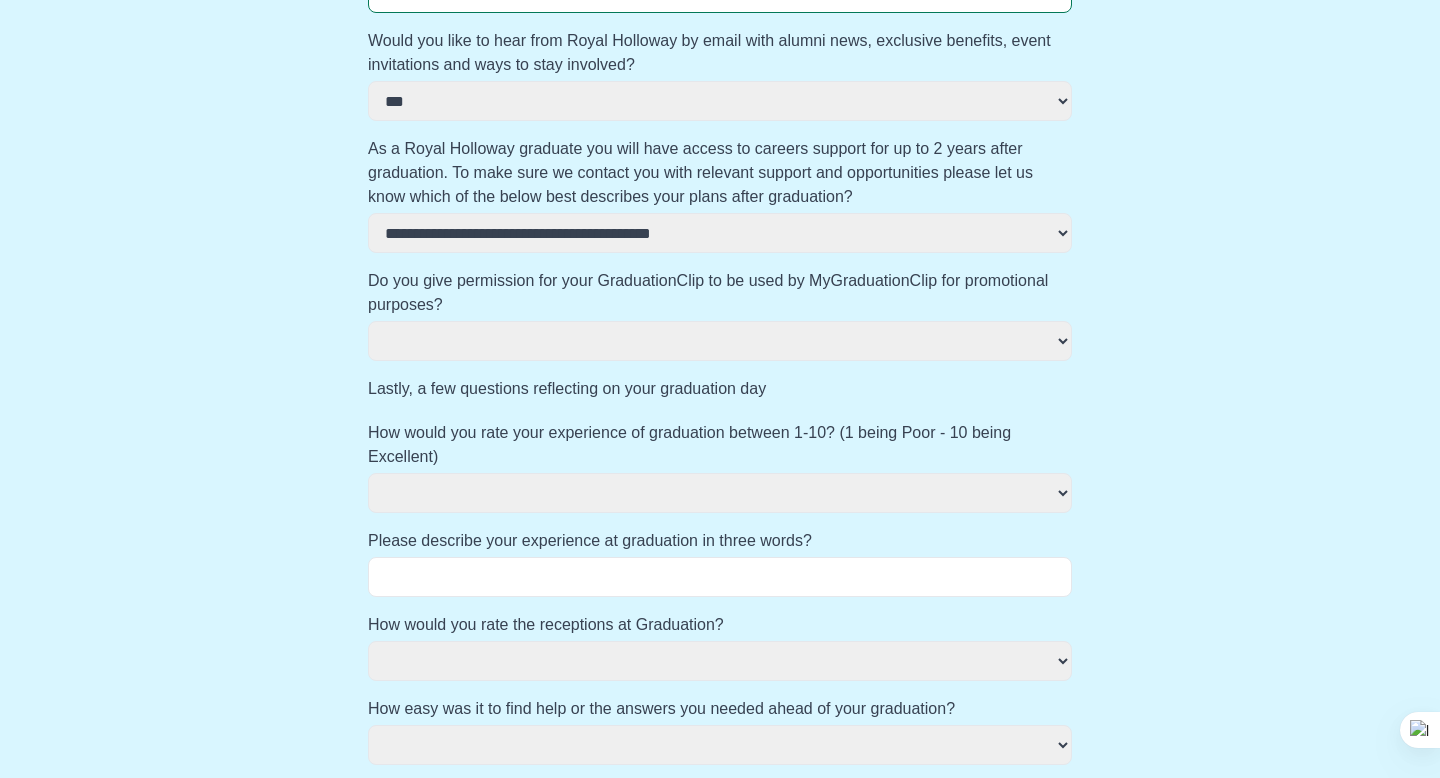 select 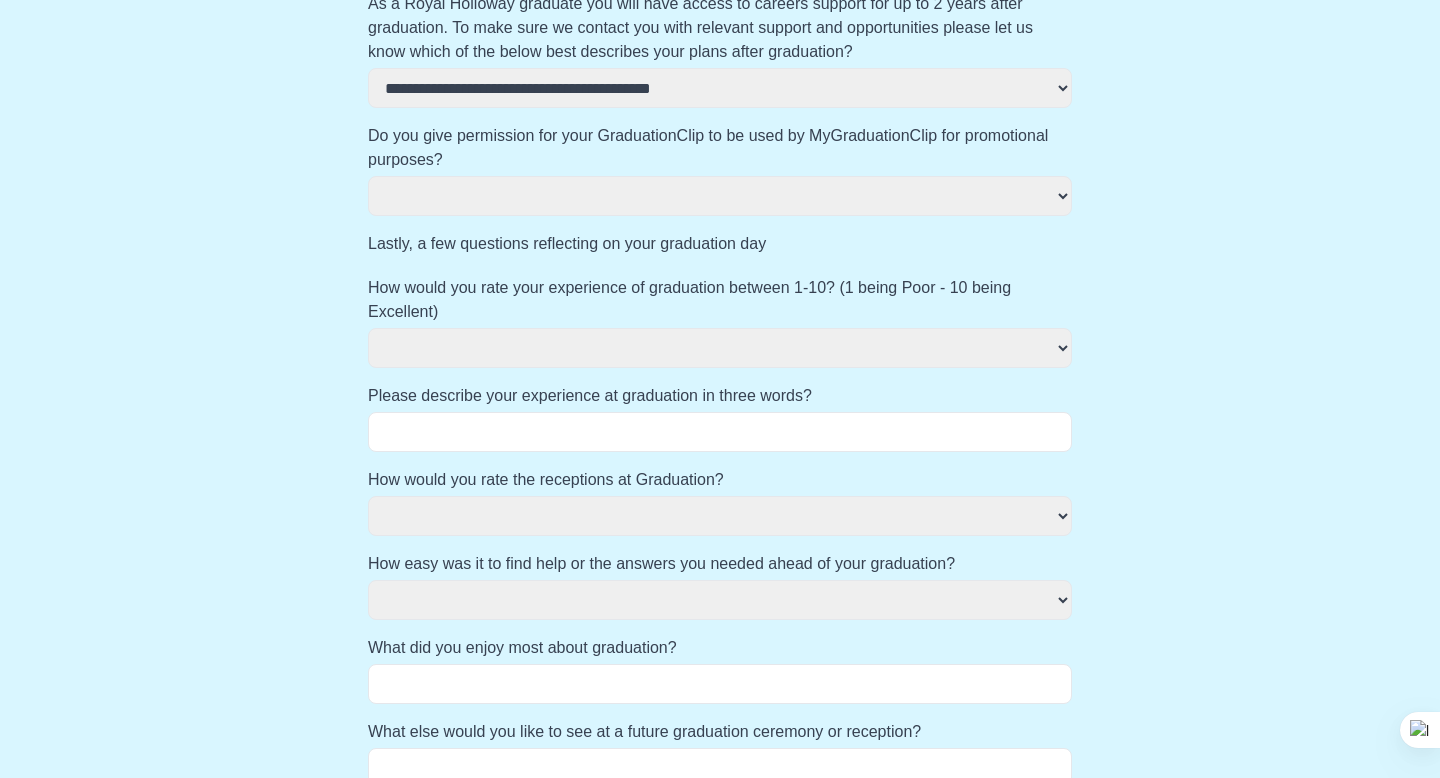 scroll, scrollTop: 923, scrollLeft: 0, axis: vertical 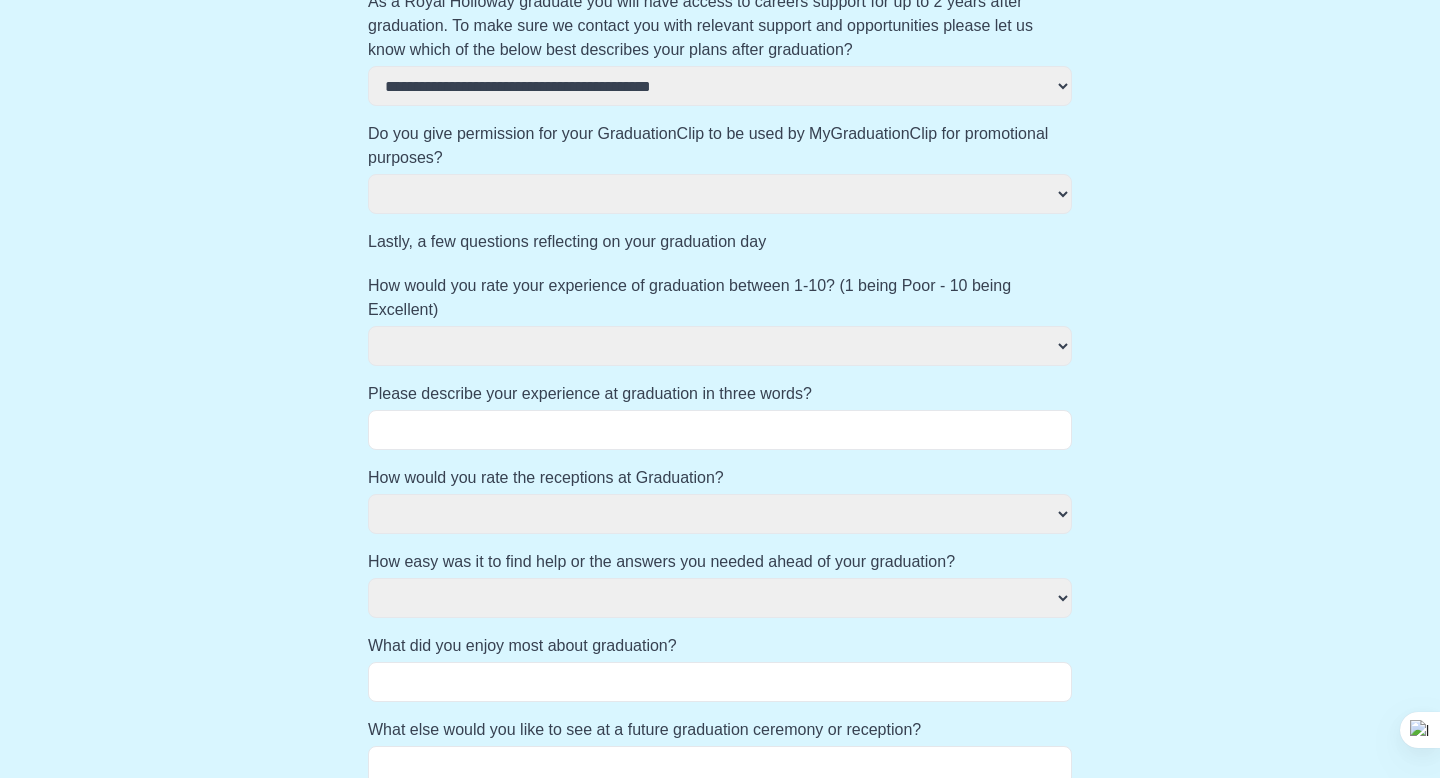 click on "*** **" at bounding box center [720, 194] 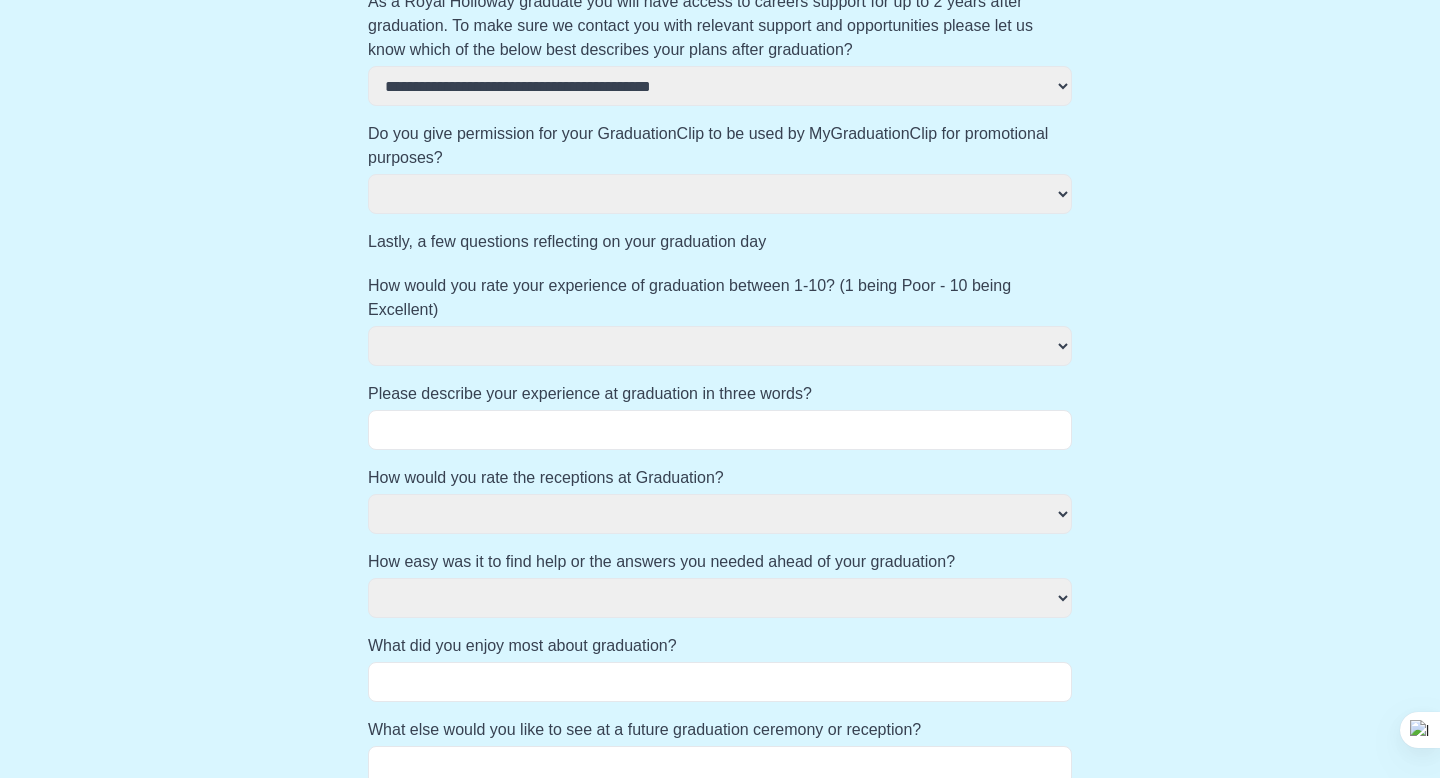 select 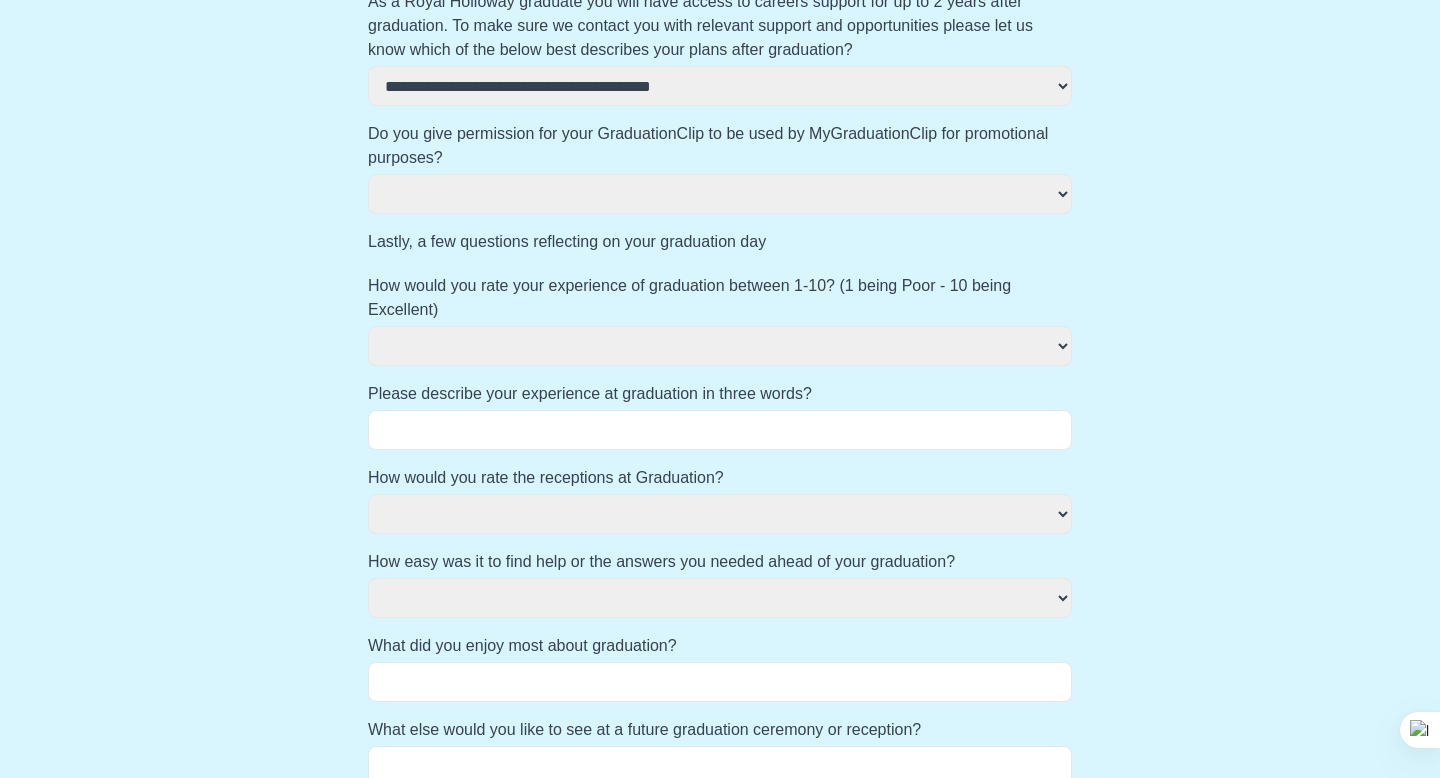 select 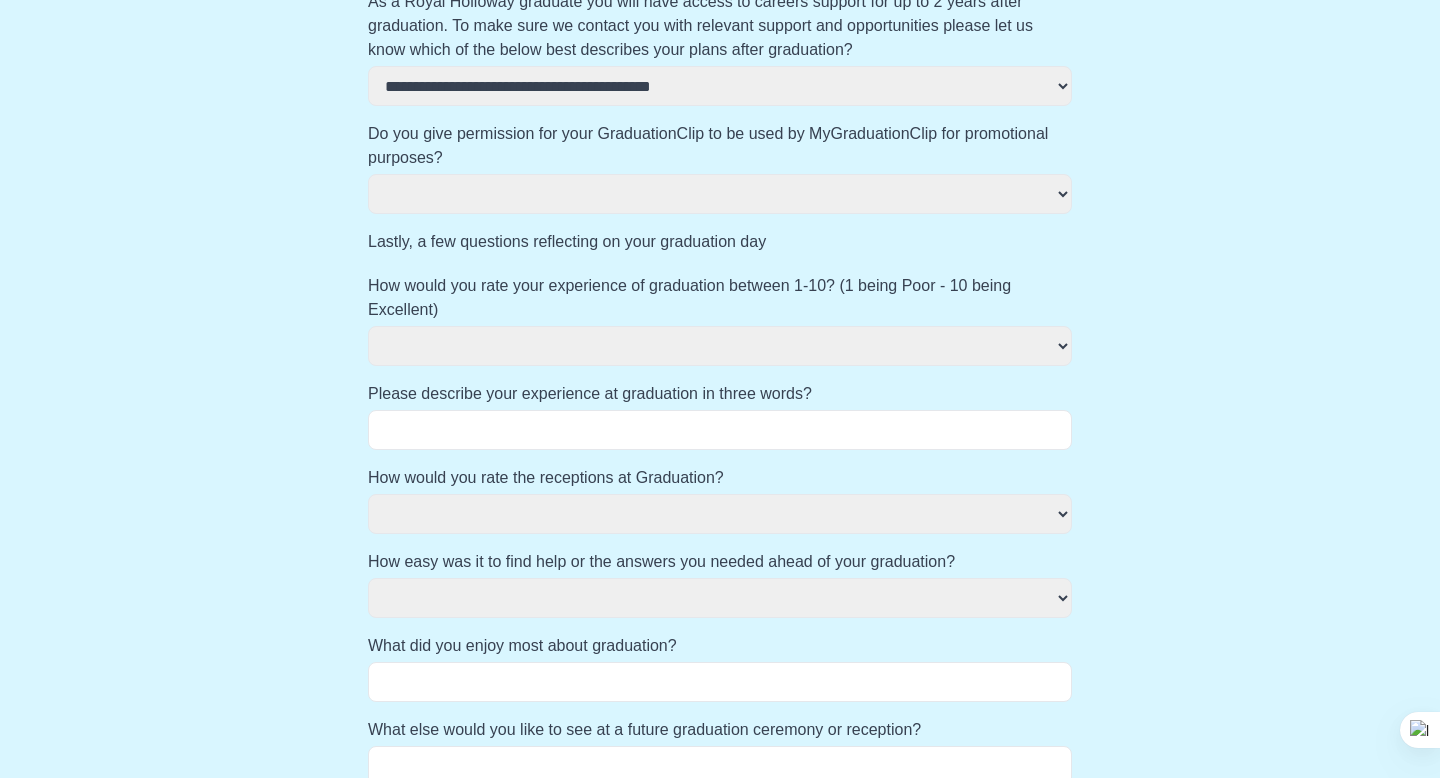 select 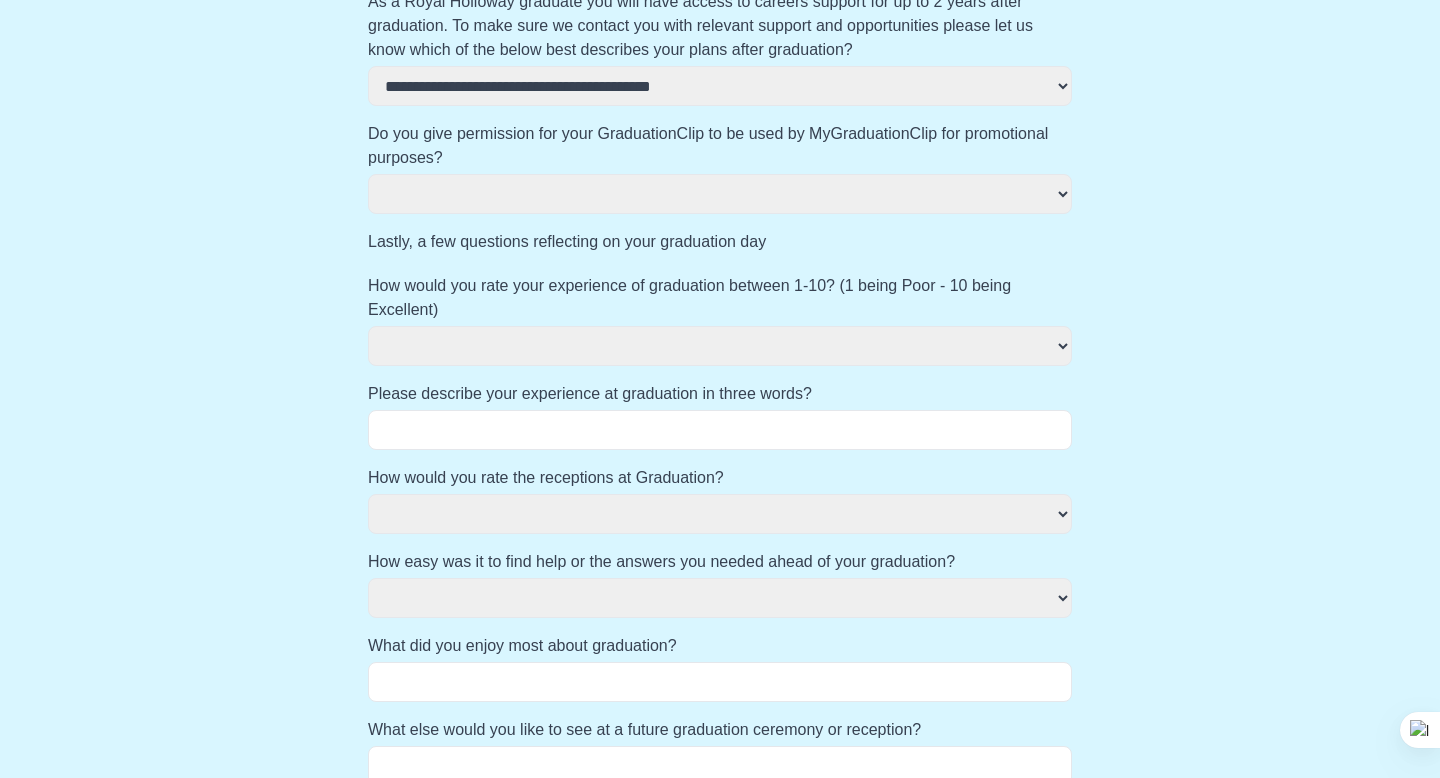 select on "***" 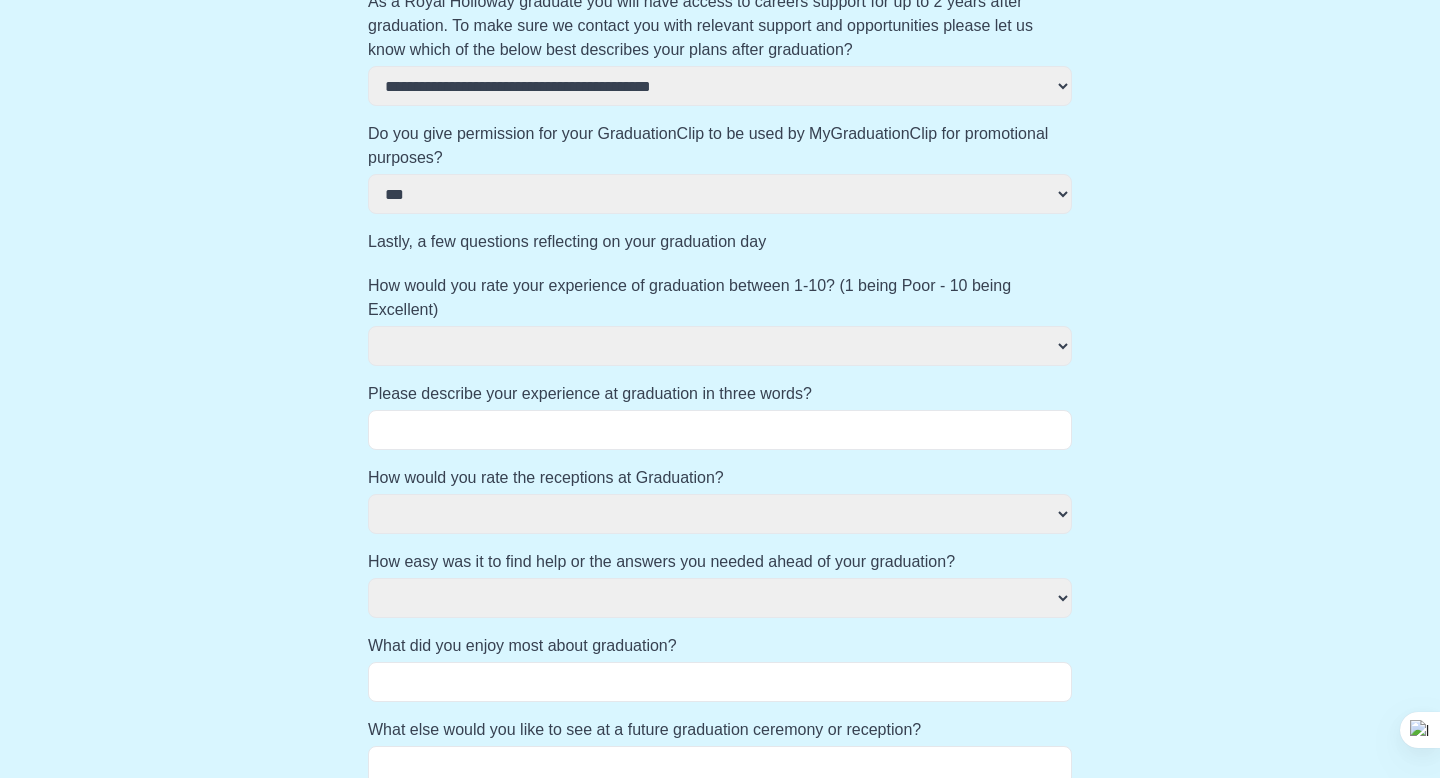 select 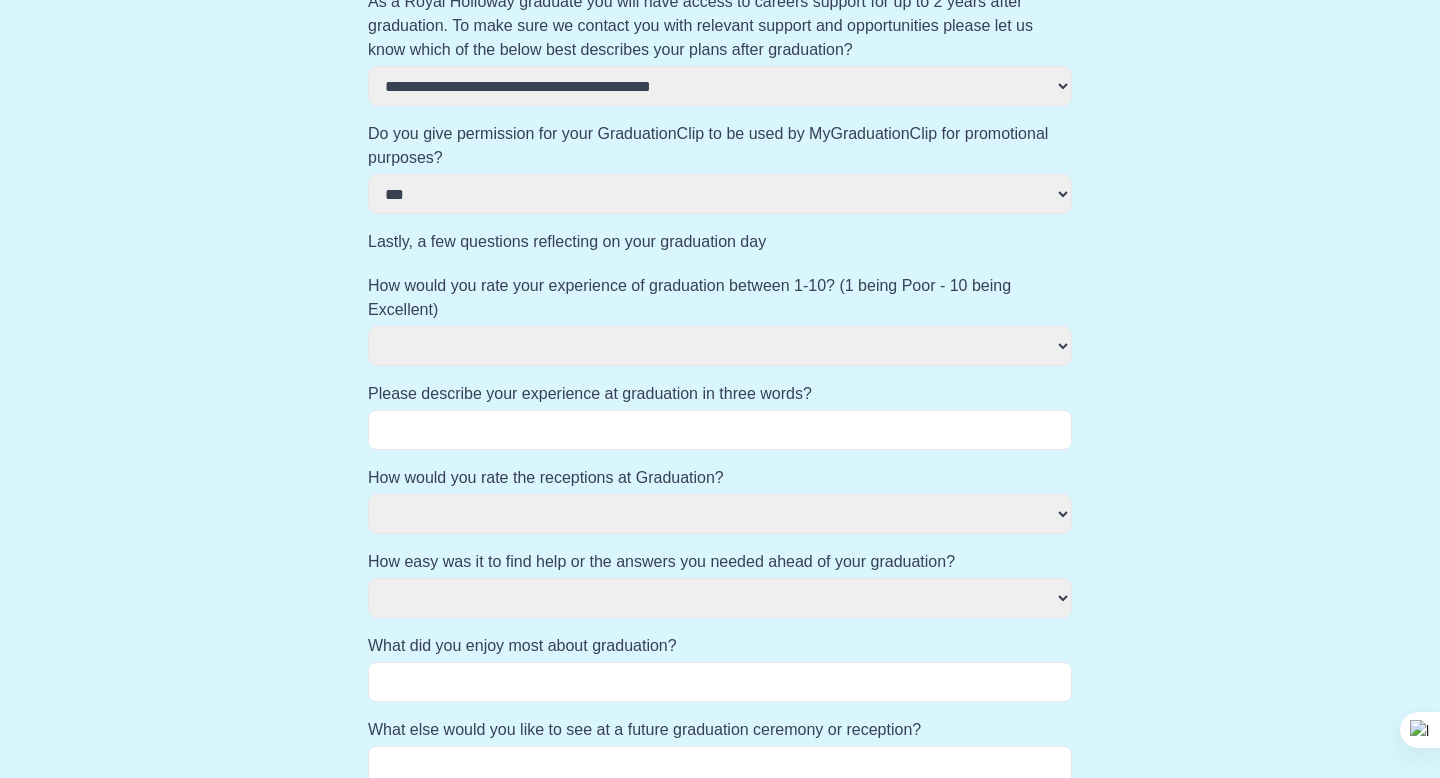 select 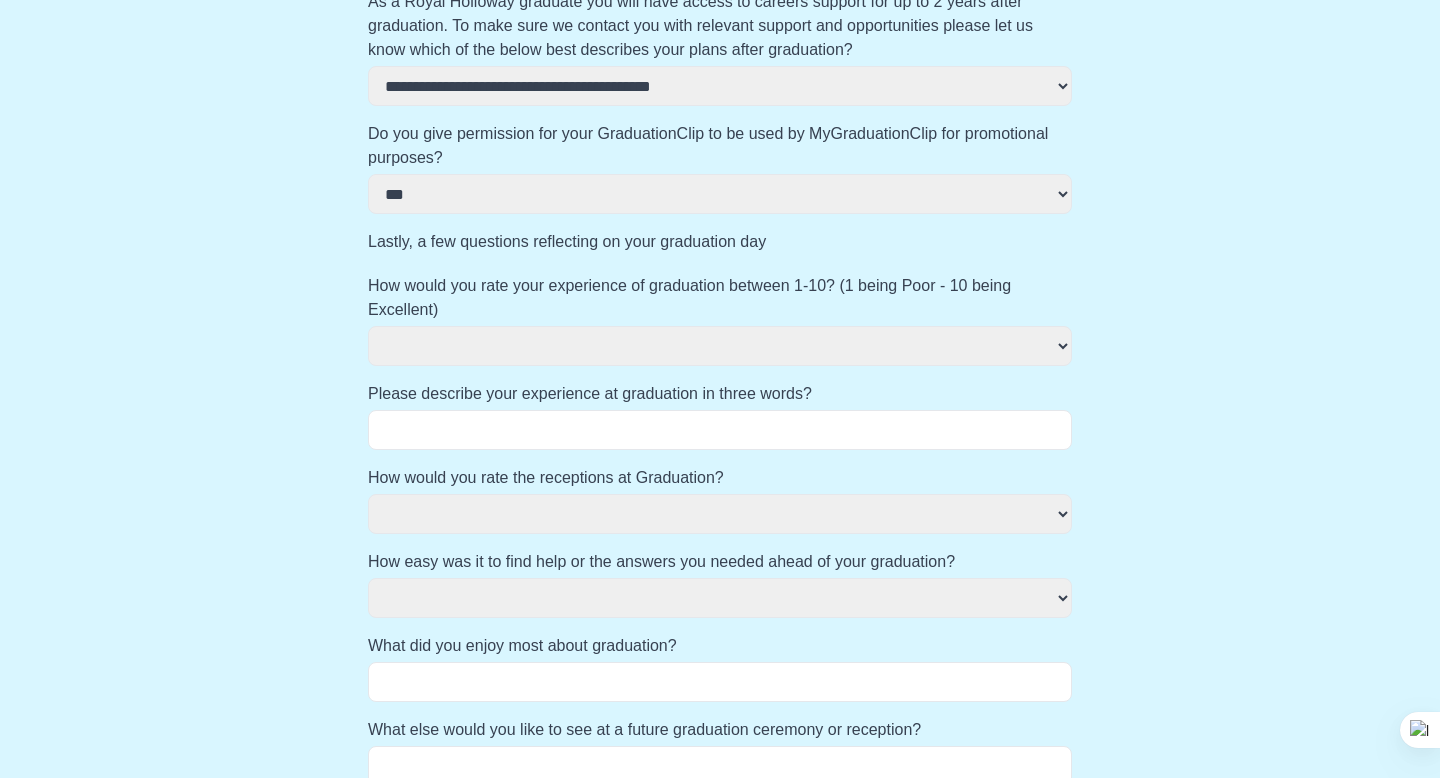 scroll, scrollTop: 1001, scrollLeft: 0, axis: vertical 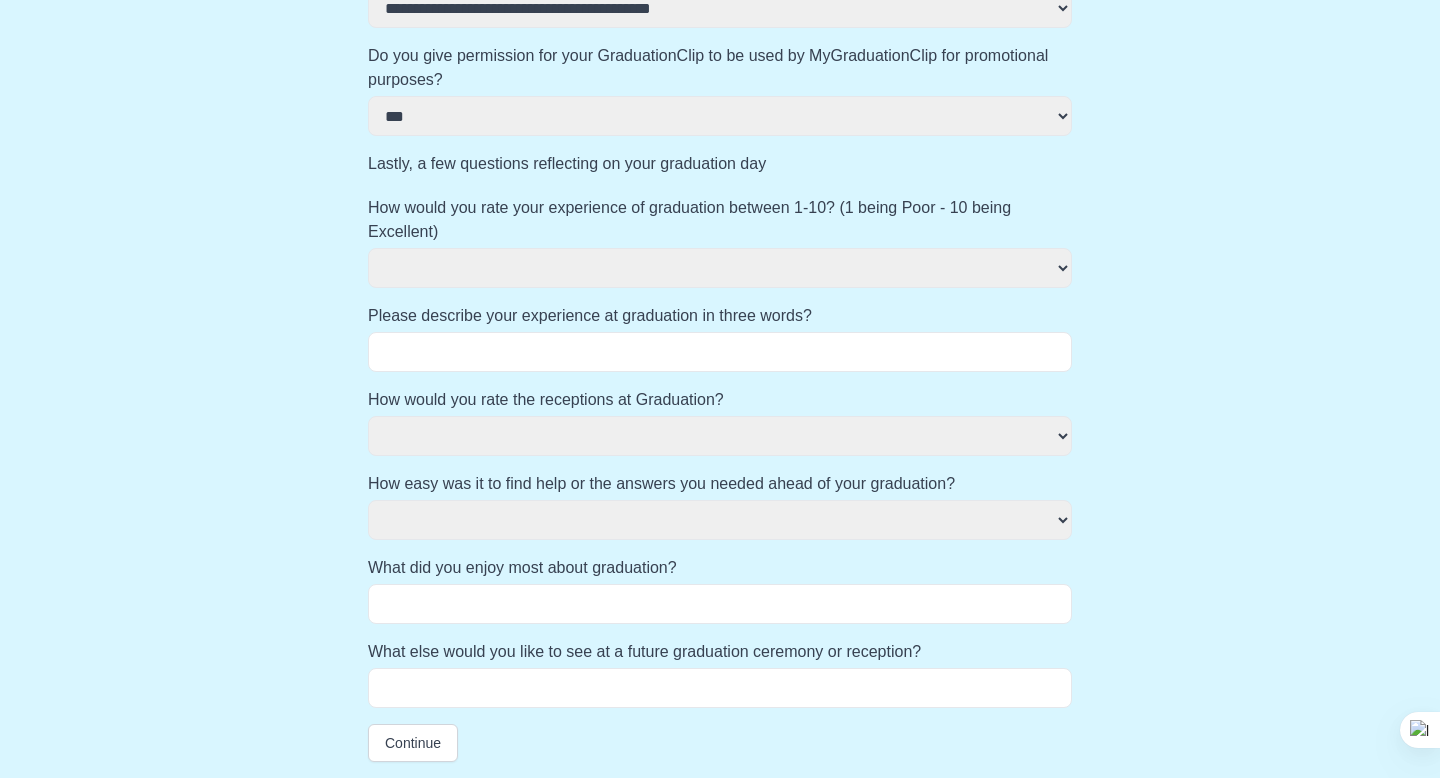 click on "**********" at bounding box center (720, 268) 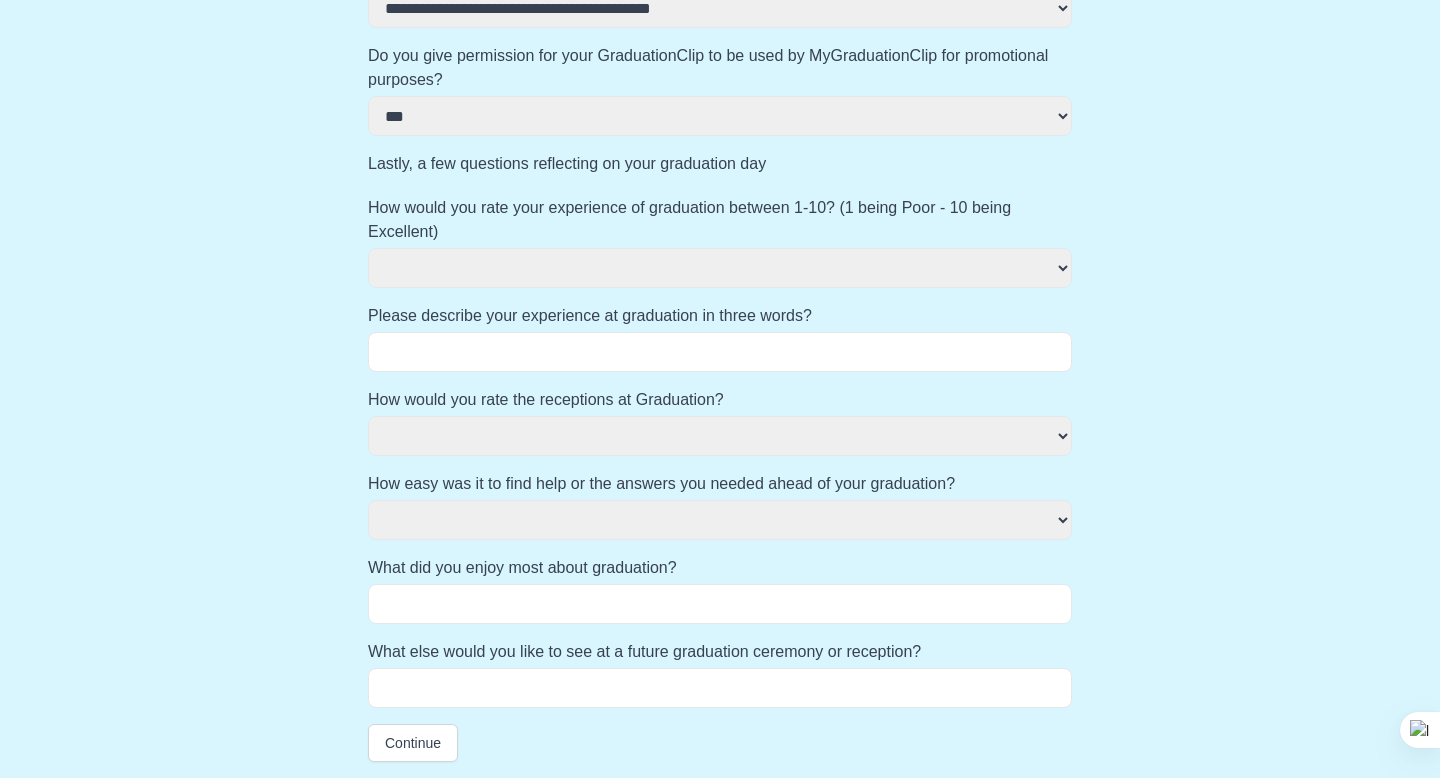 select on "*" 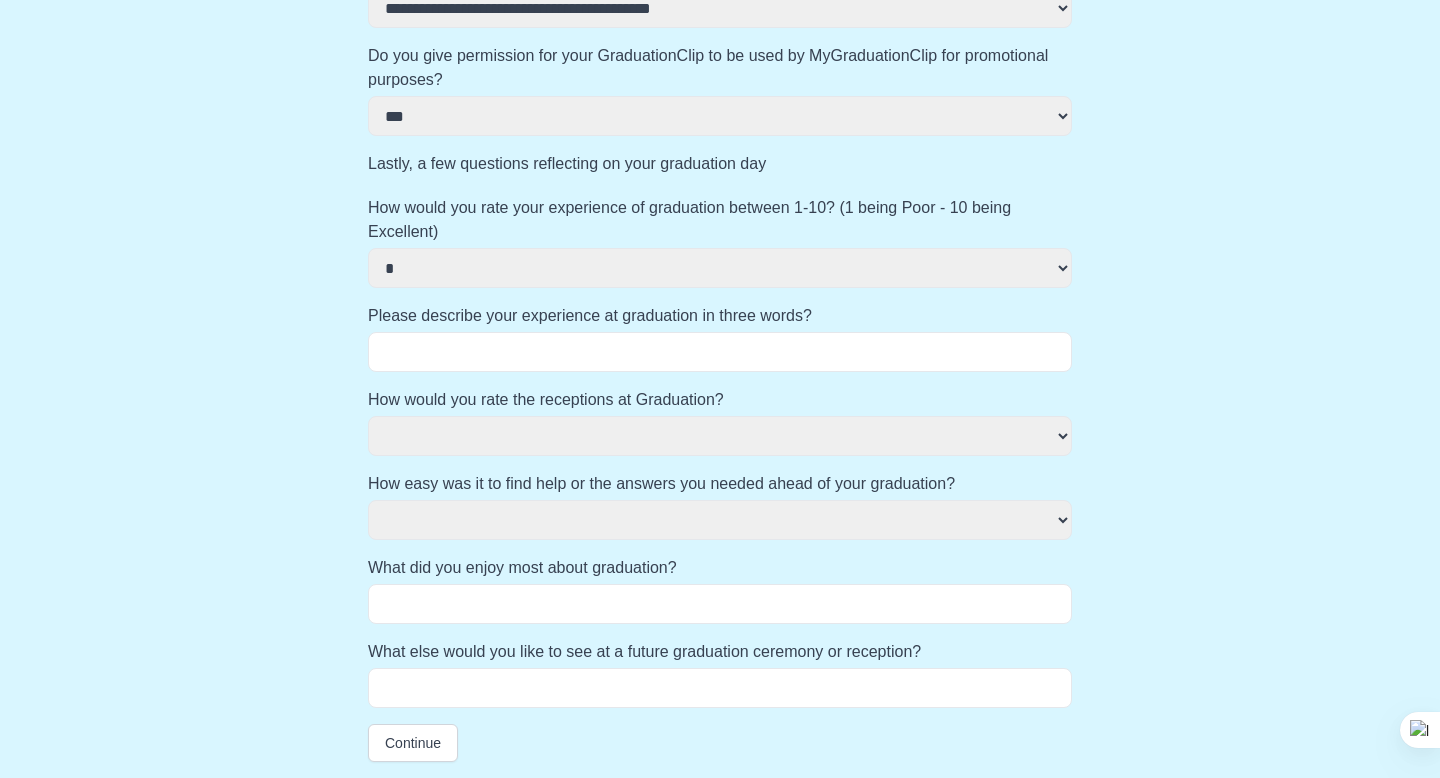 select 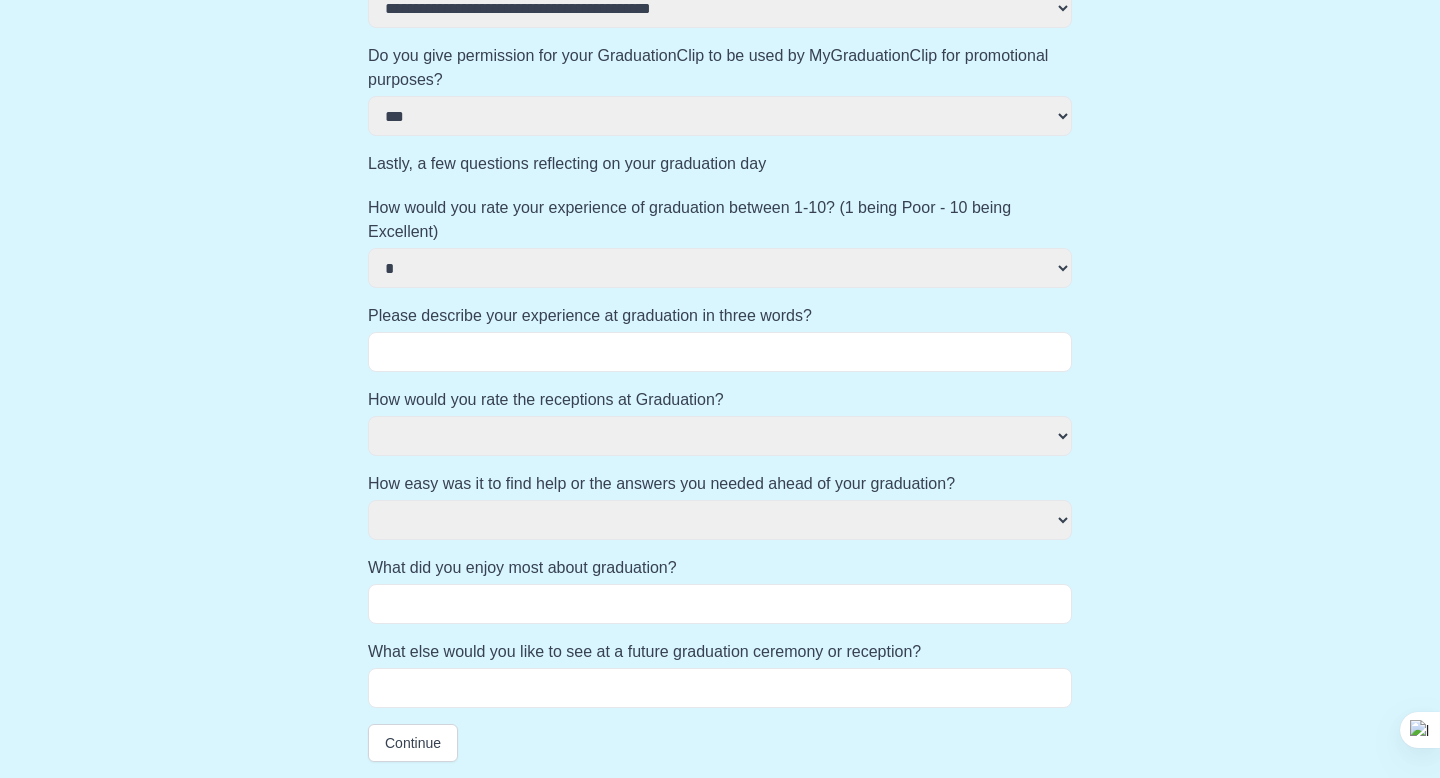 select 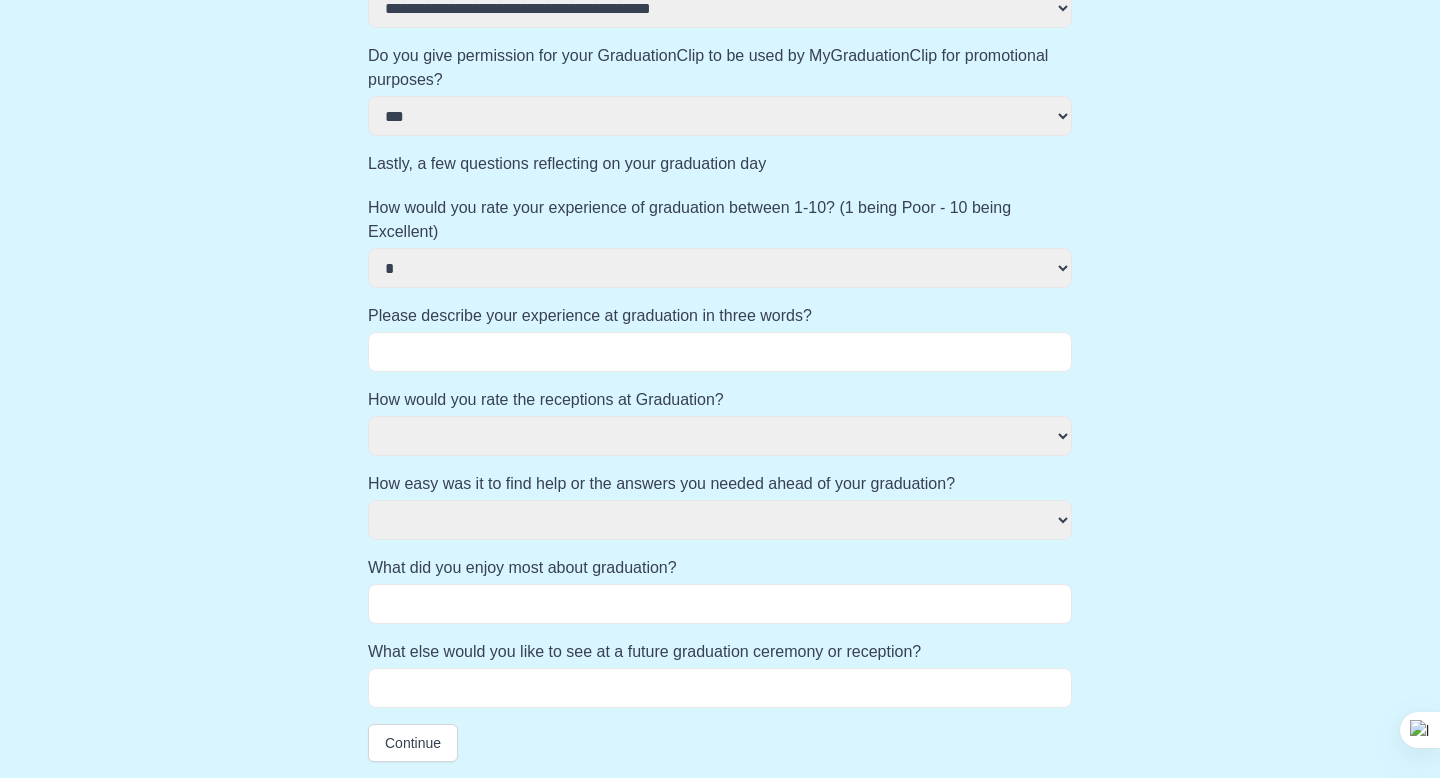 click on "**********" at bounding box center [720, 268] 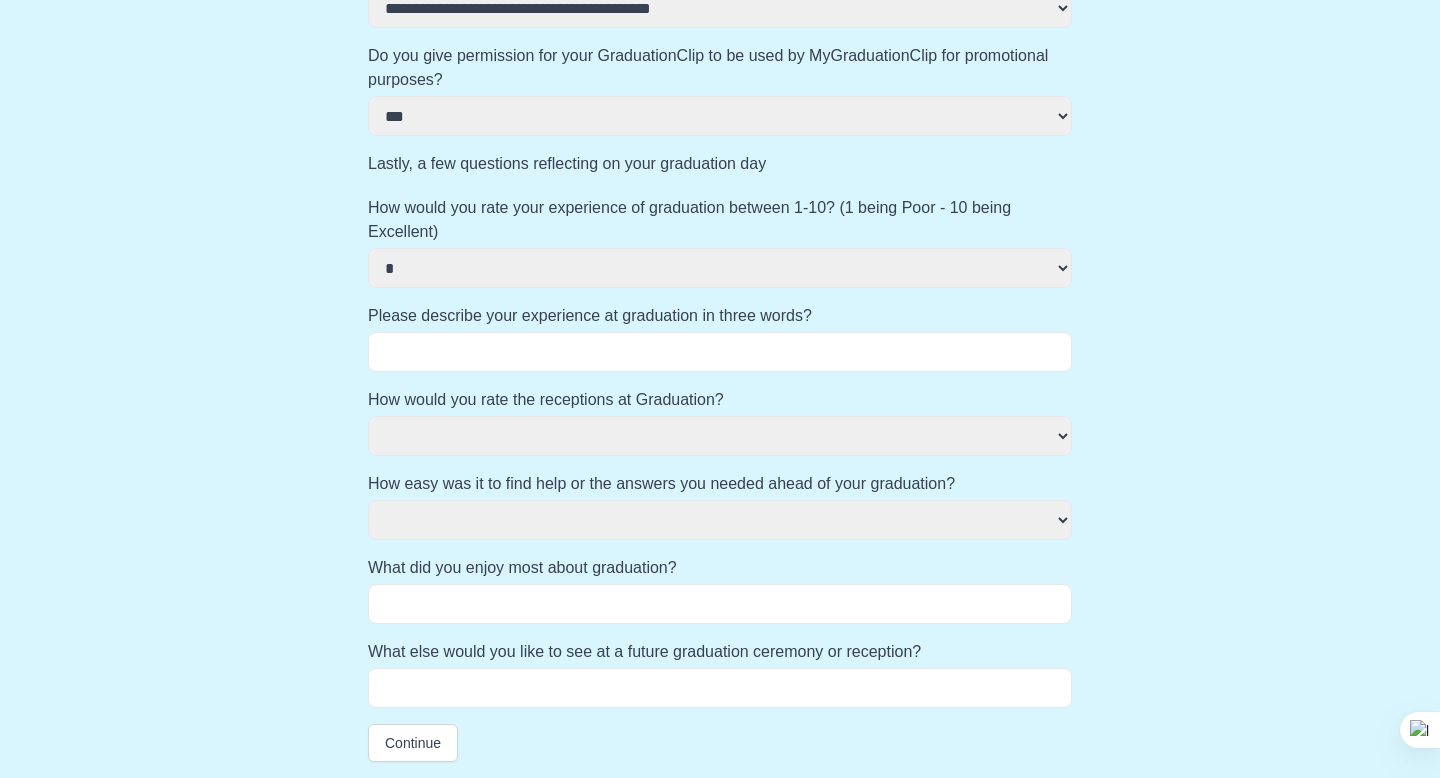 select on "*" 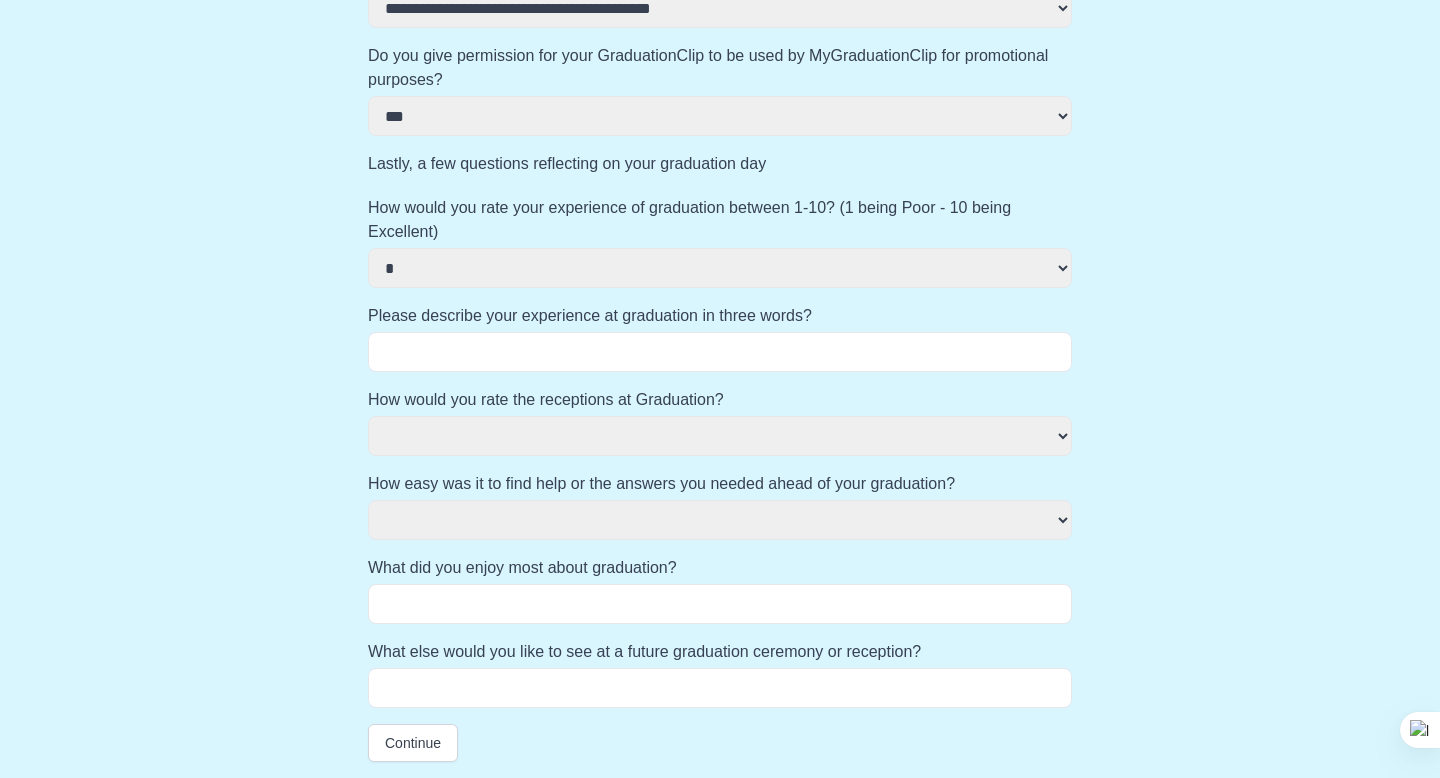 click on "Please describe your experience at graduation in three words?" at bounding box center (720, 352) 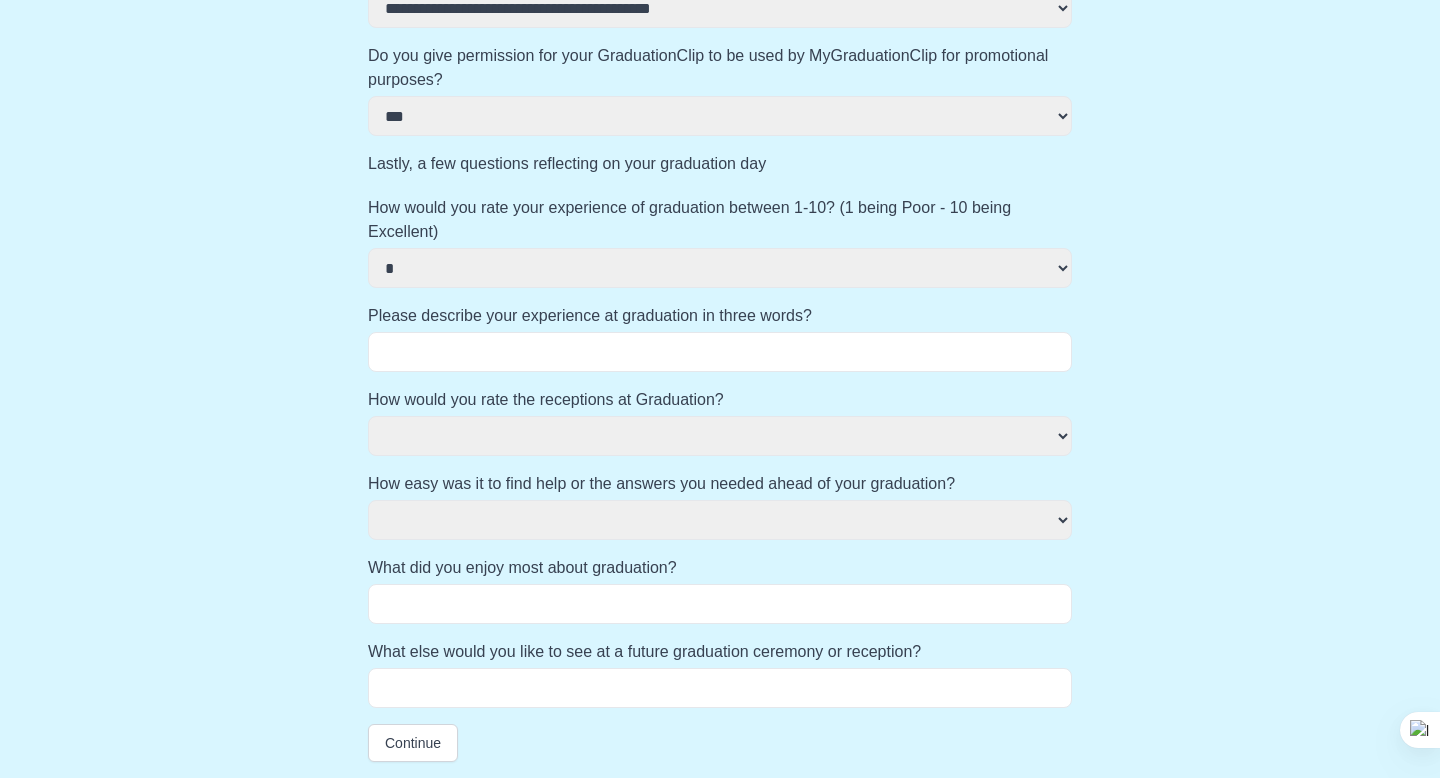 click on "********* **** ** **** *********" at bounding box center (720, 436) 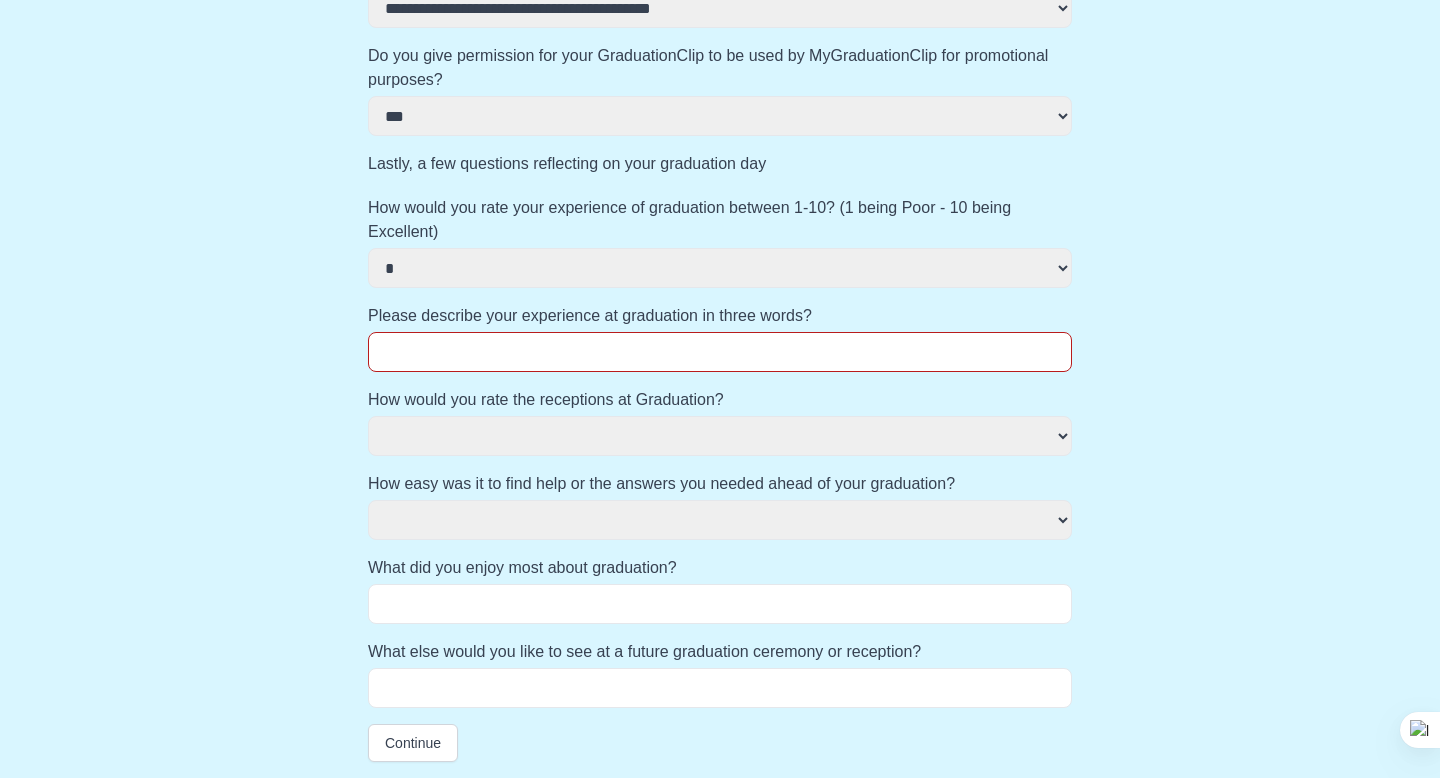 select on "**" 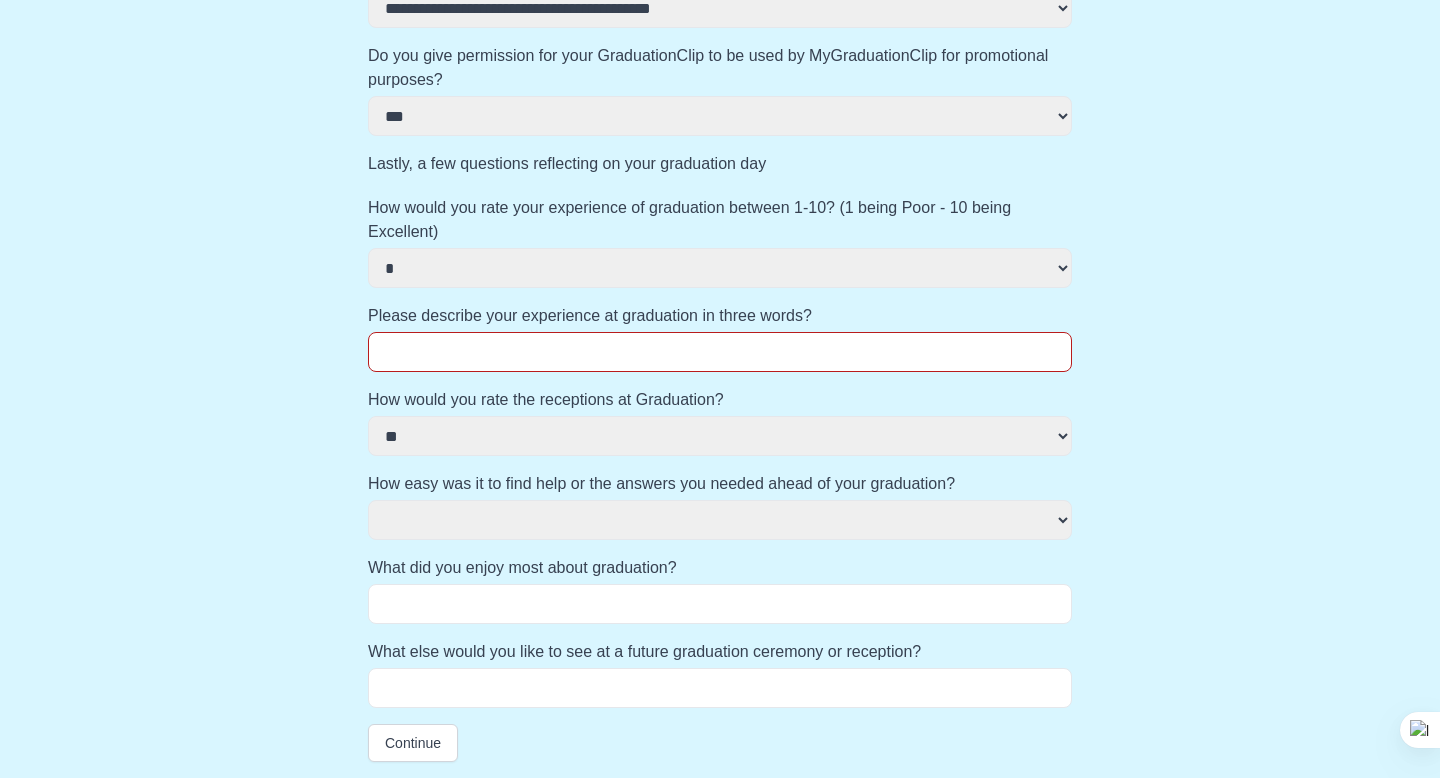 click on "**********" at bounding box center [720, 520] 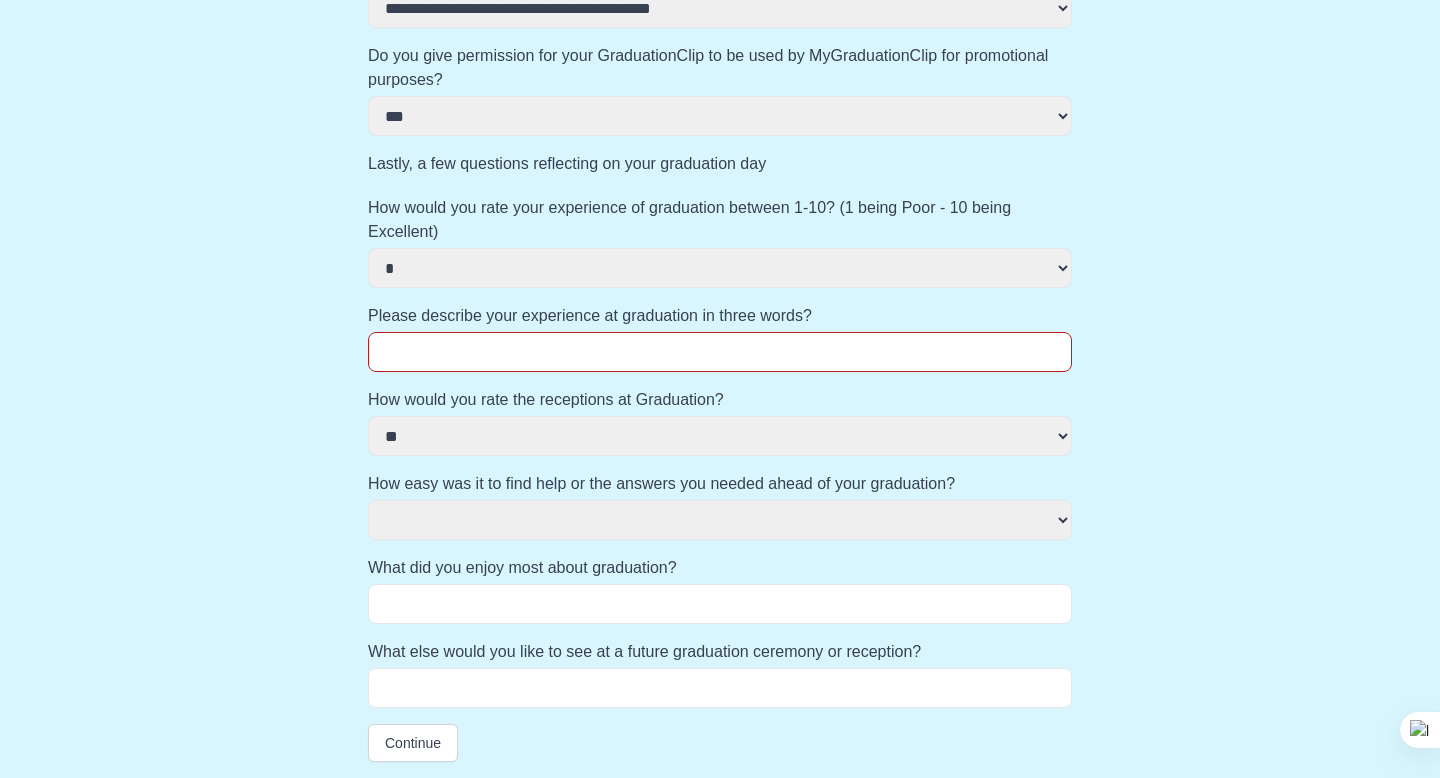 select on "**********" 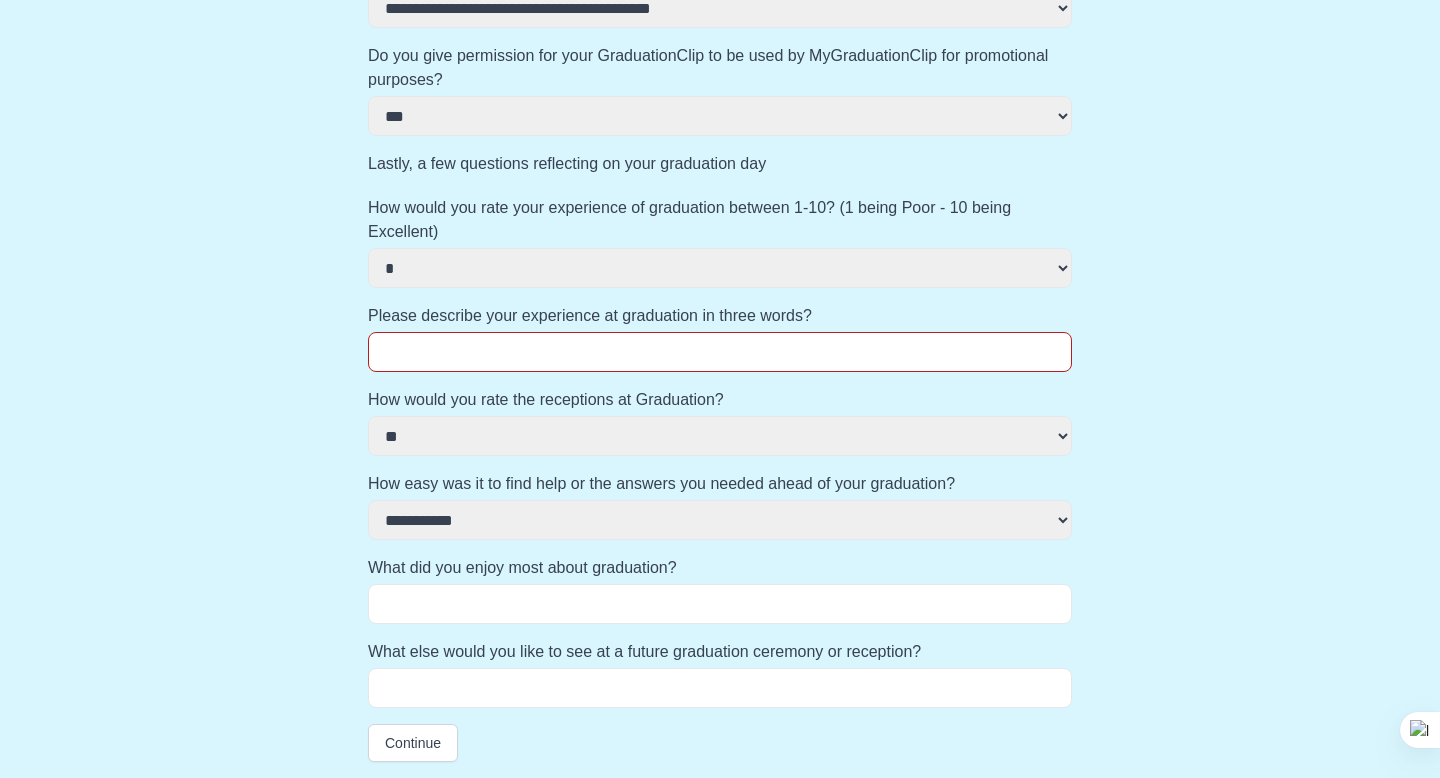 click on "What did you enjoy most about graduation?" at bounding box center [720, 604] 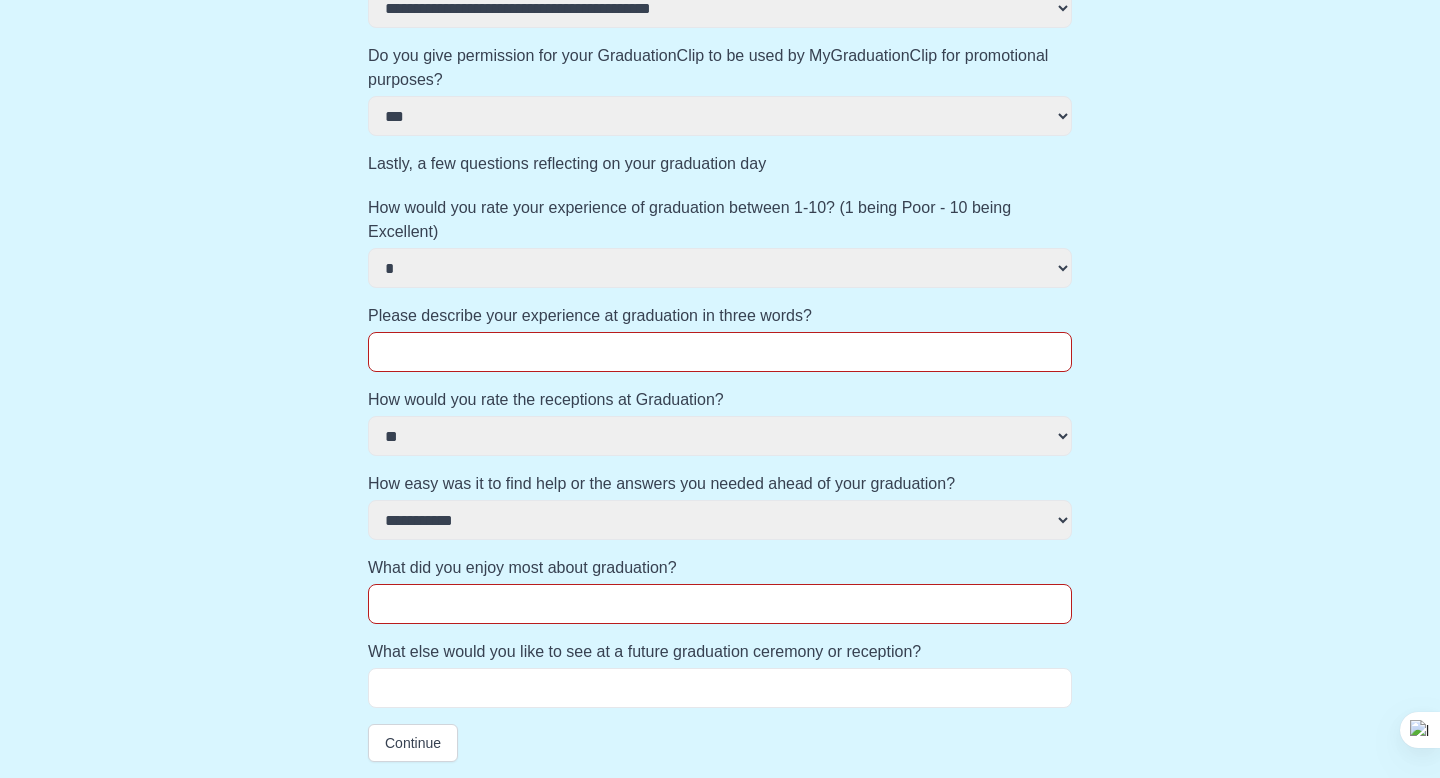 click on "What else would you like to see at a future graduation ceremony or reception?" at bounding box center [720, 688] 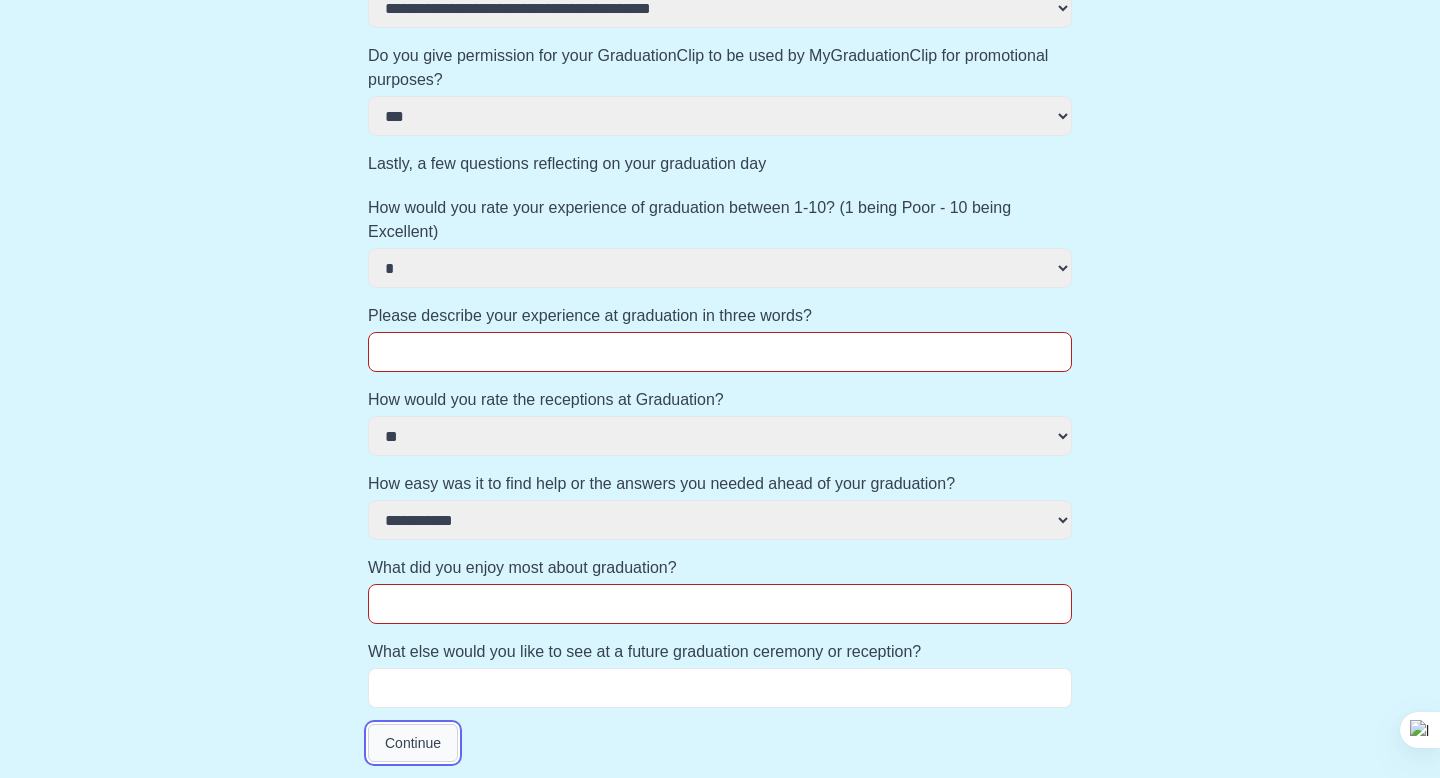 click on "Continue" at bounding box center (413, 743) 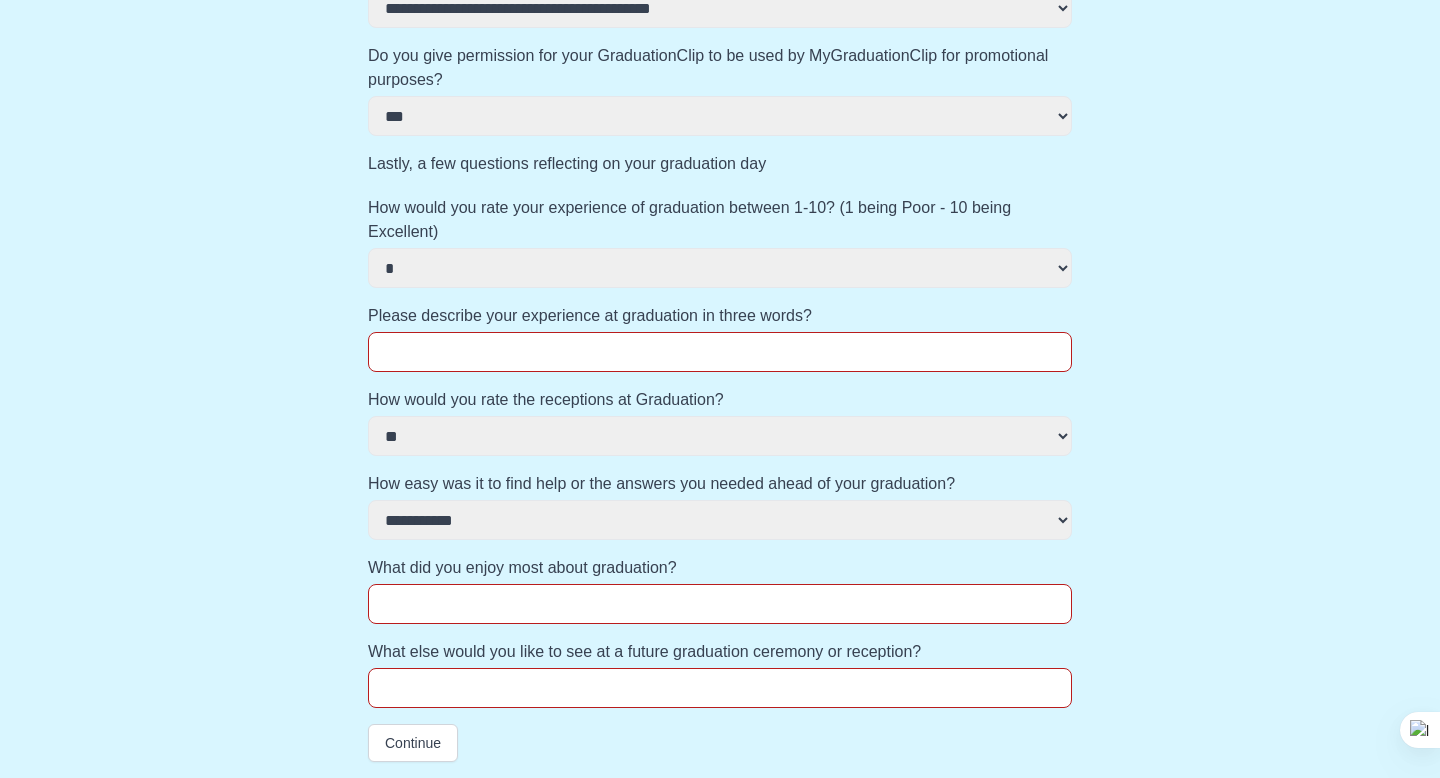 click on "What did you enjoy most about graduation?" at bounding box center [720, 604] 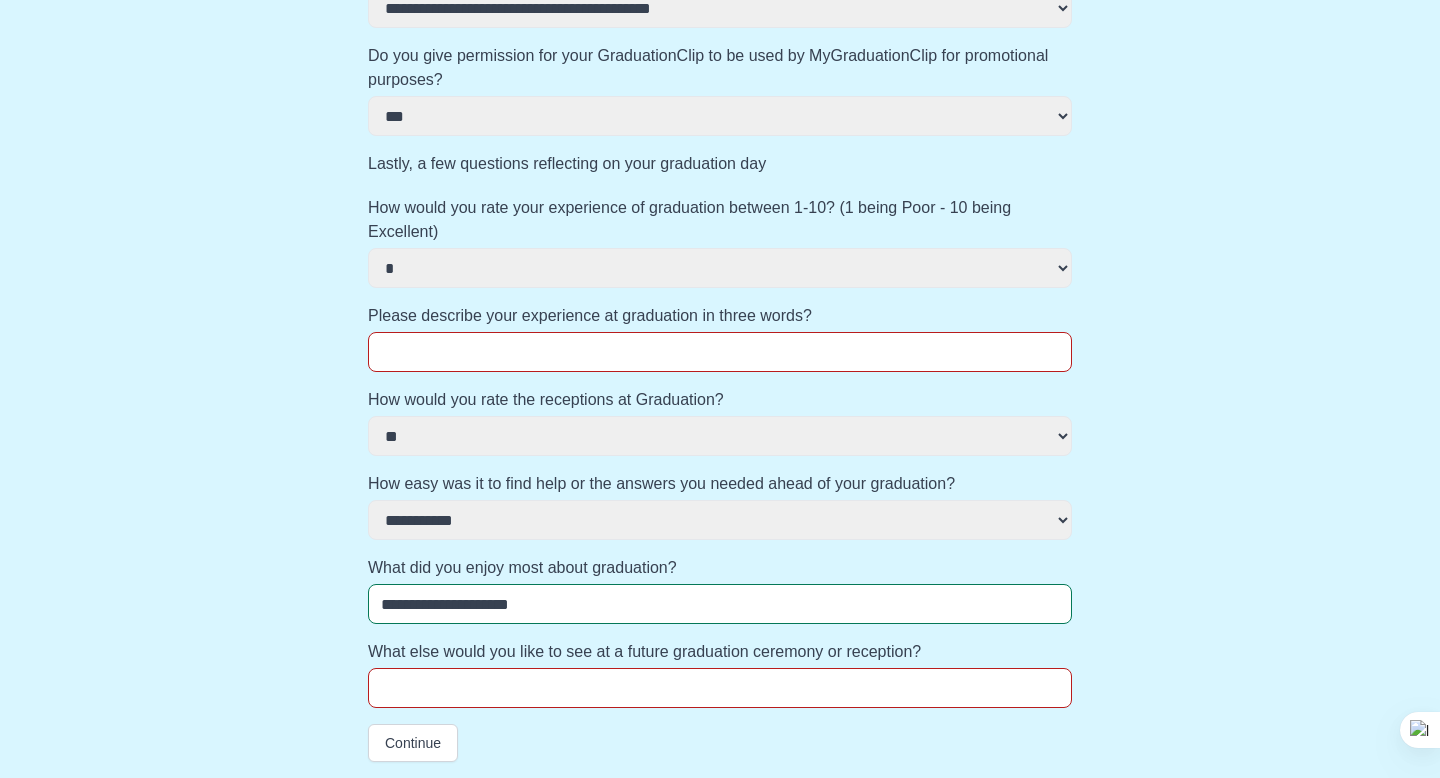 type on "**********" 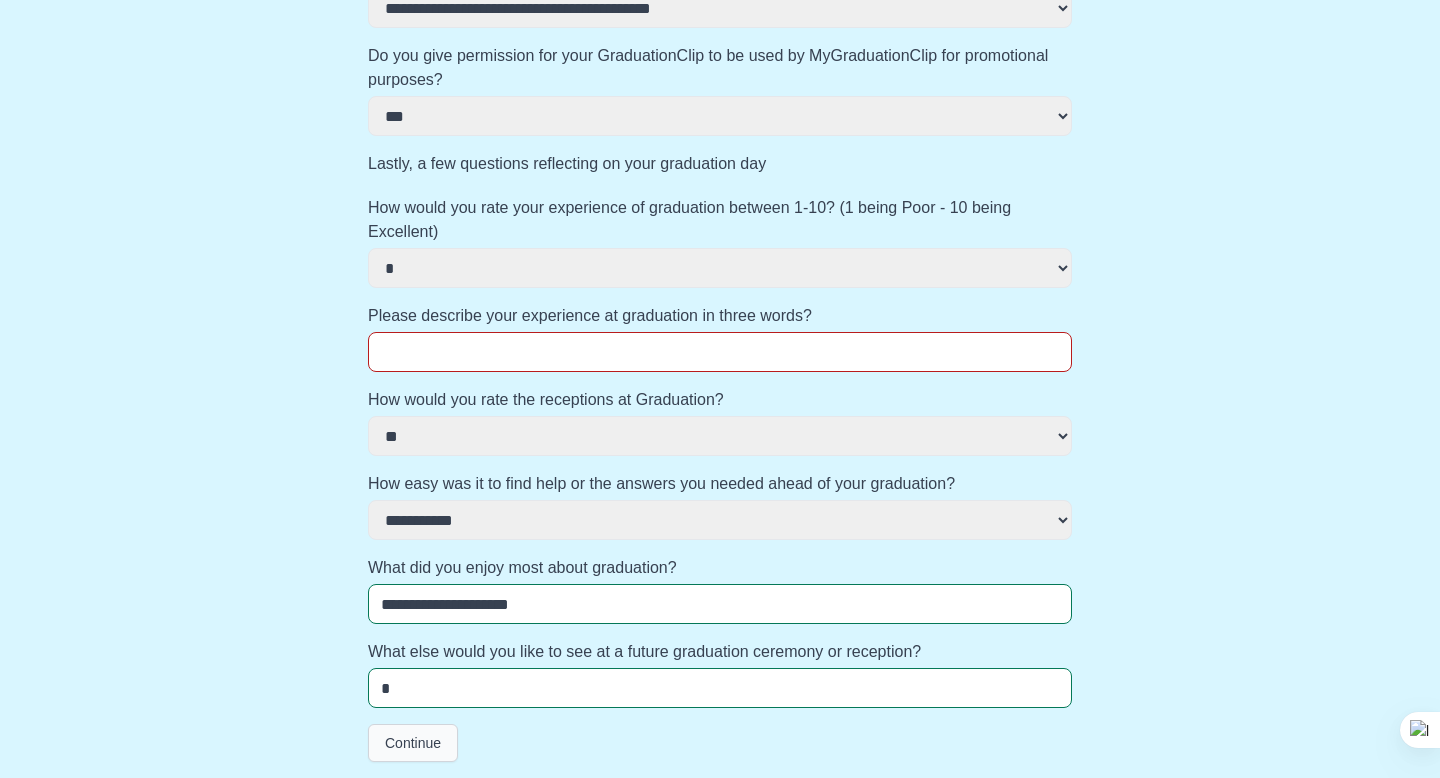 type on "*" 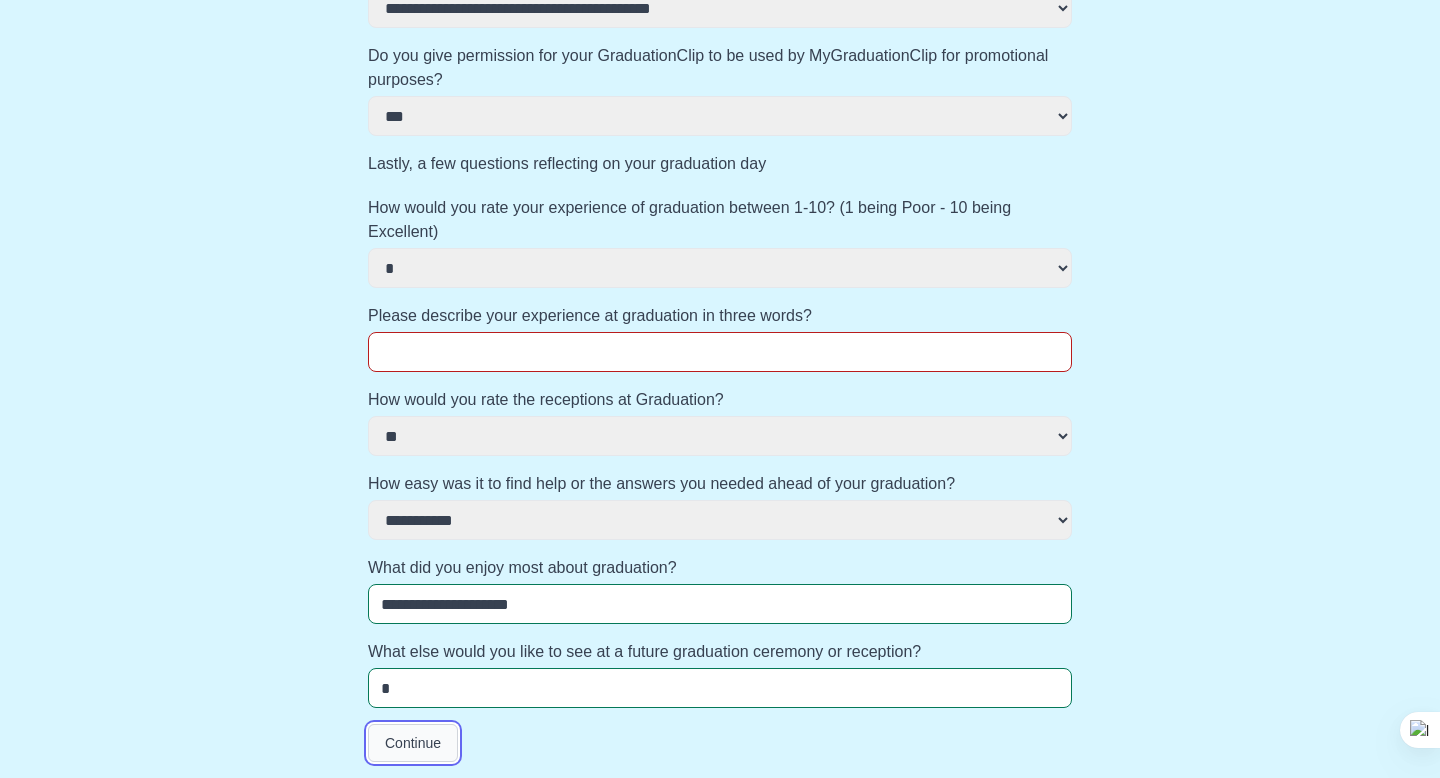 click on "Continue" at bounding box center [413, 743] 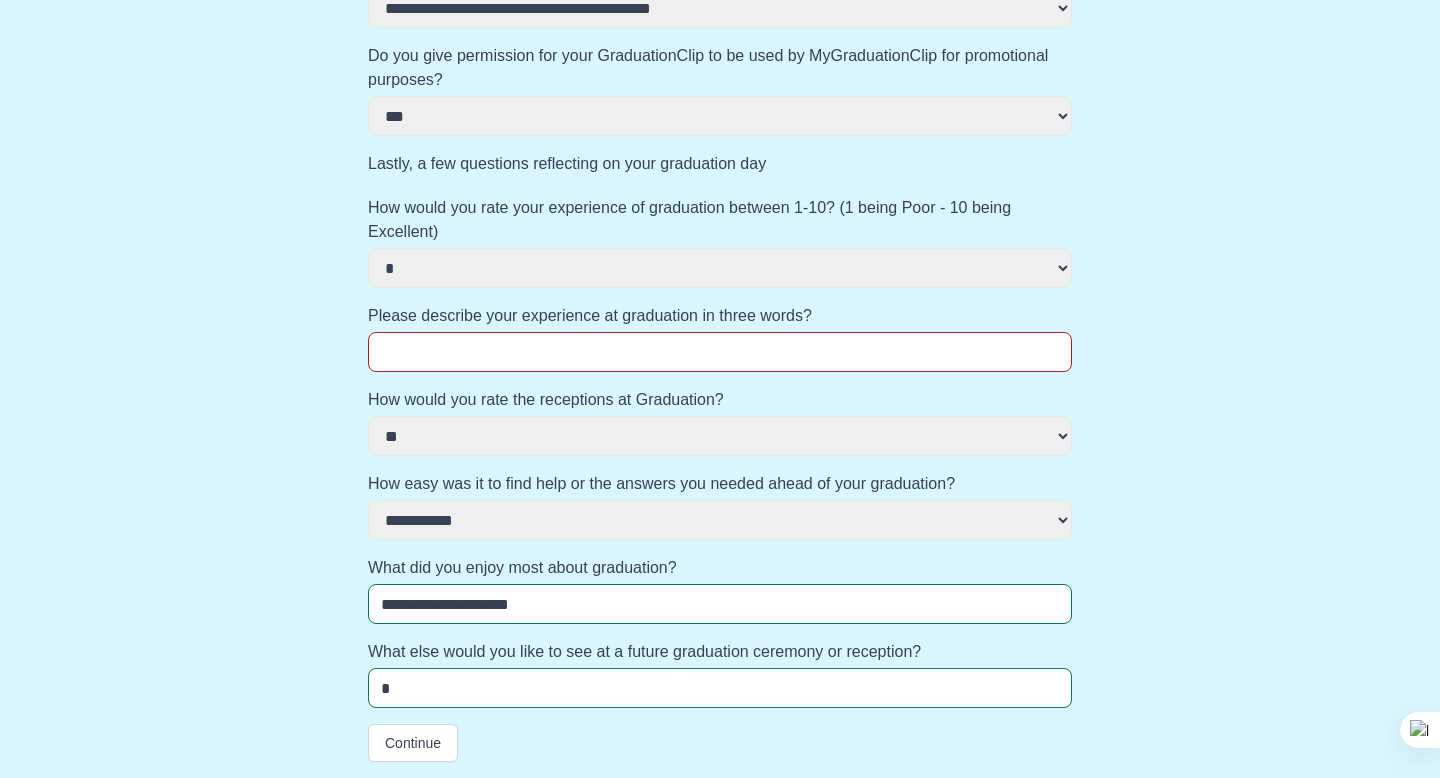 click on "Please describe your experience at graduation in three words?" at bounding box center (720, 352) 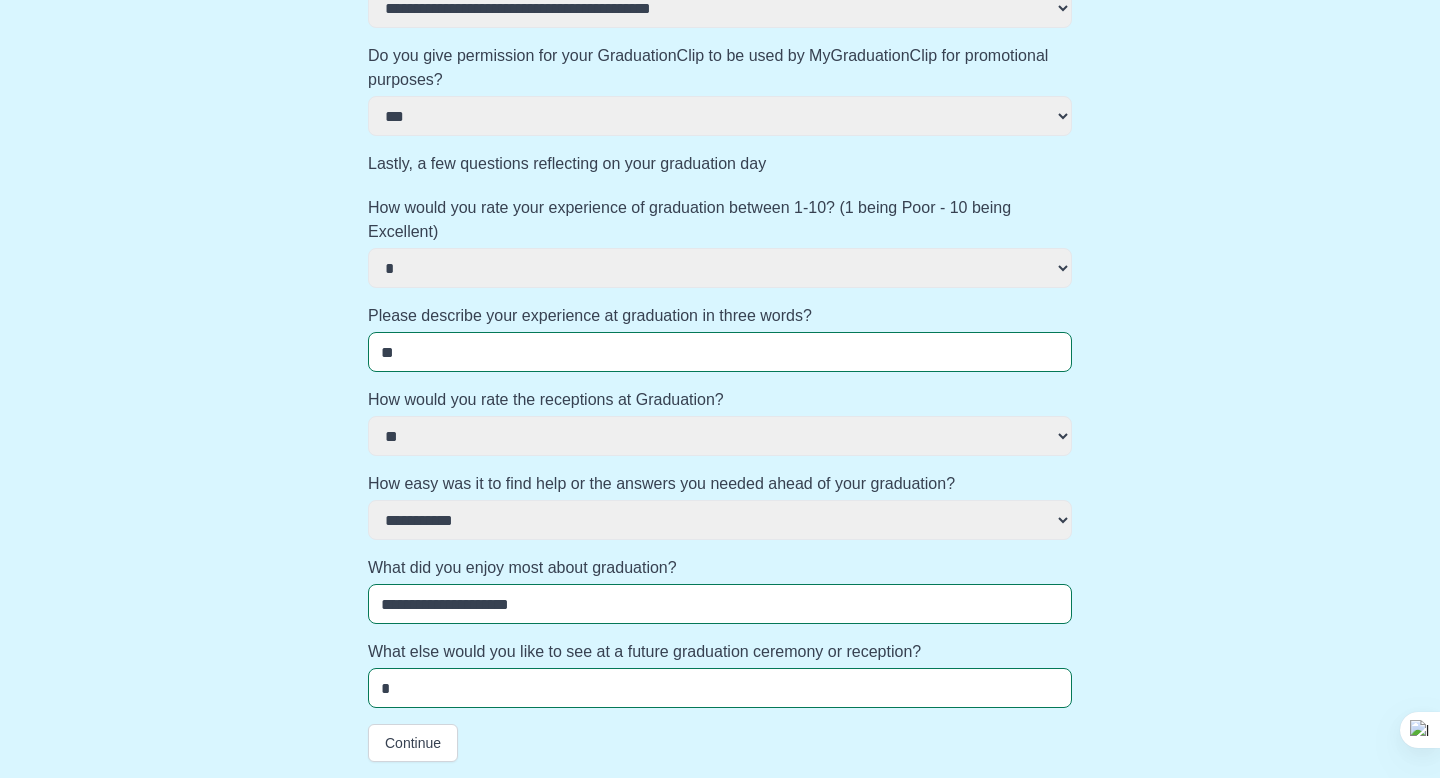 type on "*" 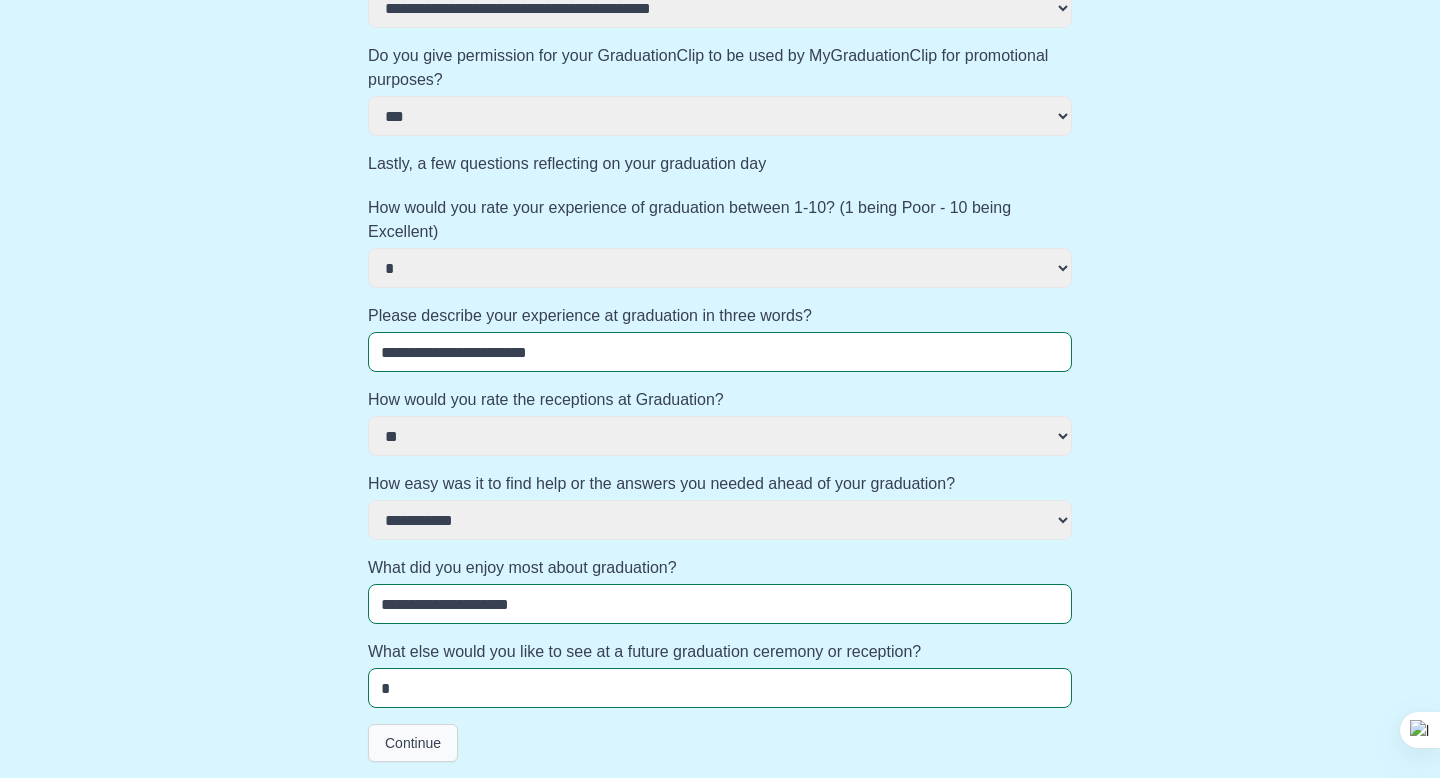 type on "**********" 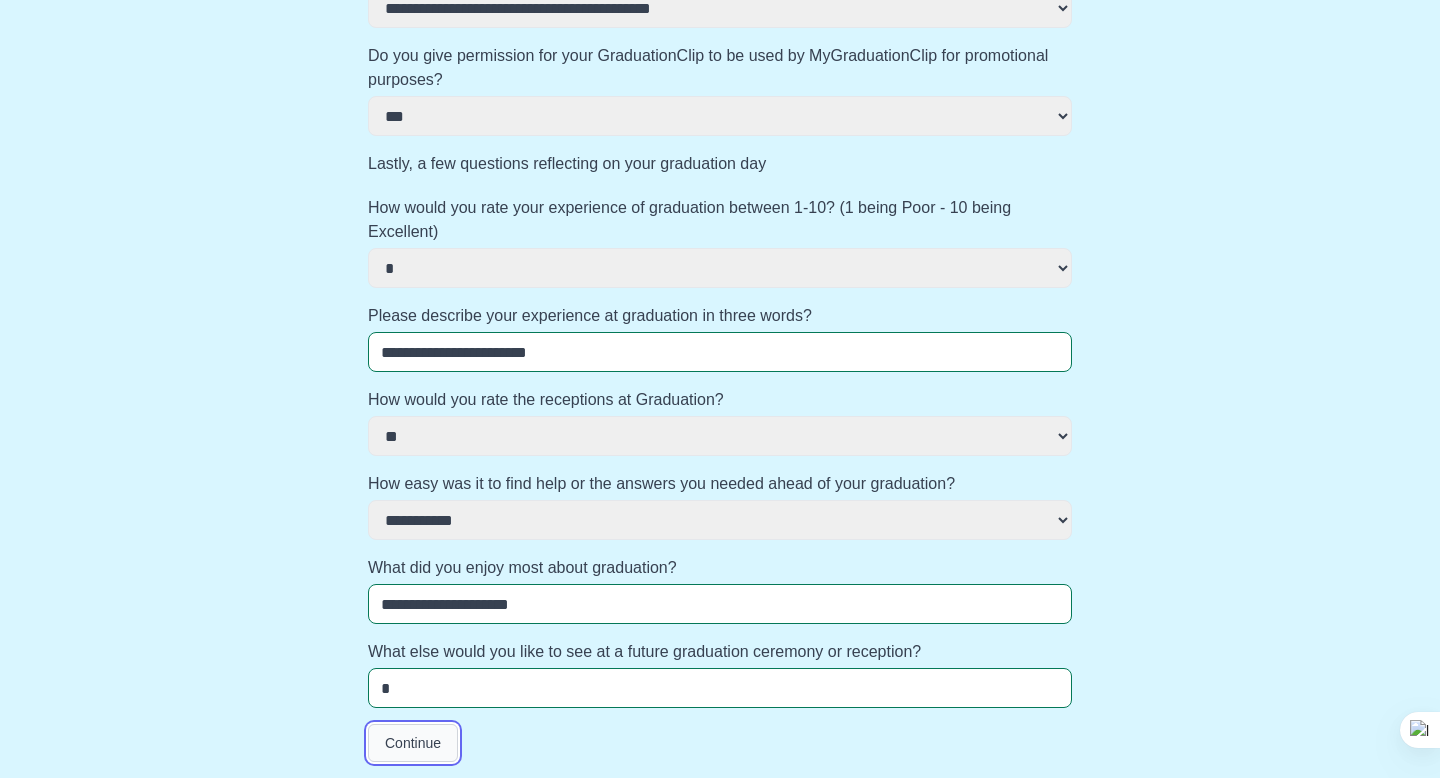 click on "Continue" at bounding box center [413, 743] 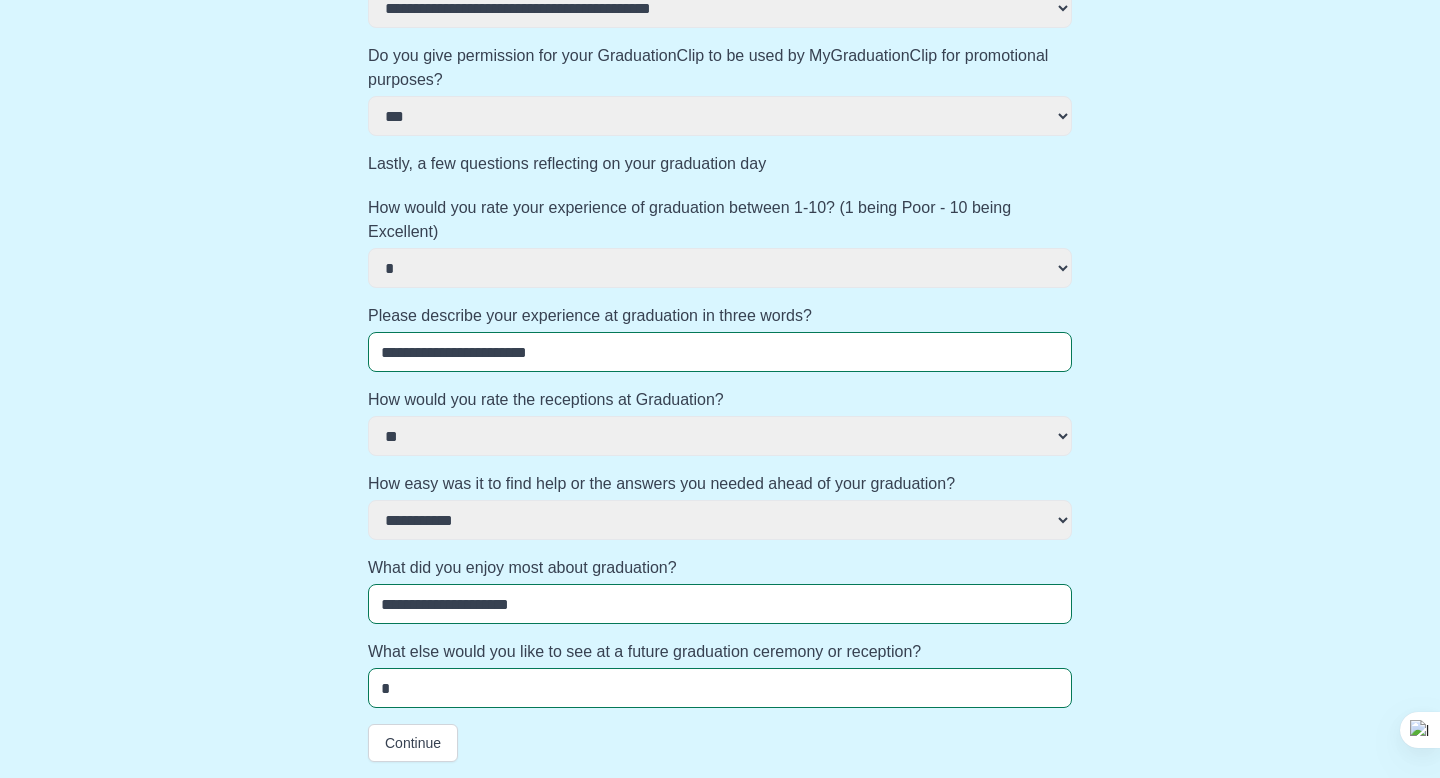 scroll, scrollTop: 0, scrollLeft: 0, axis: both 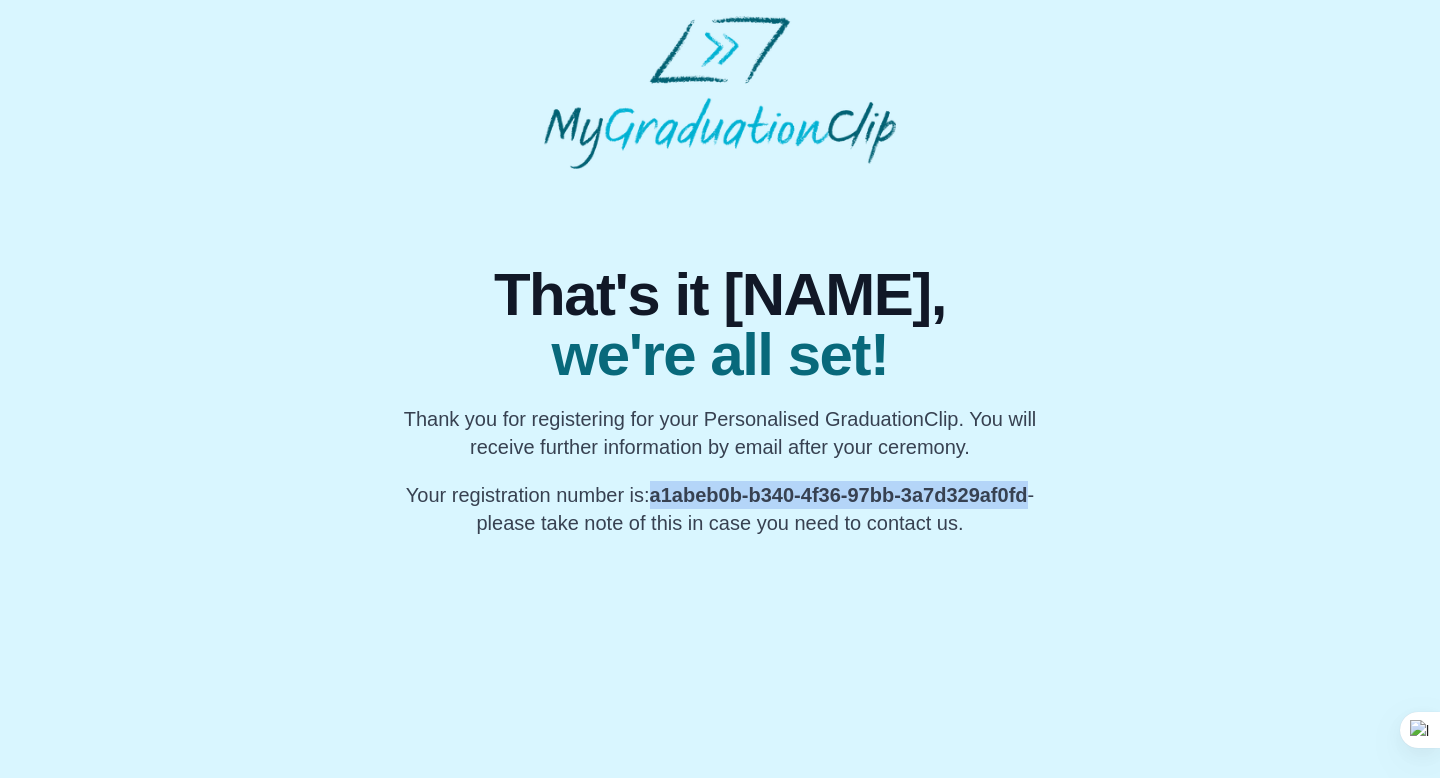 drag, startPoint x: 645, startPoint y: 493, endPoint x: 1036, endPoint y: 500, distance: 391.06265 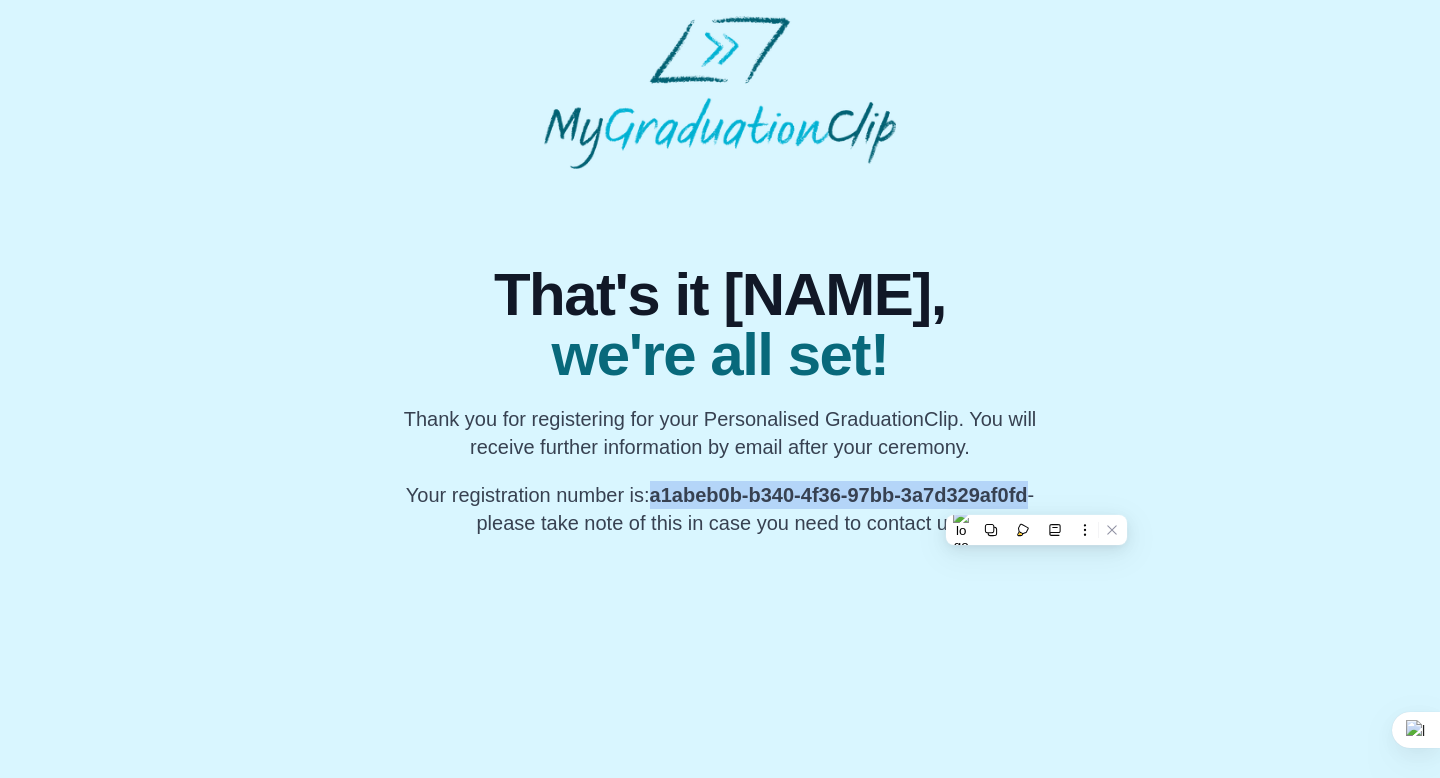 copy on "a1abeb0b-b340-4f36-97bb-3a7d329af0fd" 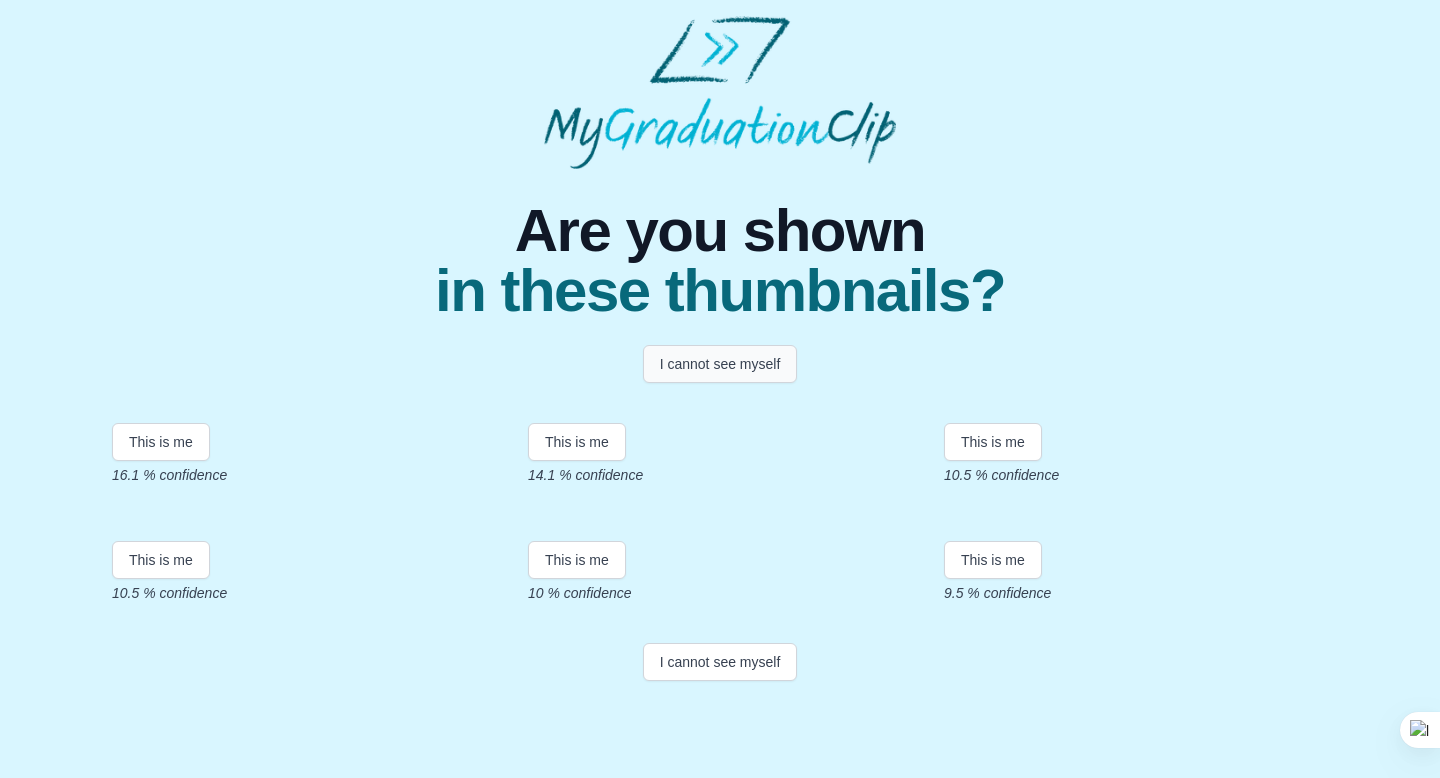 scroll, scrollTop: 242, scrollLeft: 0, axis: vertical 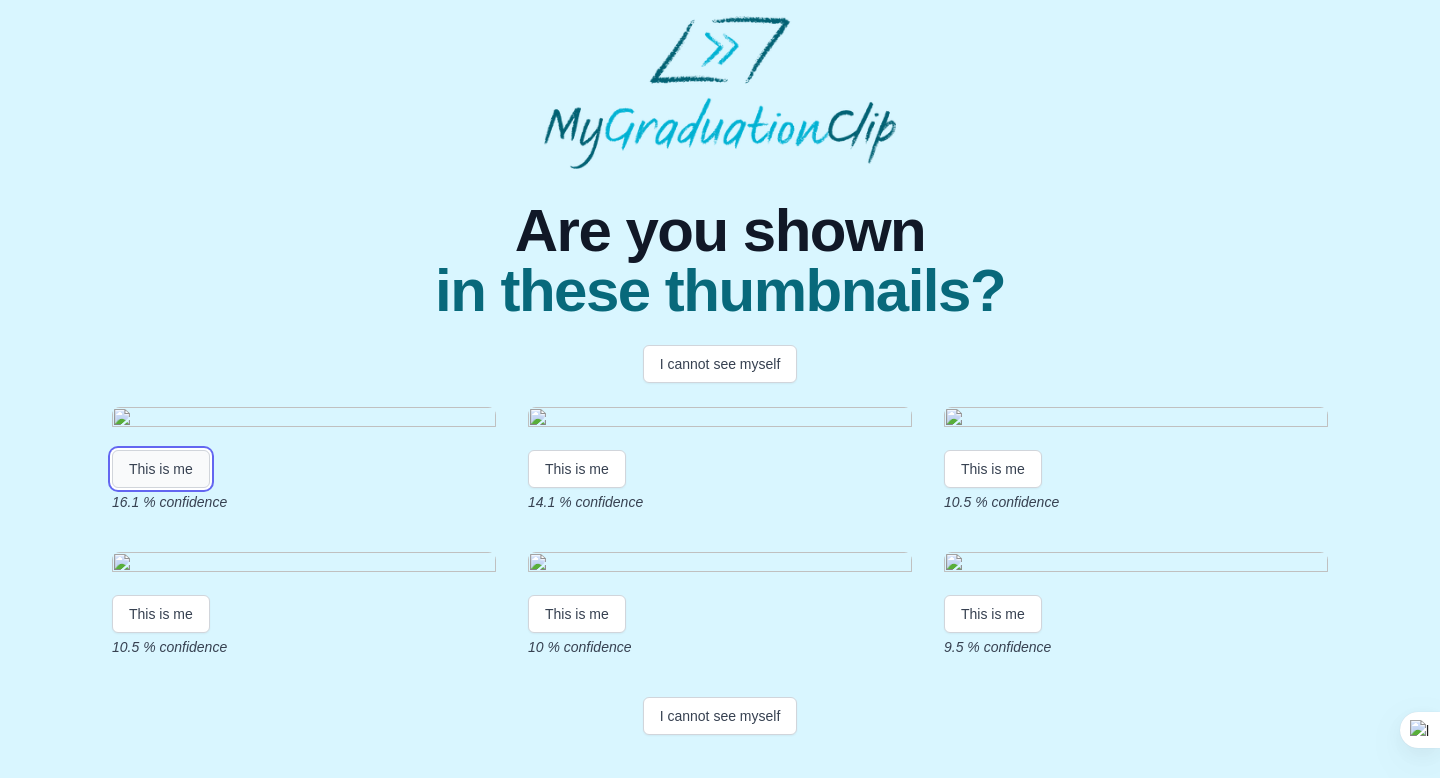 click on "This is me" at bounding box center [161, 469] 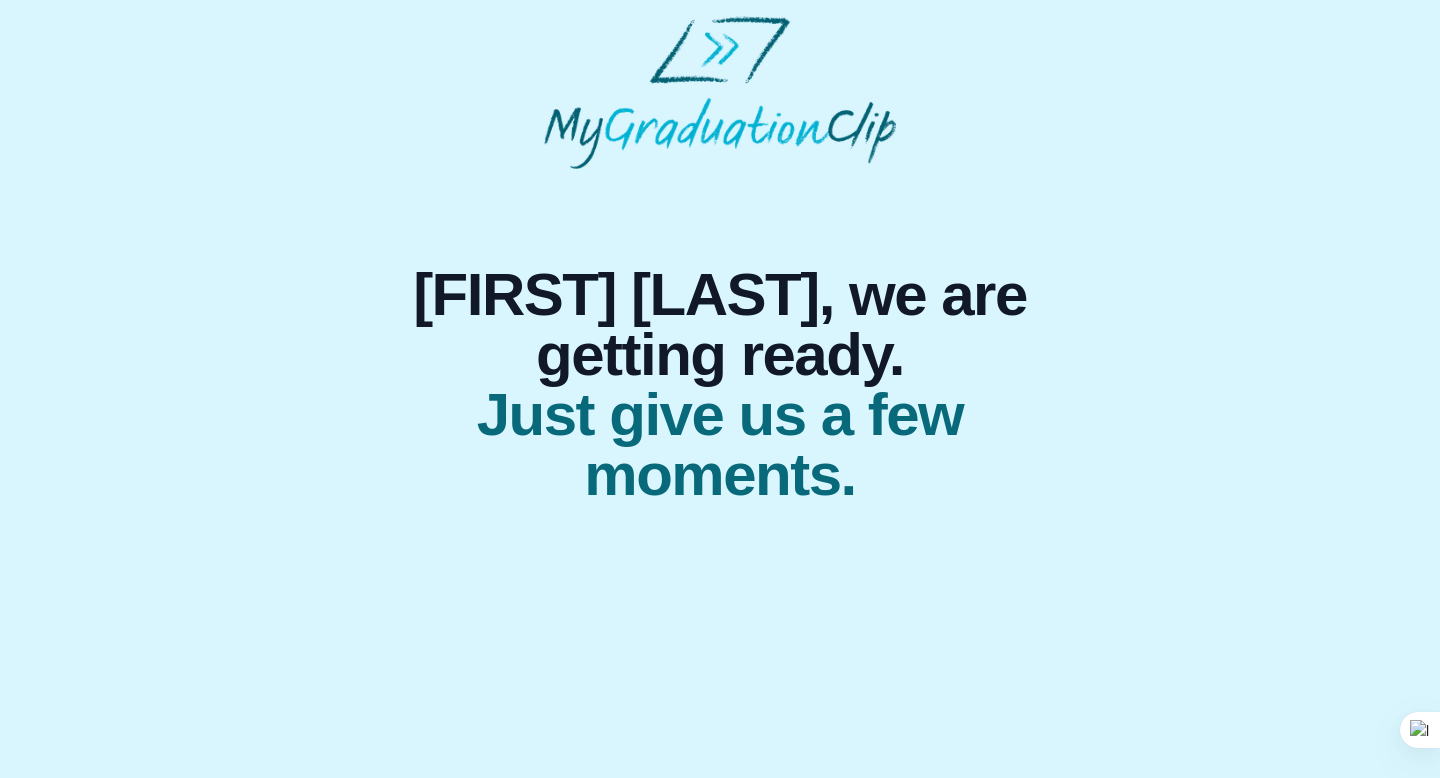 scroll, scrollTop: 0, scrollLeft: 0, axis: both 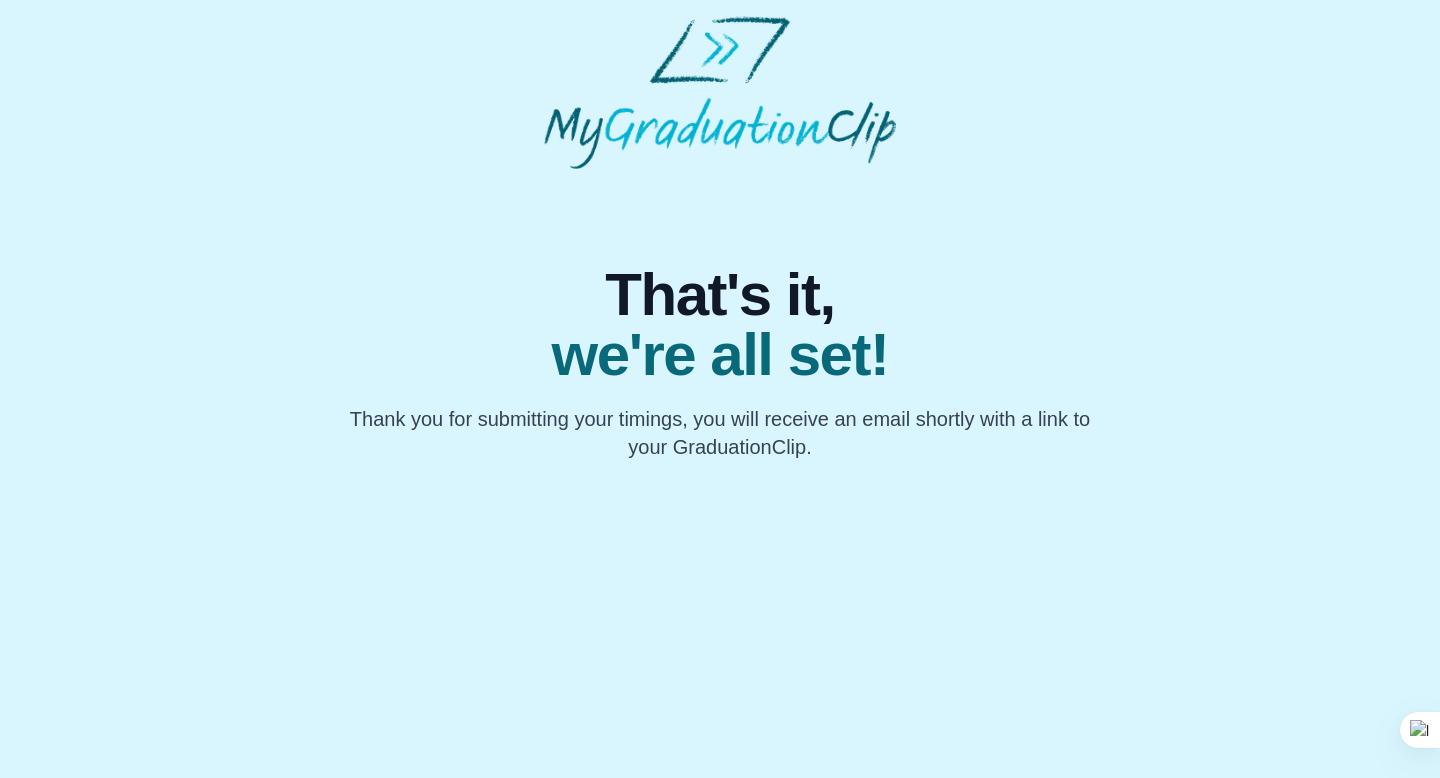 click on "That's it," at bounding box center [720, 295] 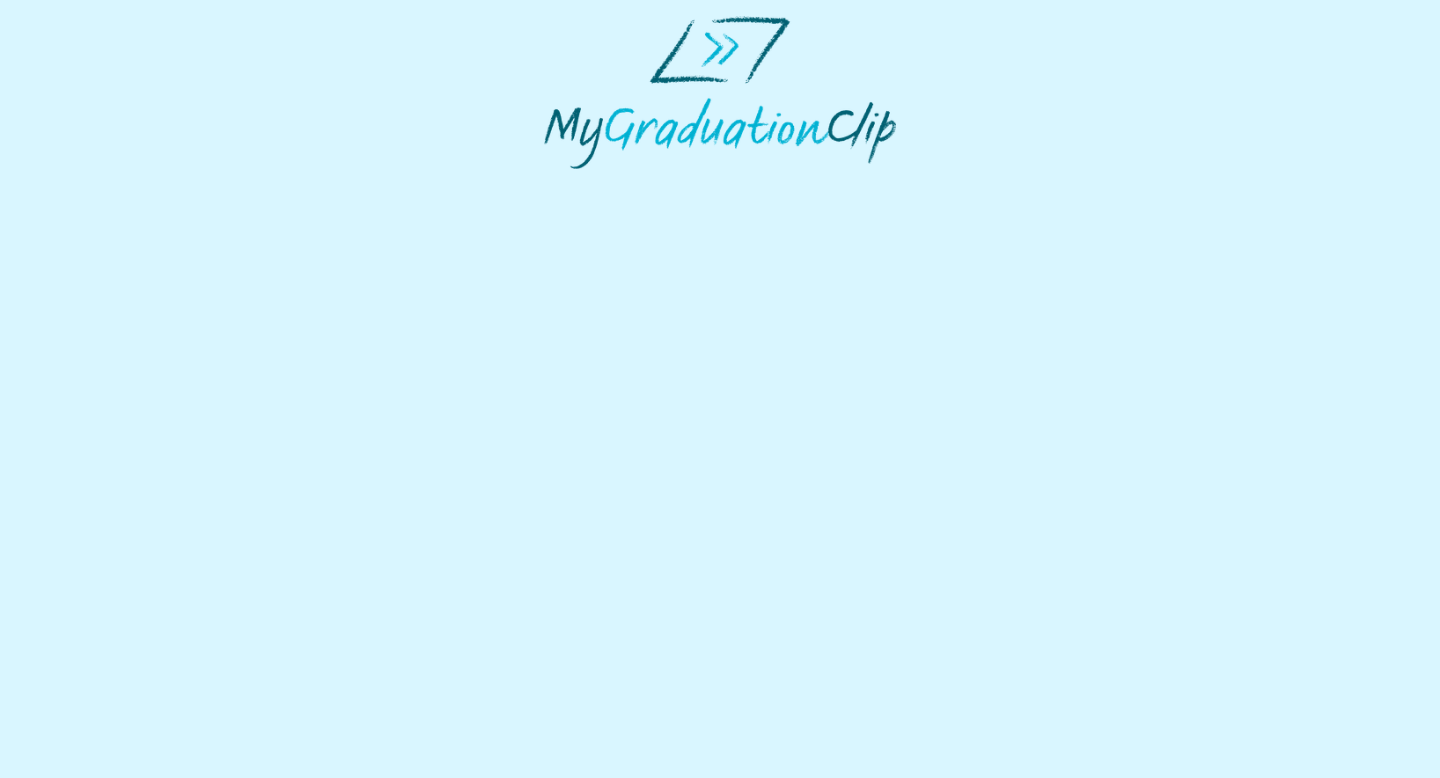 scroll, scrollTop: 0, scrollLeft: 0, axis: both 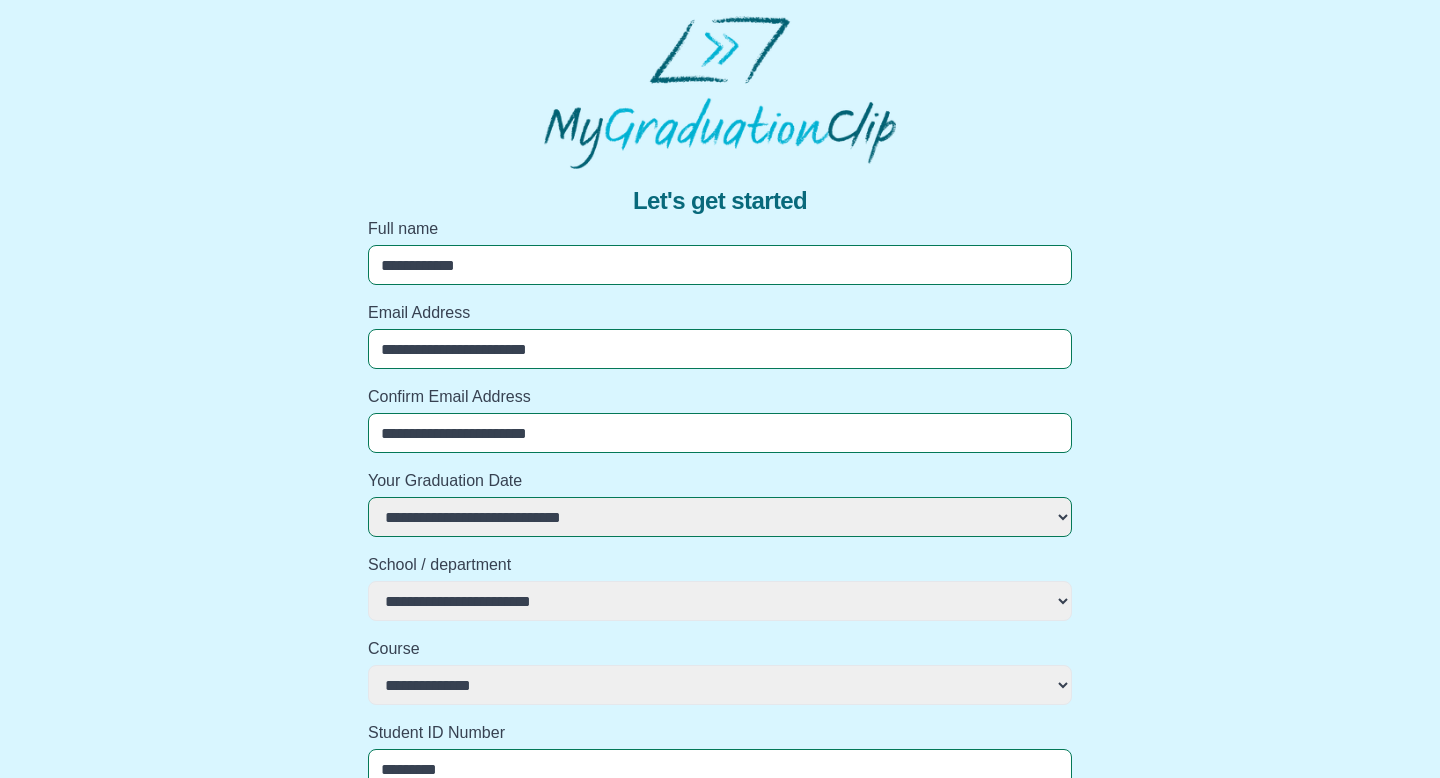 select on "**********" 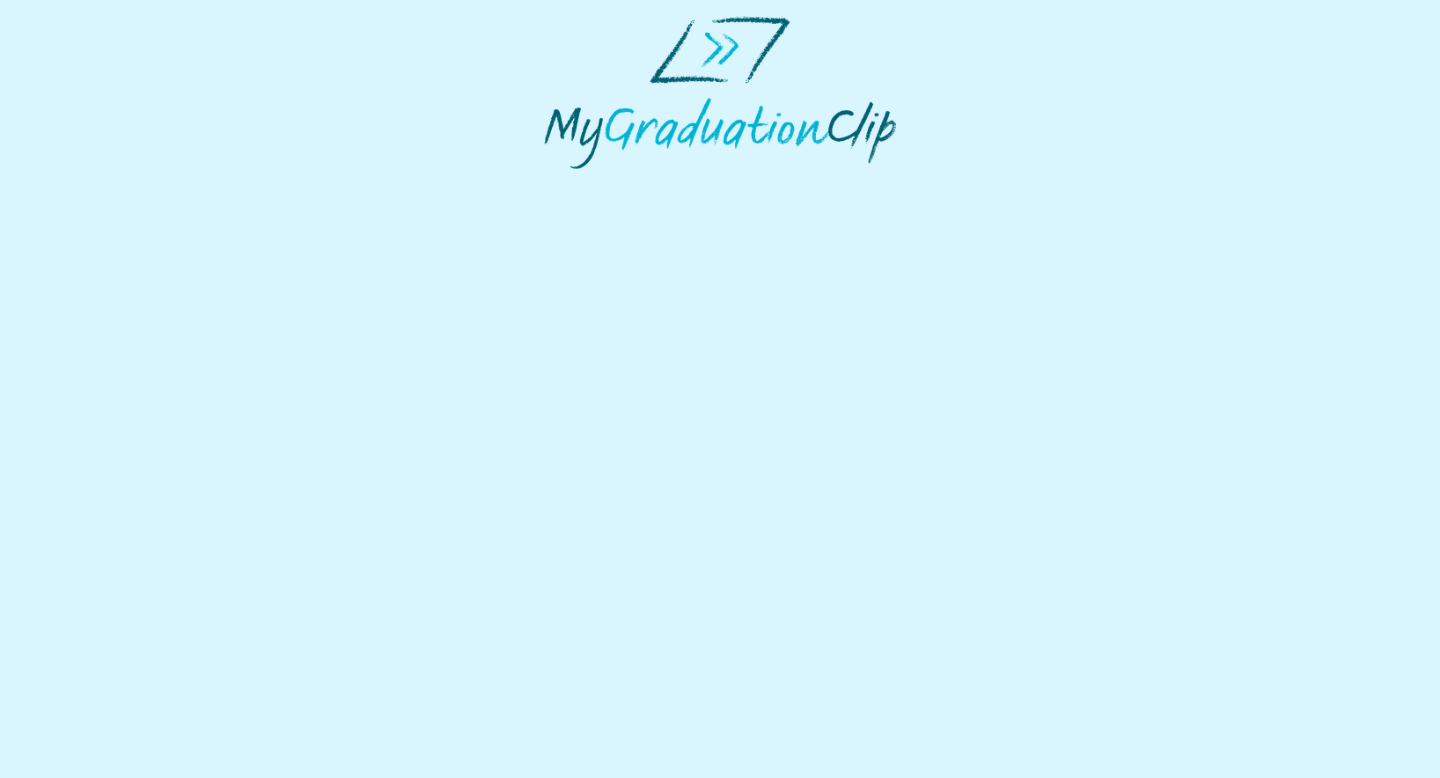 select on "**********" 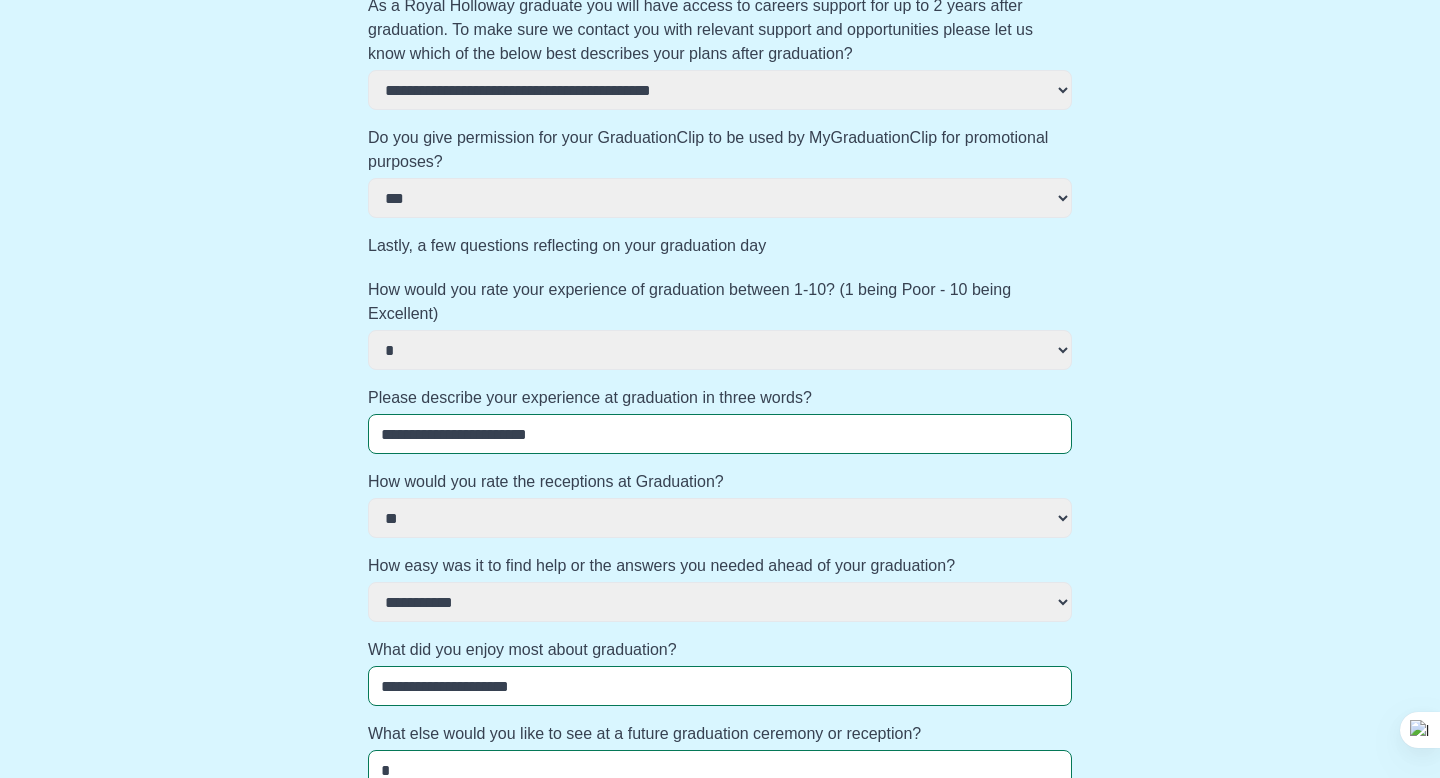 scroll, scrollTop: 1001, scrollLeft: 0, axis: vertical 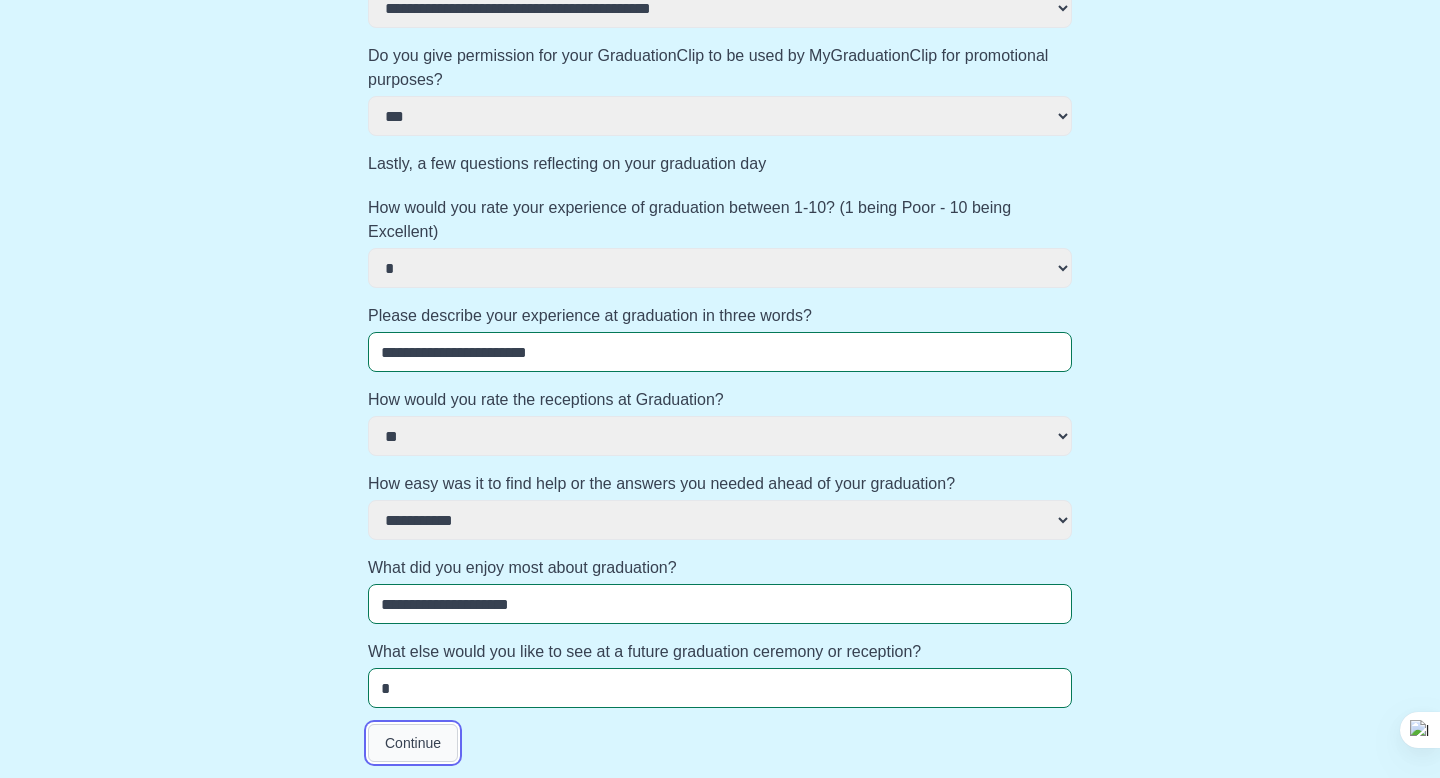 click on "Continue" at bounding box center (413, 743) 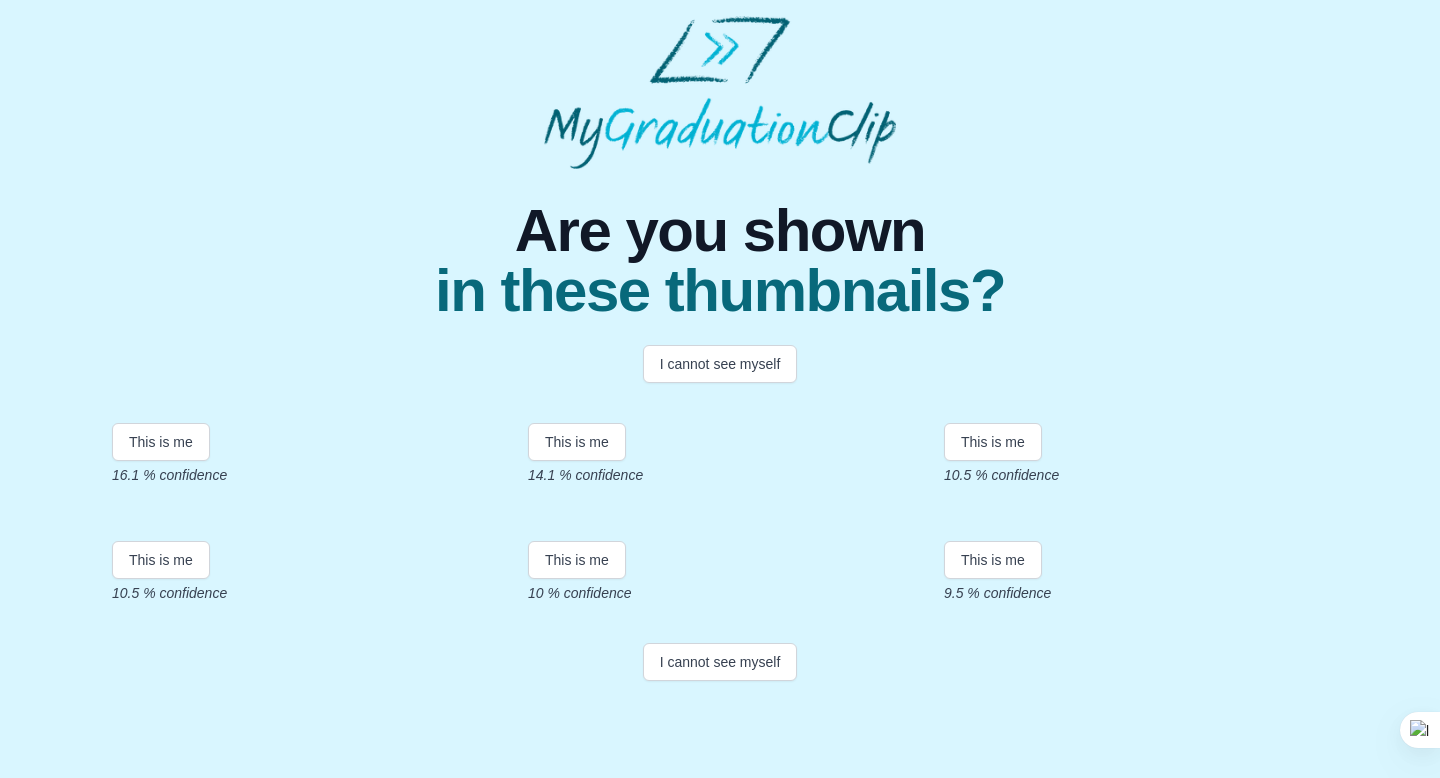 scroll, scrollTop: 261, scrollLeft: 0, axis: vertical 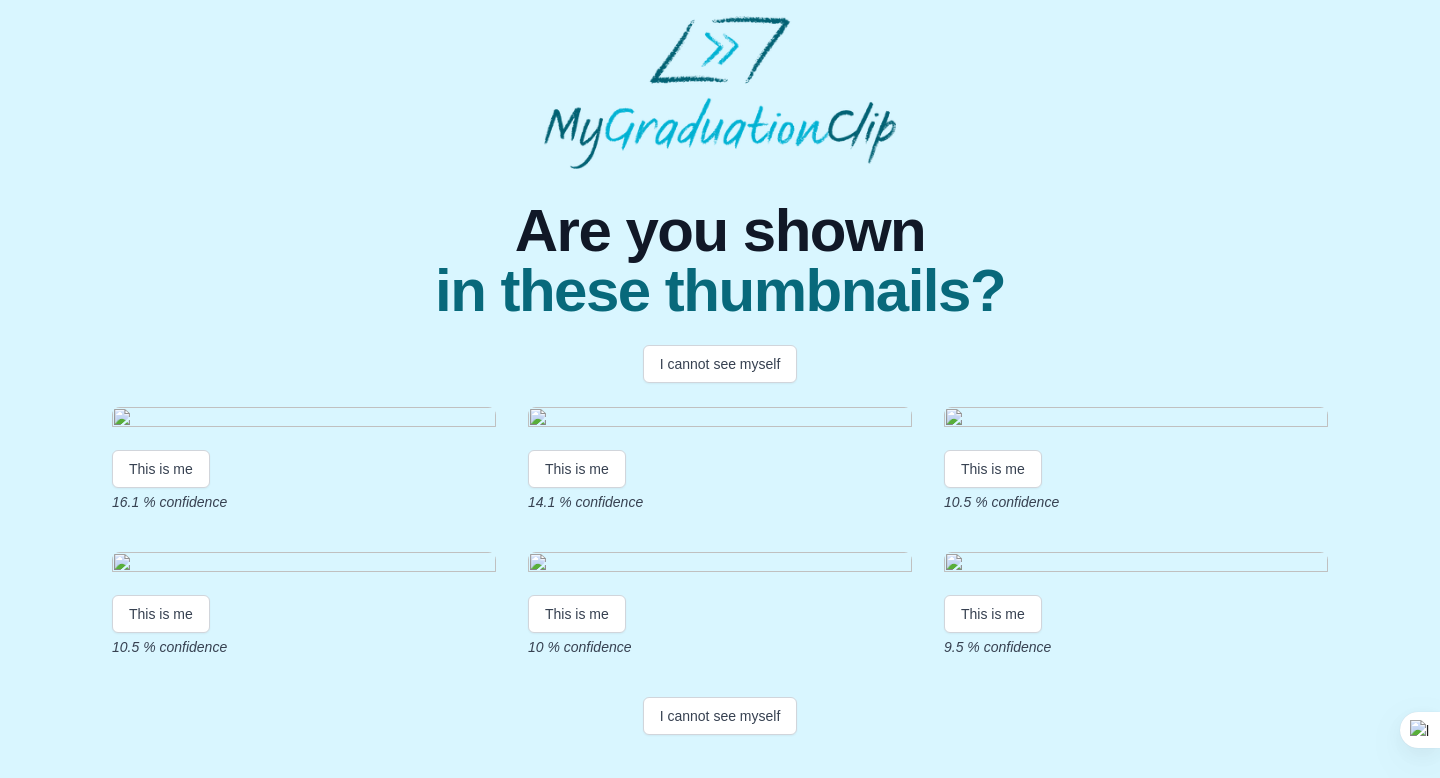 click at bounding box center [304, 420] 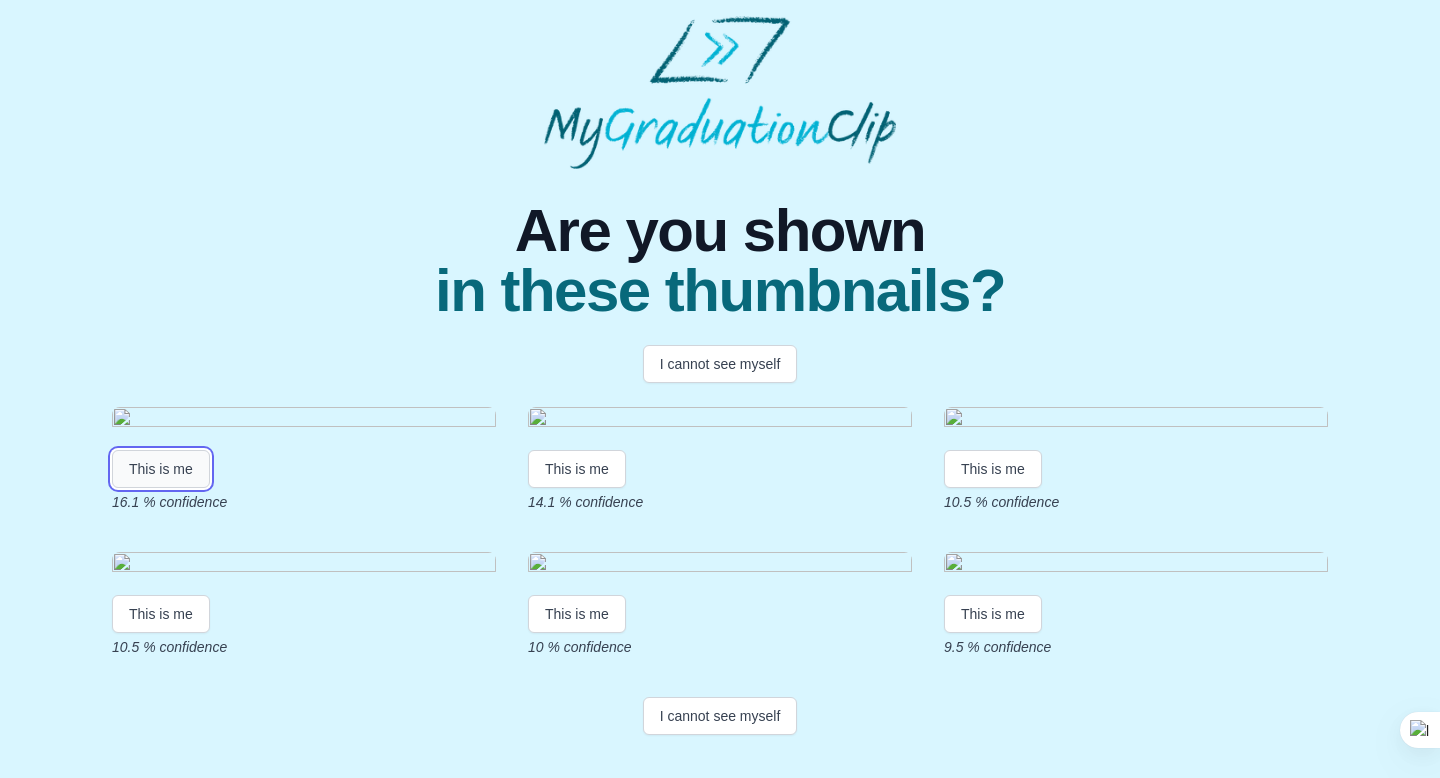 click on "This is me" at bounding box center [161, 469] 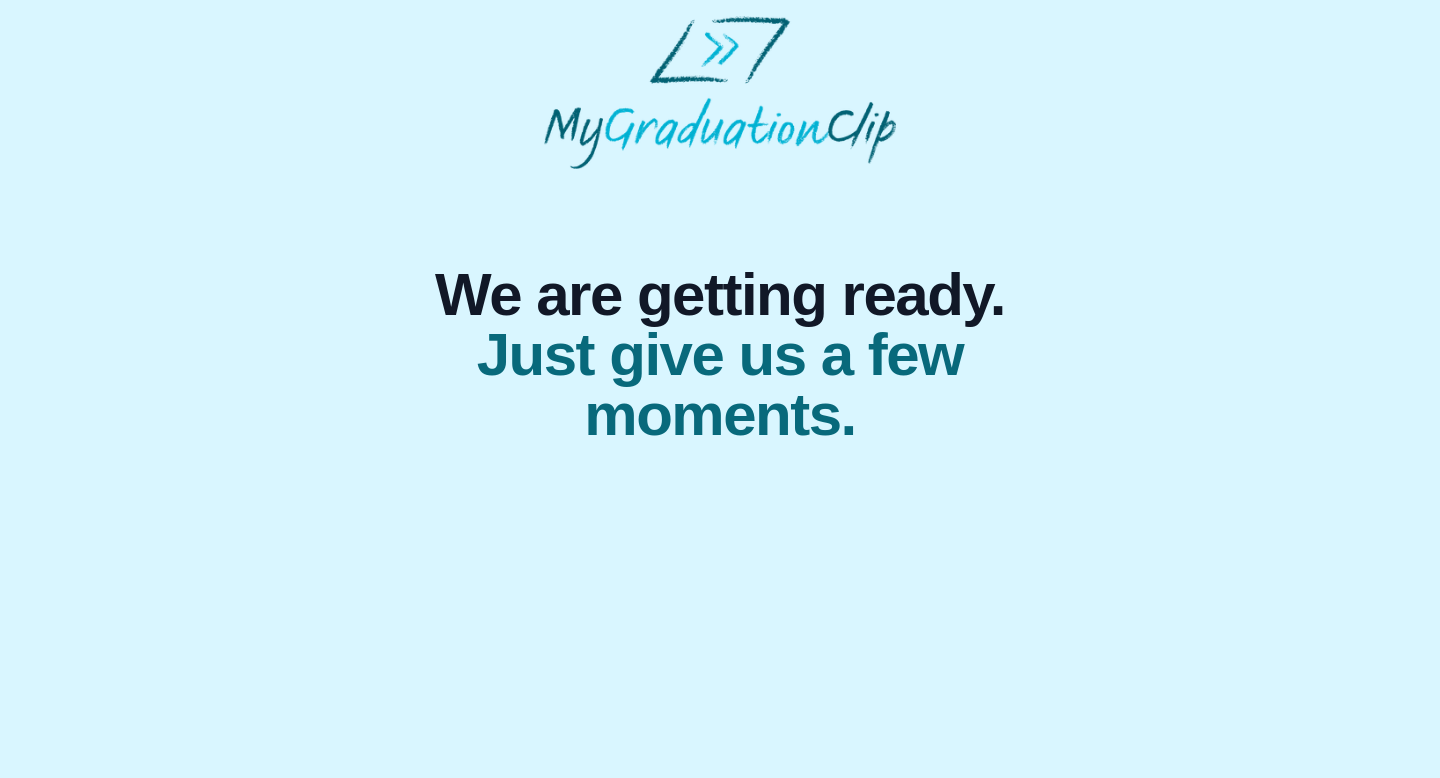 scroll, scrollTop: 0, scrollLeft: 0, axis: both 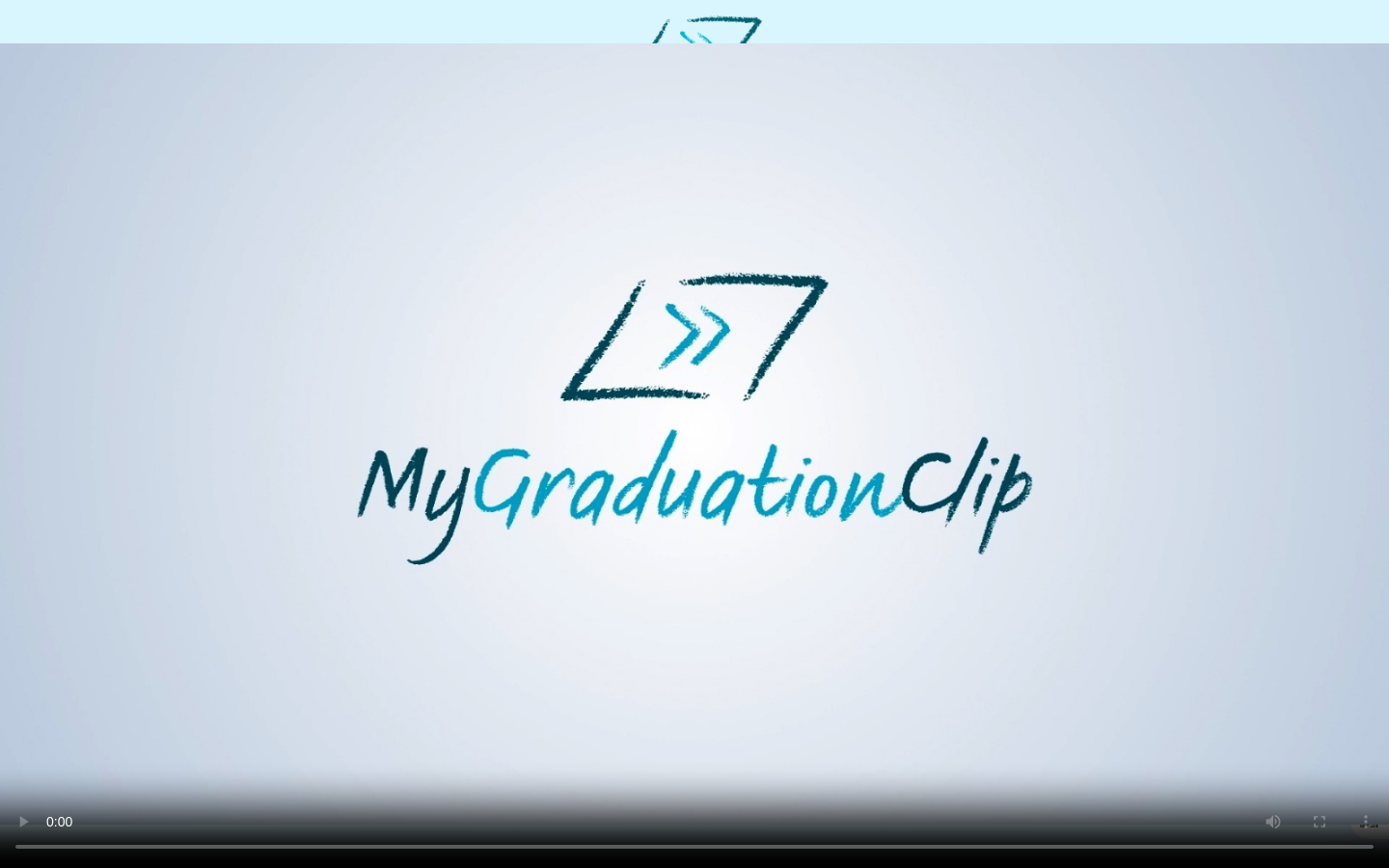 type 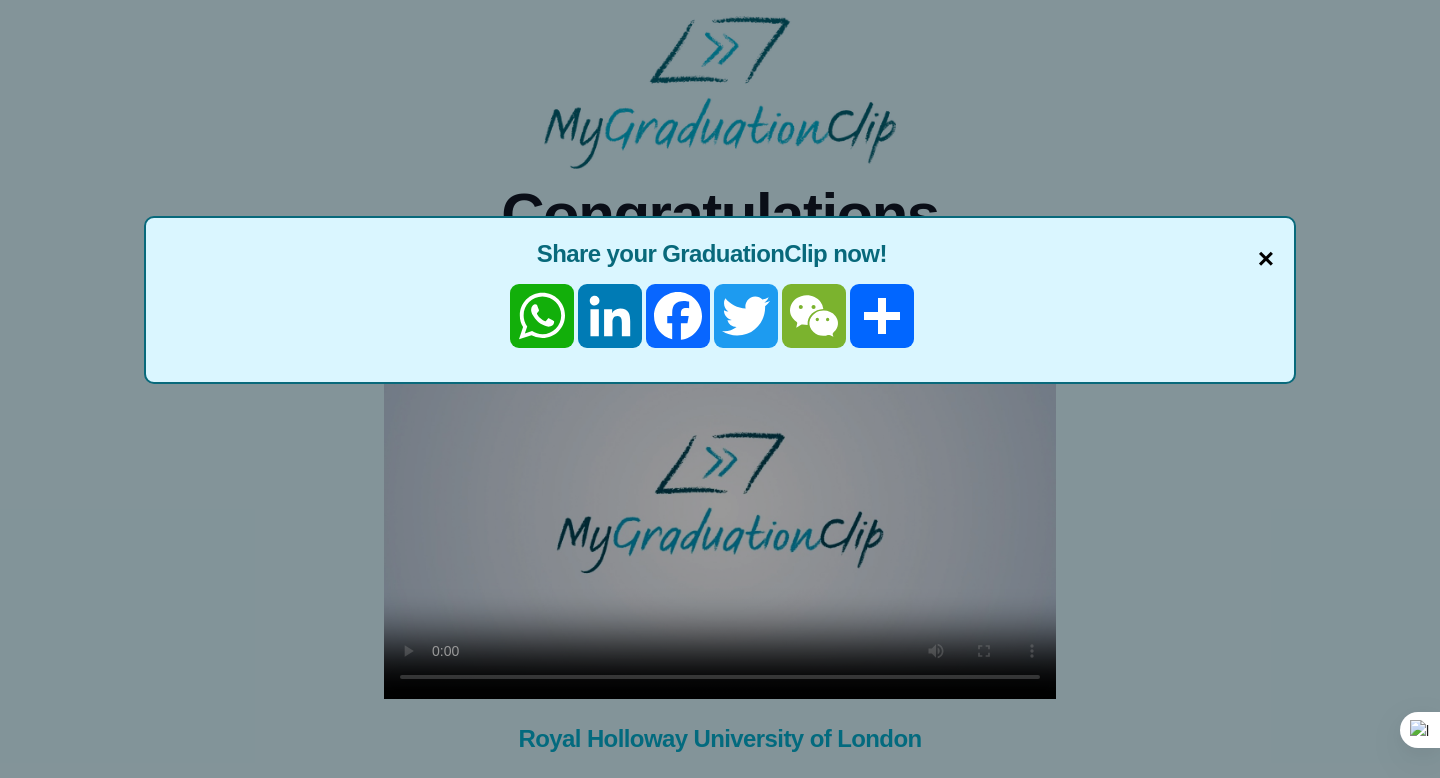 click on "×" at bounding box center [1266, 259] 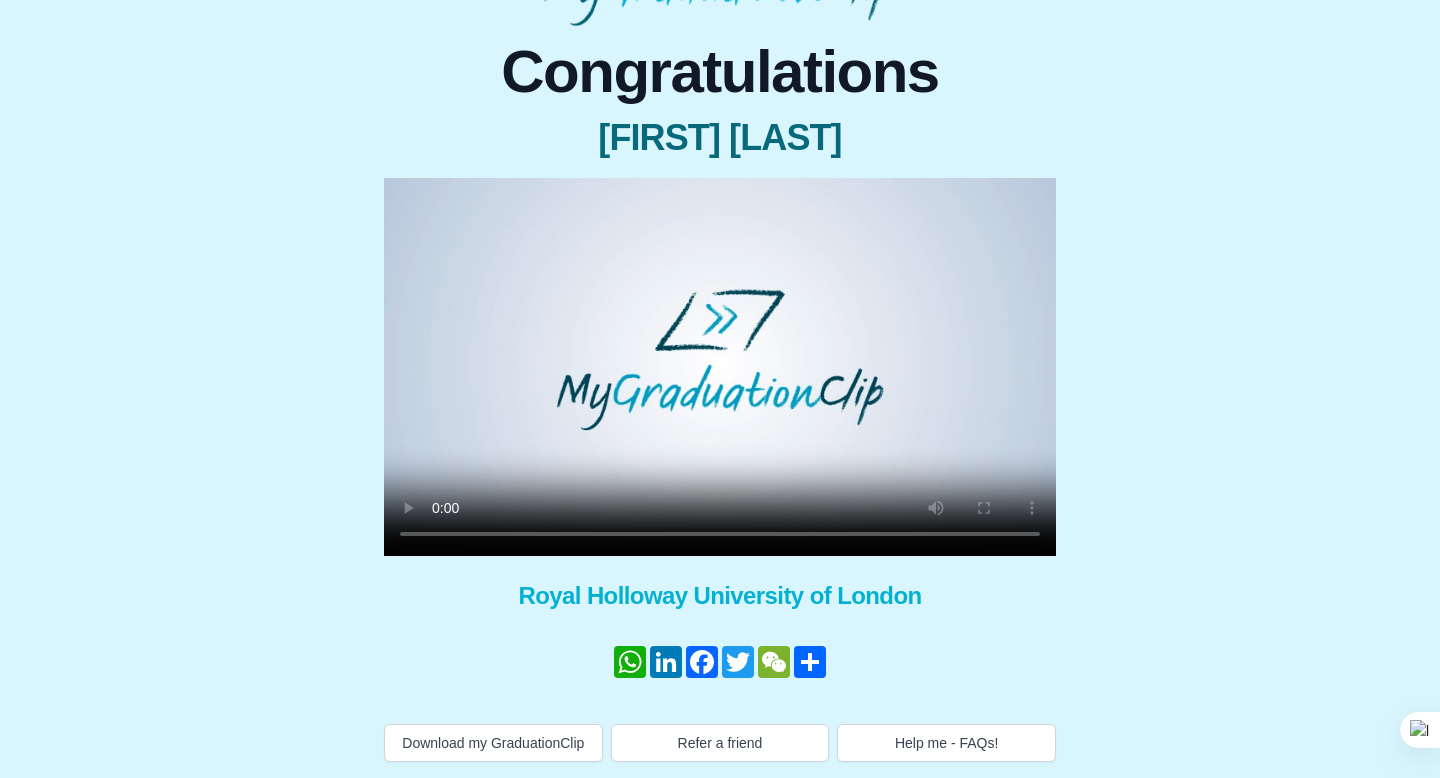 scroll, scrollTop: 163, scrollLeft: 0, axis: vertical 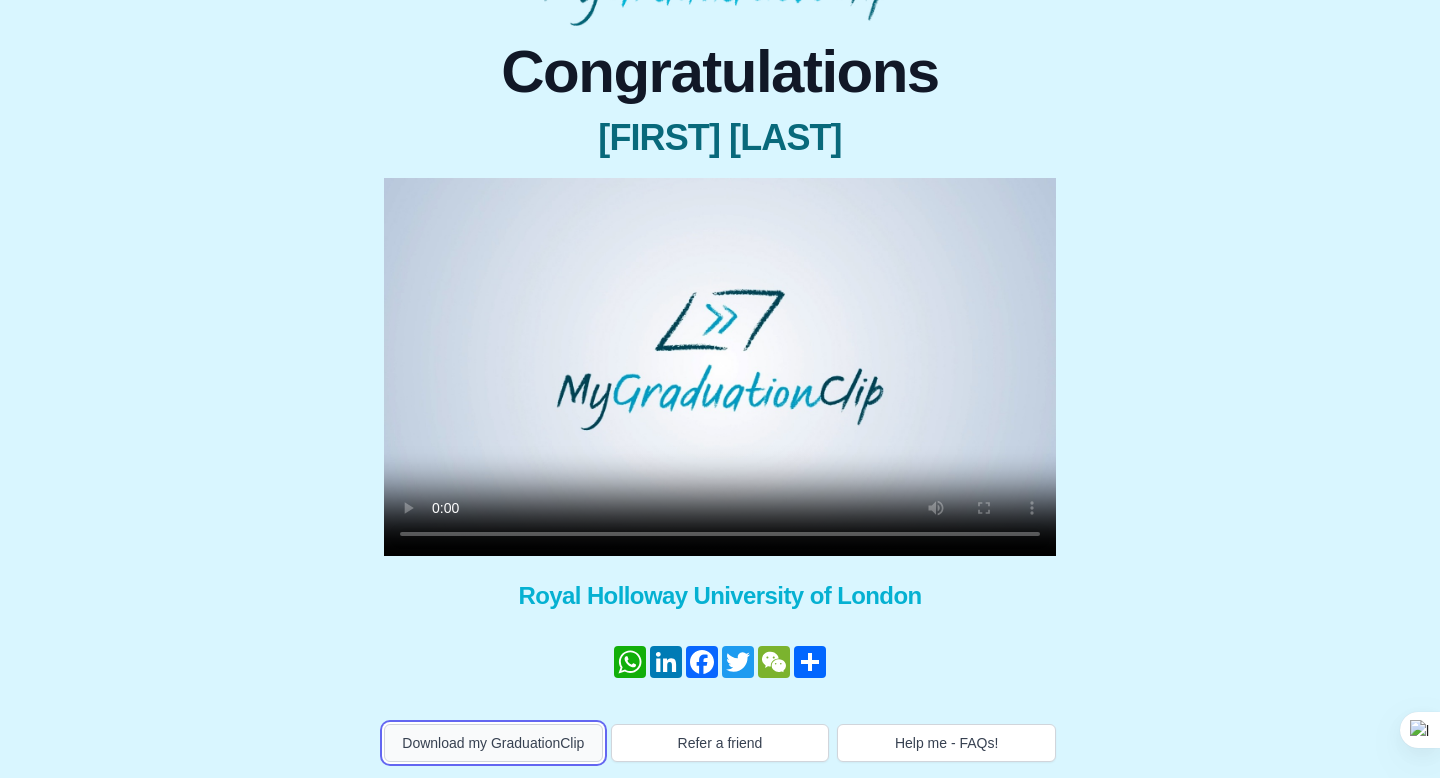 click on "Download my GraduationClip" at bounding box center [493, 743] 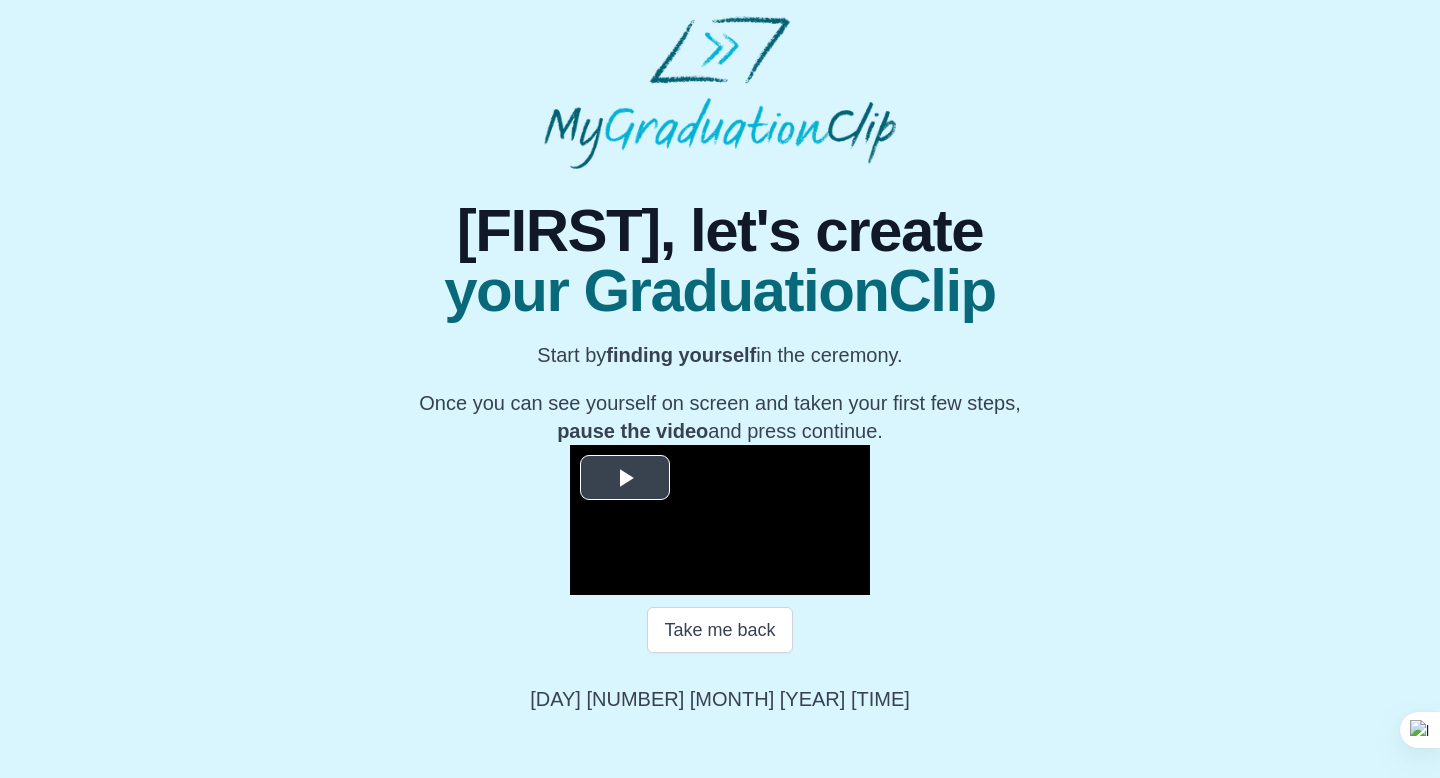 scroll, scrollTop: 207, scrollLeft: 0, axis: vertical 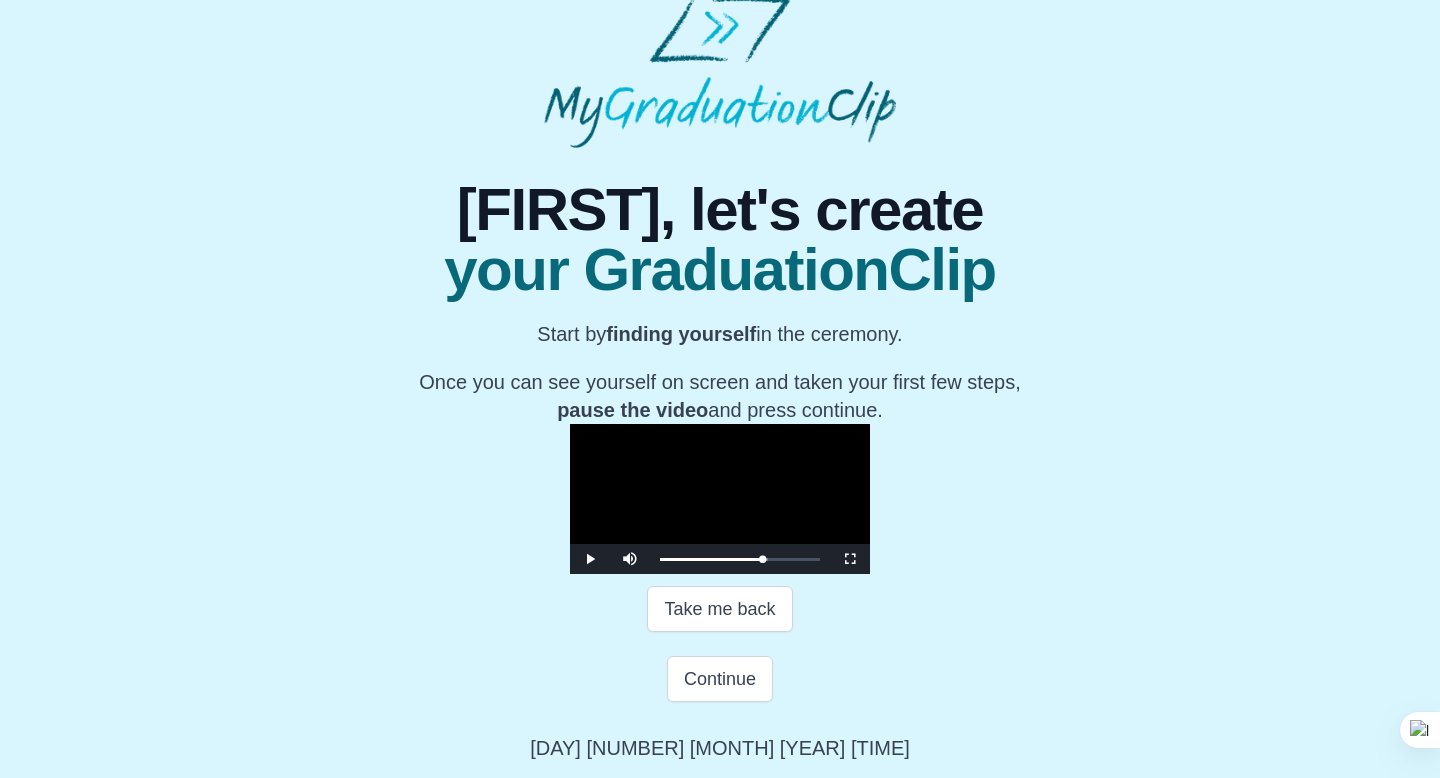 click at bounding box center (720, 499) 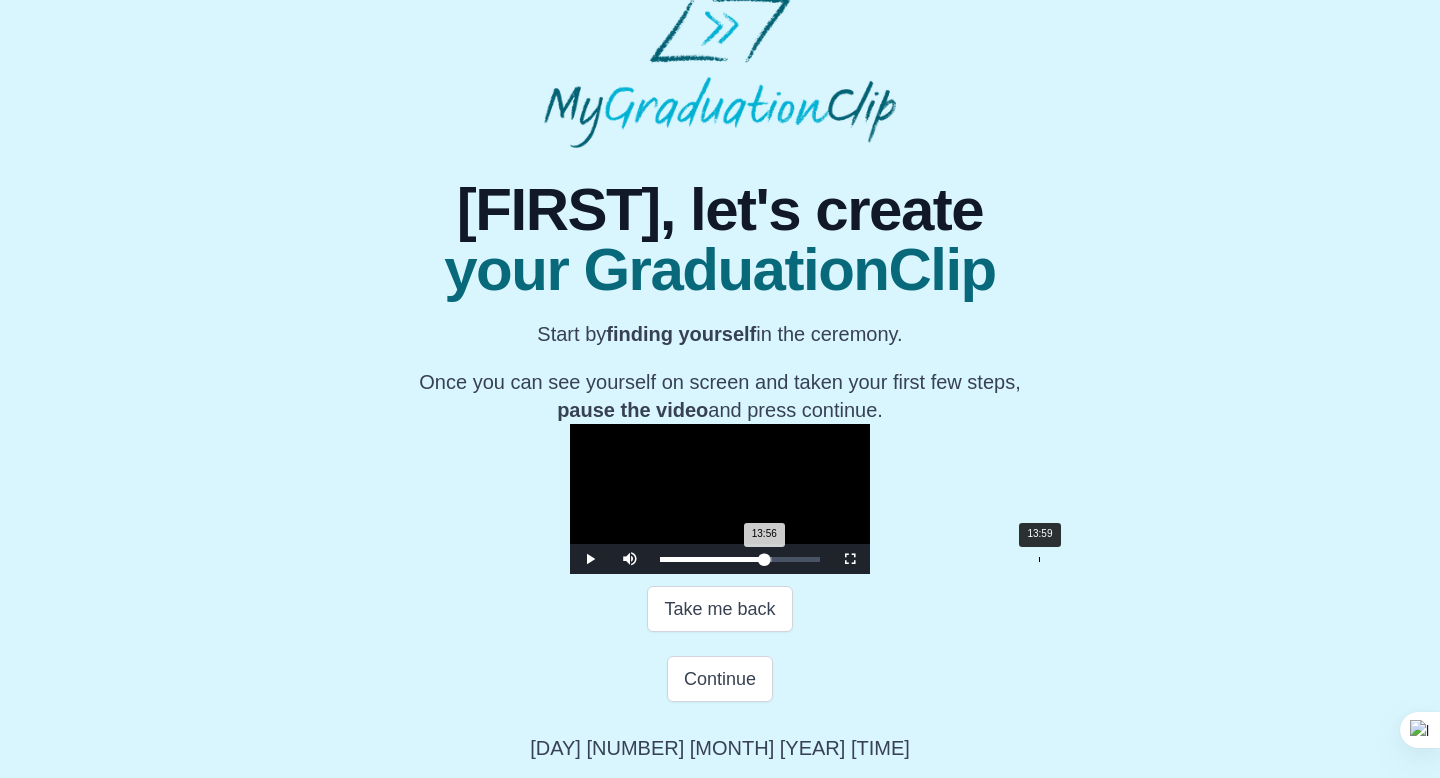 click on "13:56 Progress : 0%" at bounding box center (712, 559) 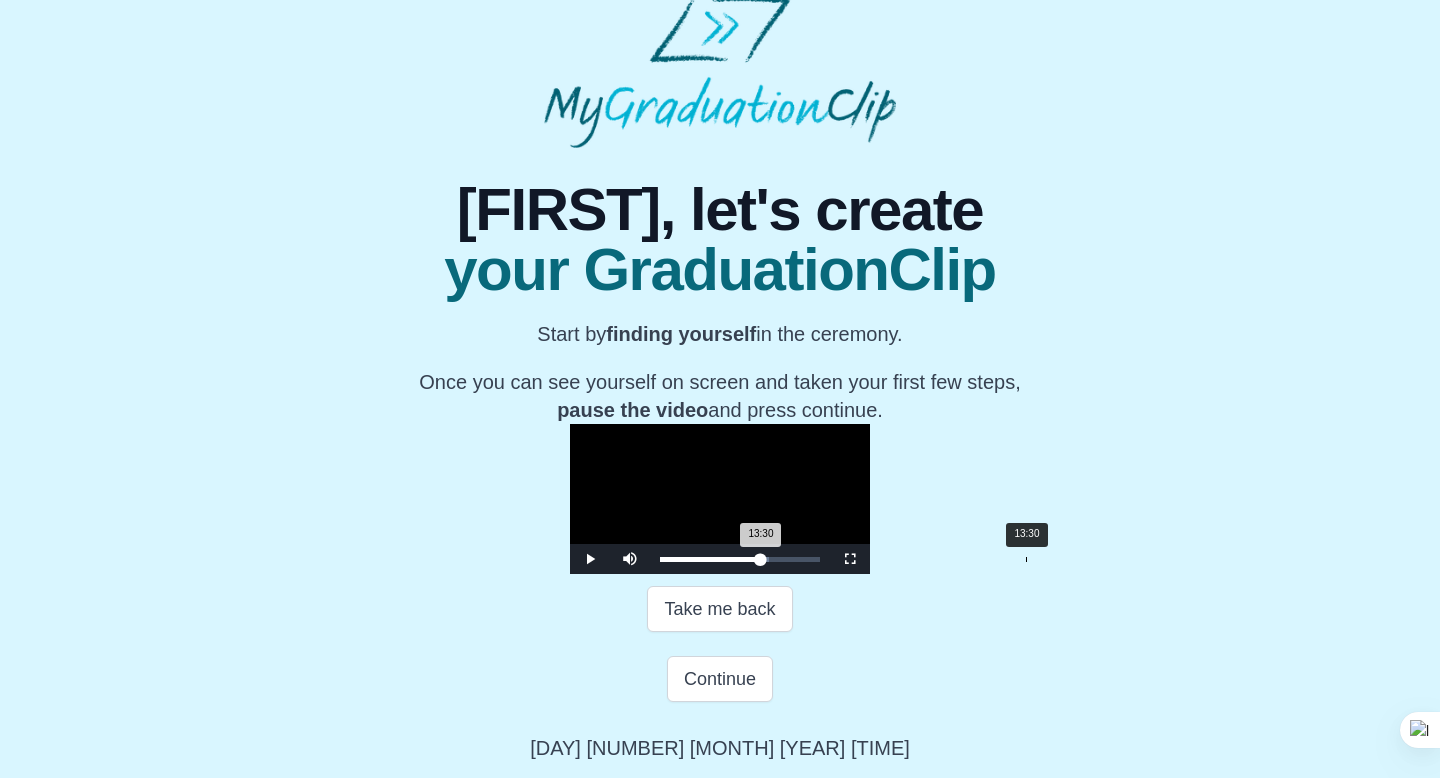 drag, startPoint x: 828, startPoint y: 624, endPoint x: 816, endPoint y: 624, distance: 12 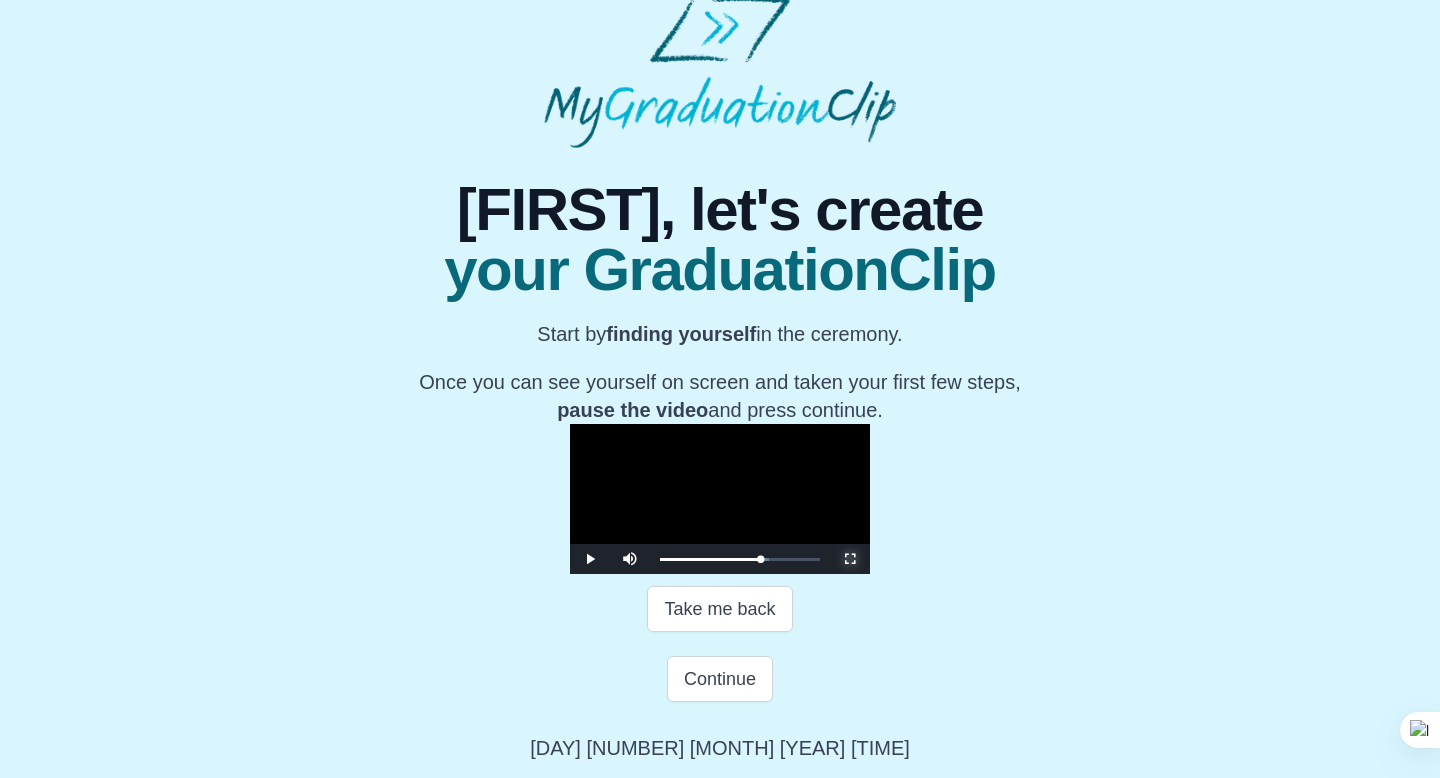 click at bounding box center (850, 559) 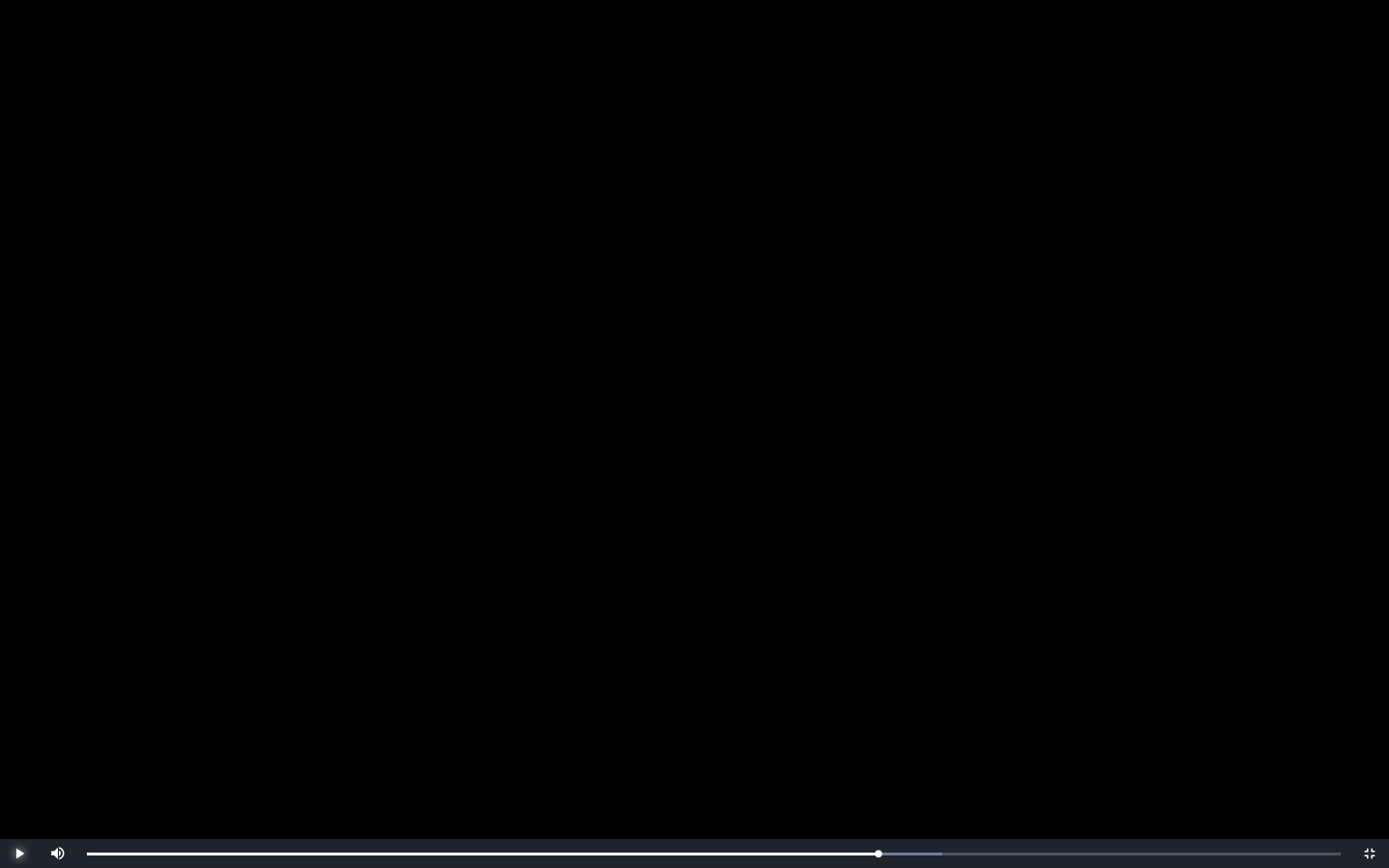 click at bounding box center (19, 854) 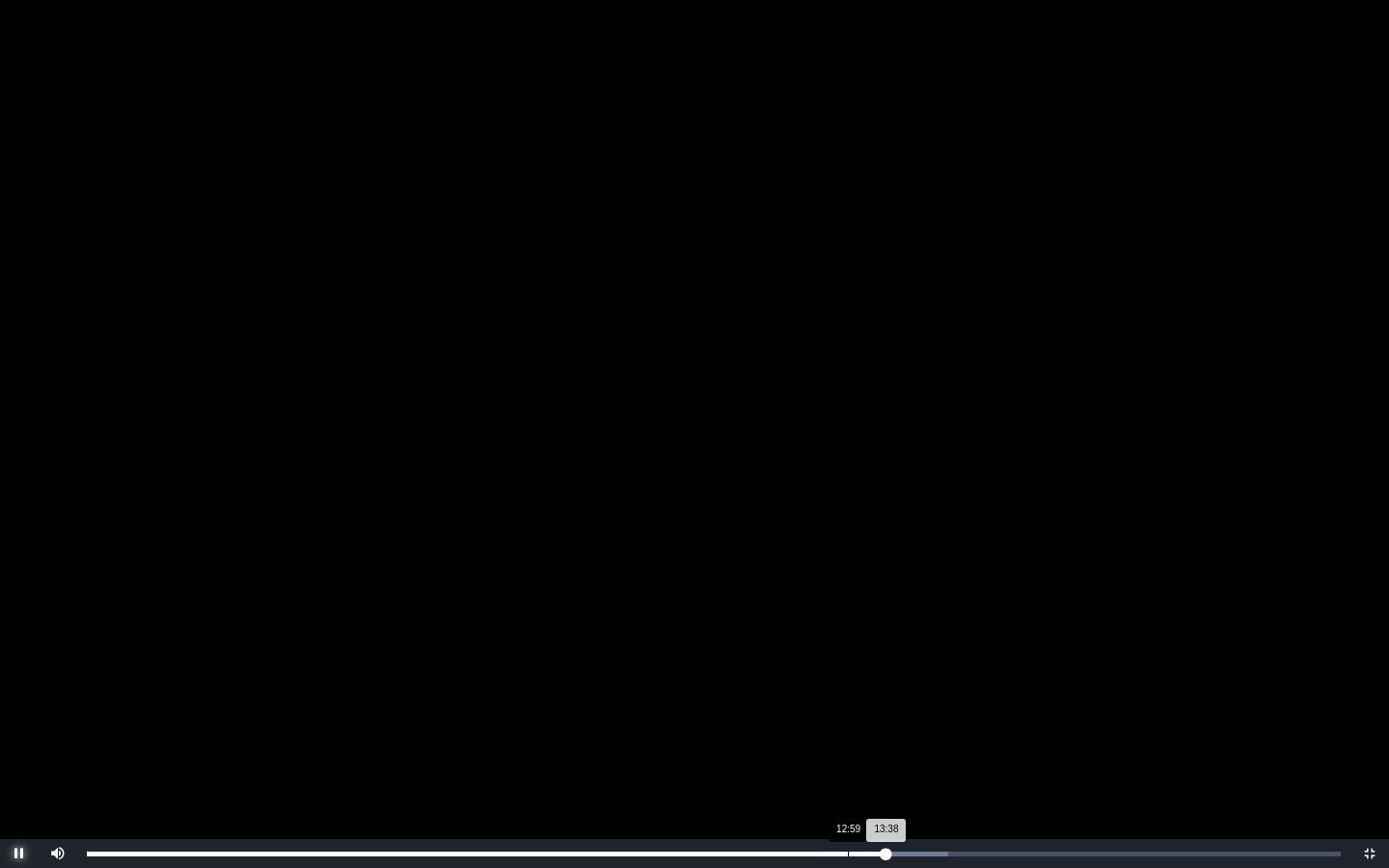 click on "12:59" at bounding box center (848, 854) 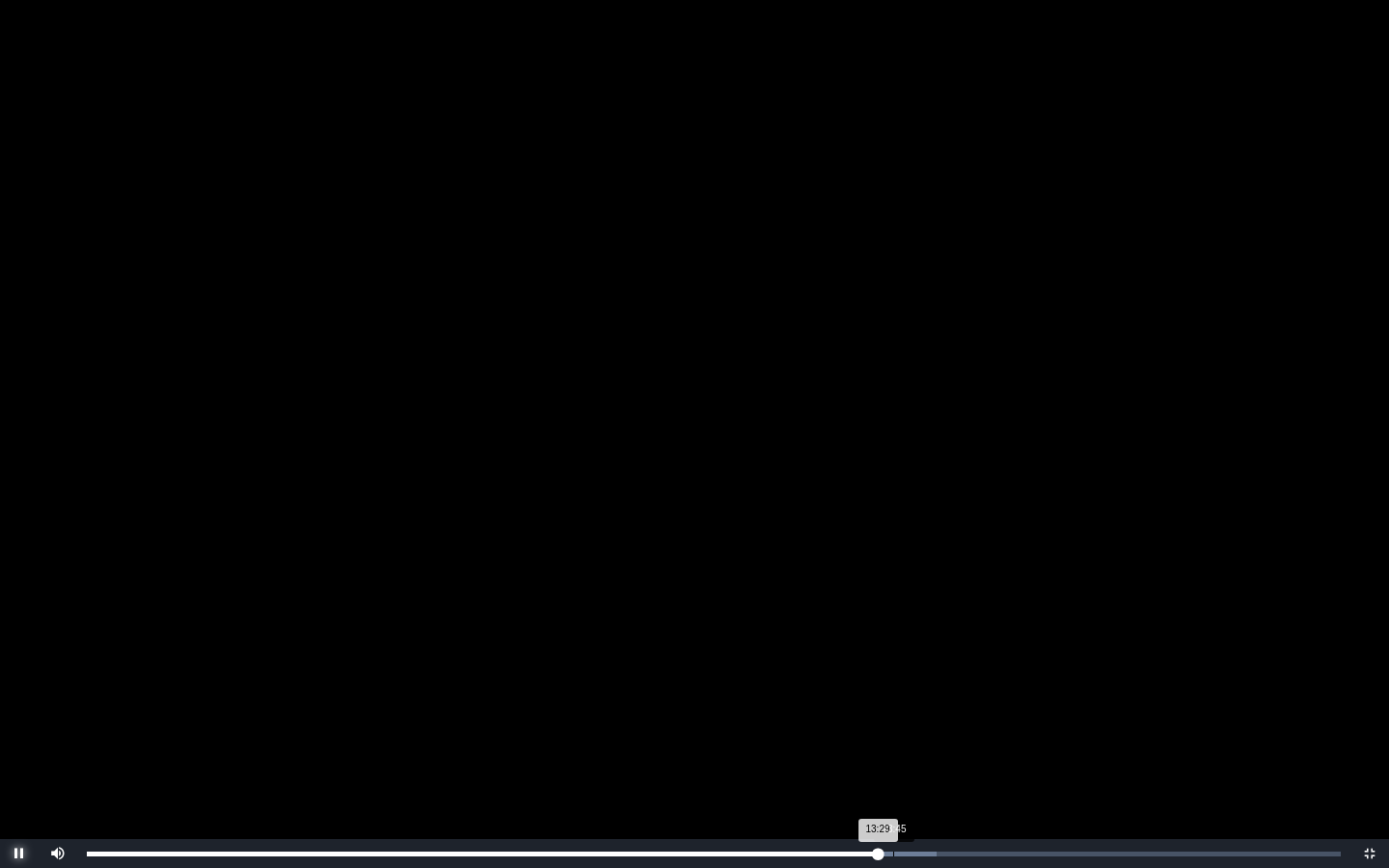 click on "Loaded : 0% 13:45 13:29 Progress : 0%" at bounding box center [714, 854] 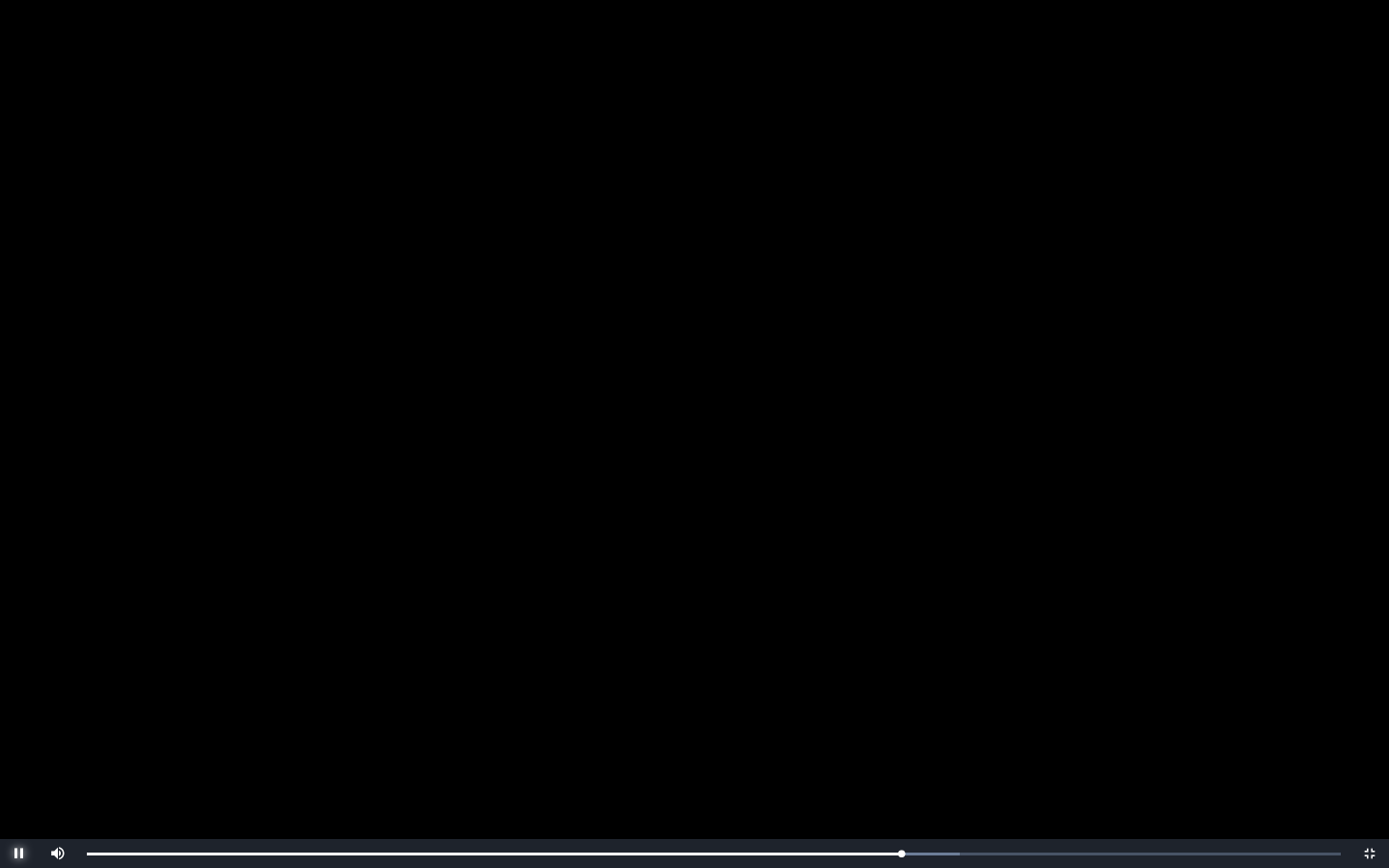 click at bounding box center [19, 854] 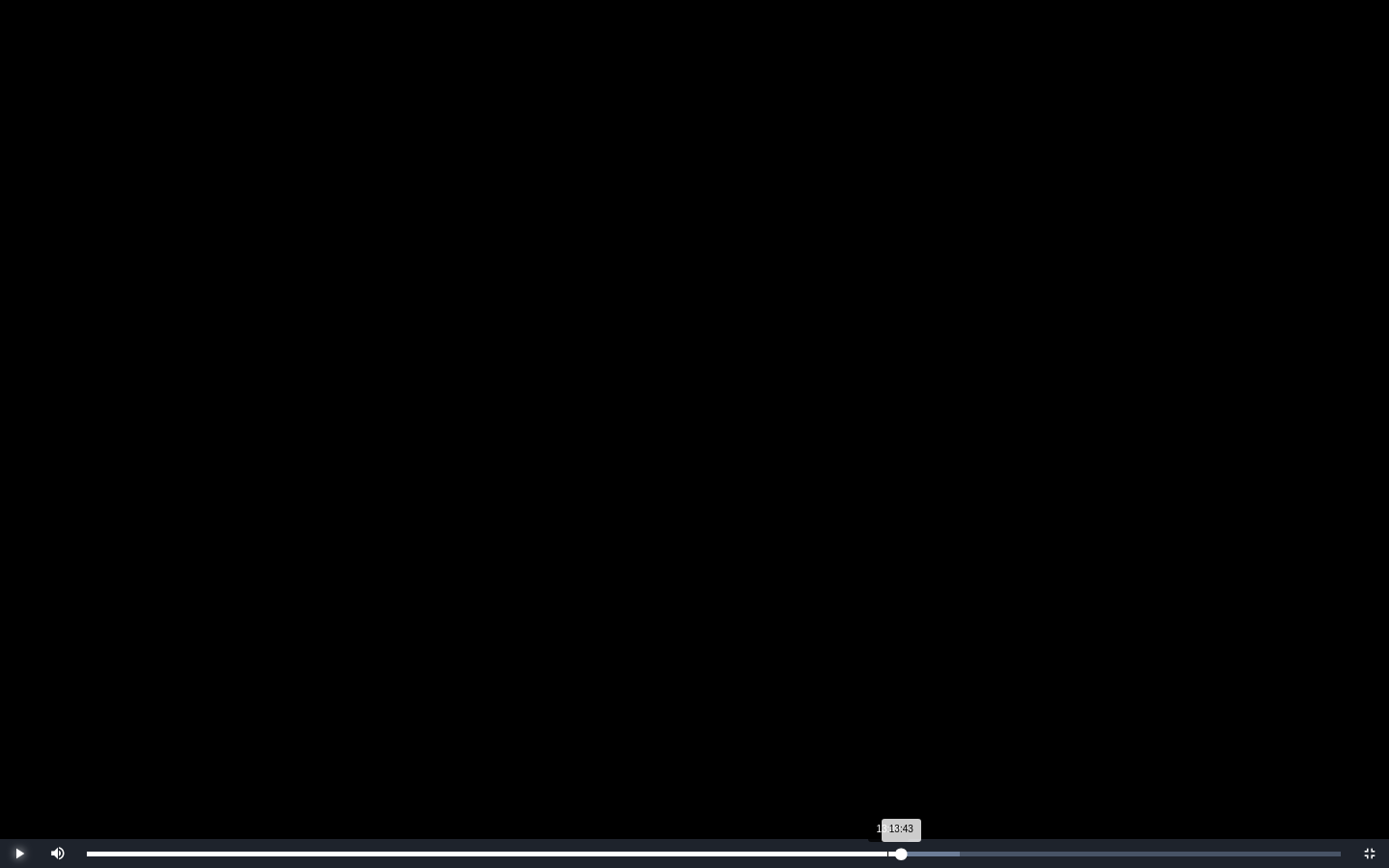 click on "Loaded : 0% 13:39 13:43 Progress : 0%" at bounding box center [714, 854] 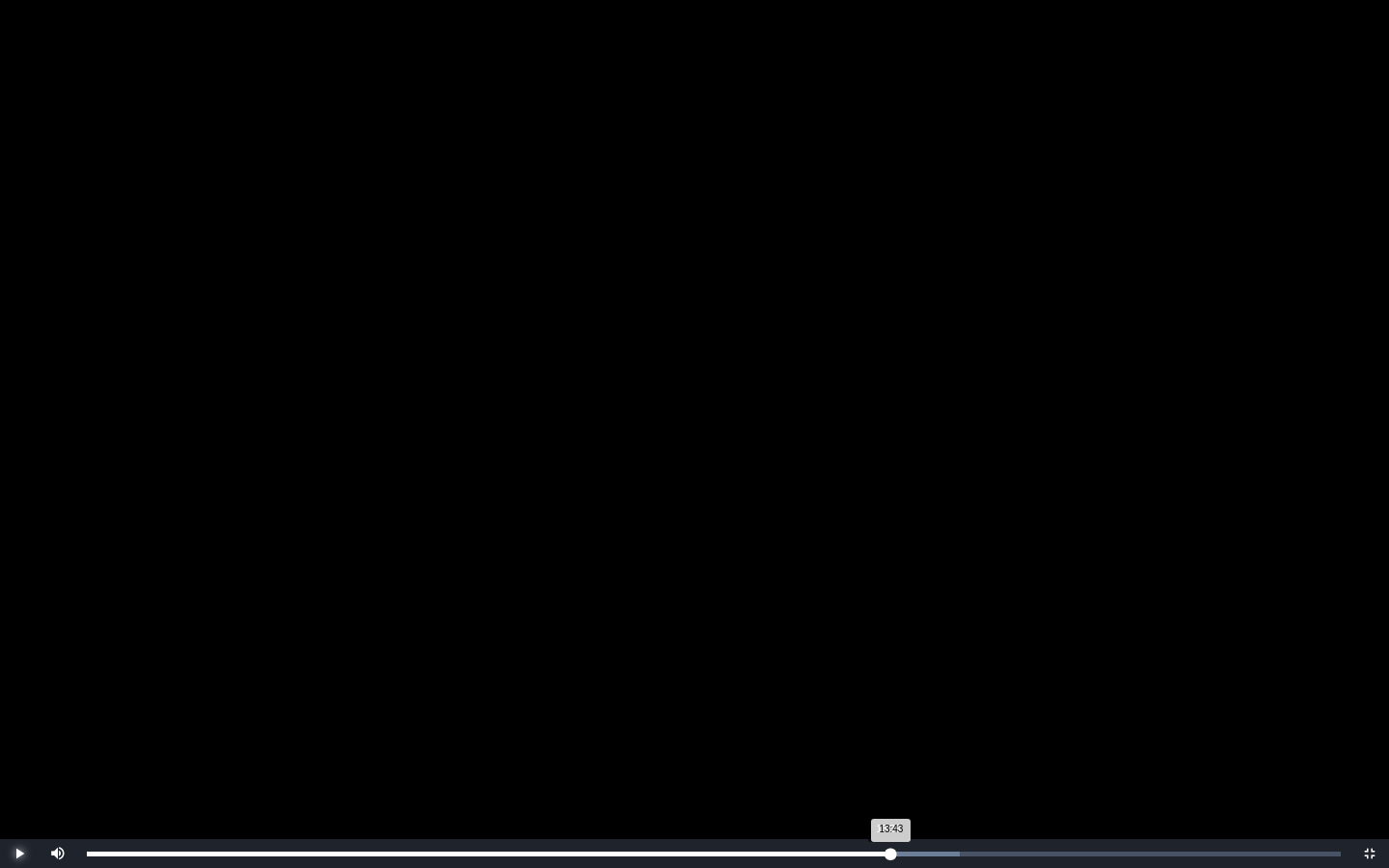 type 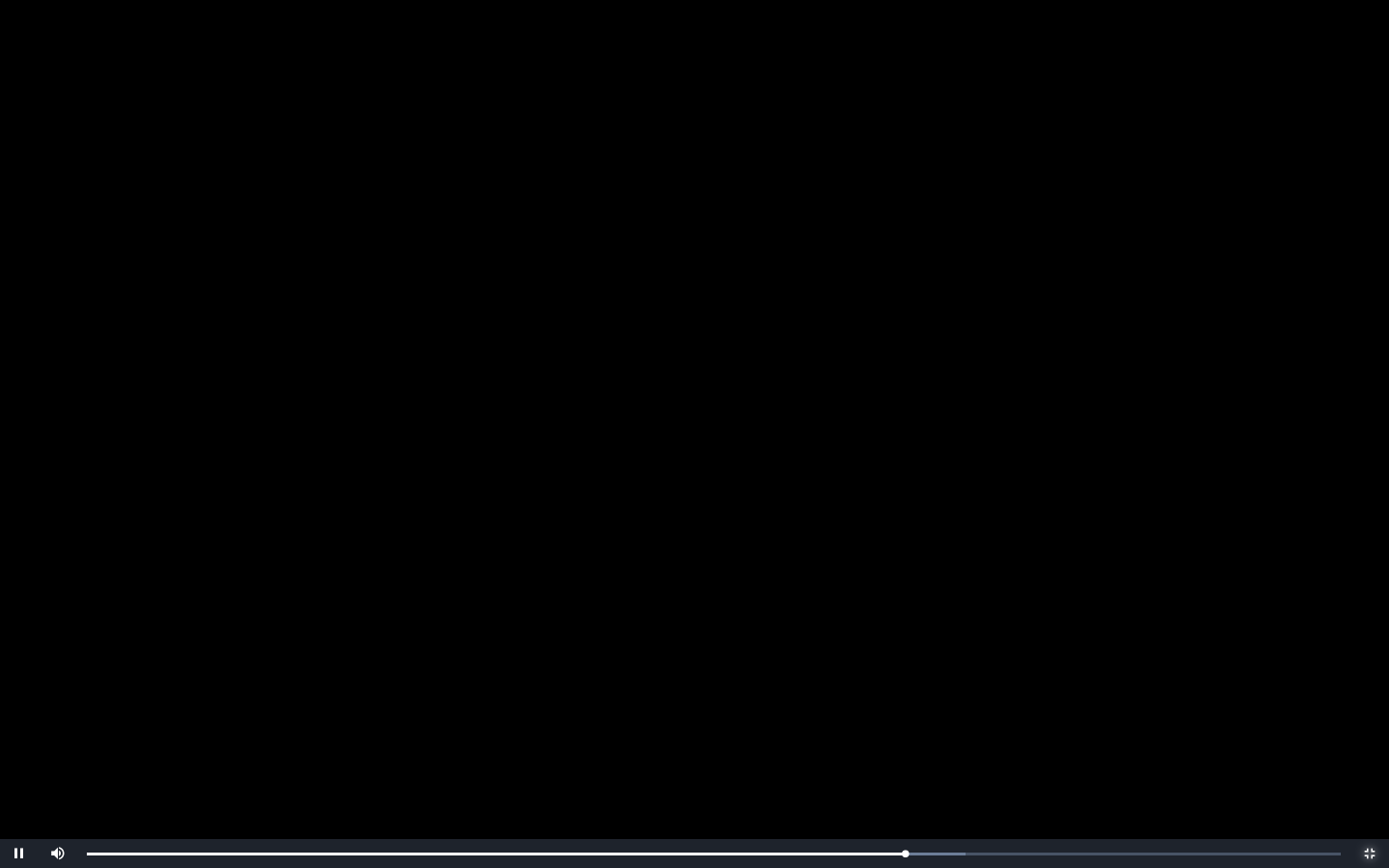 click at bounding box center (1370, 854) 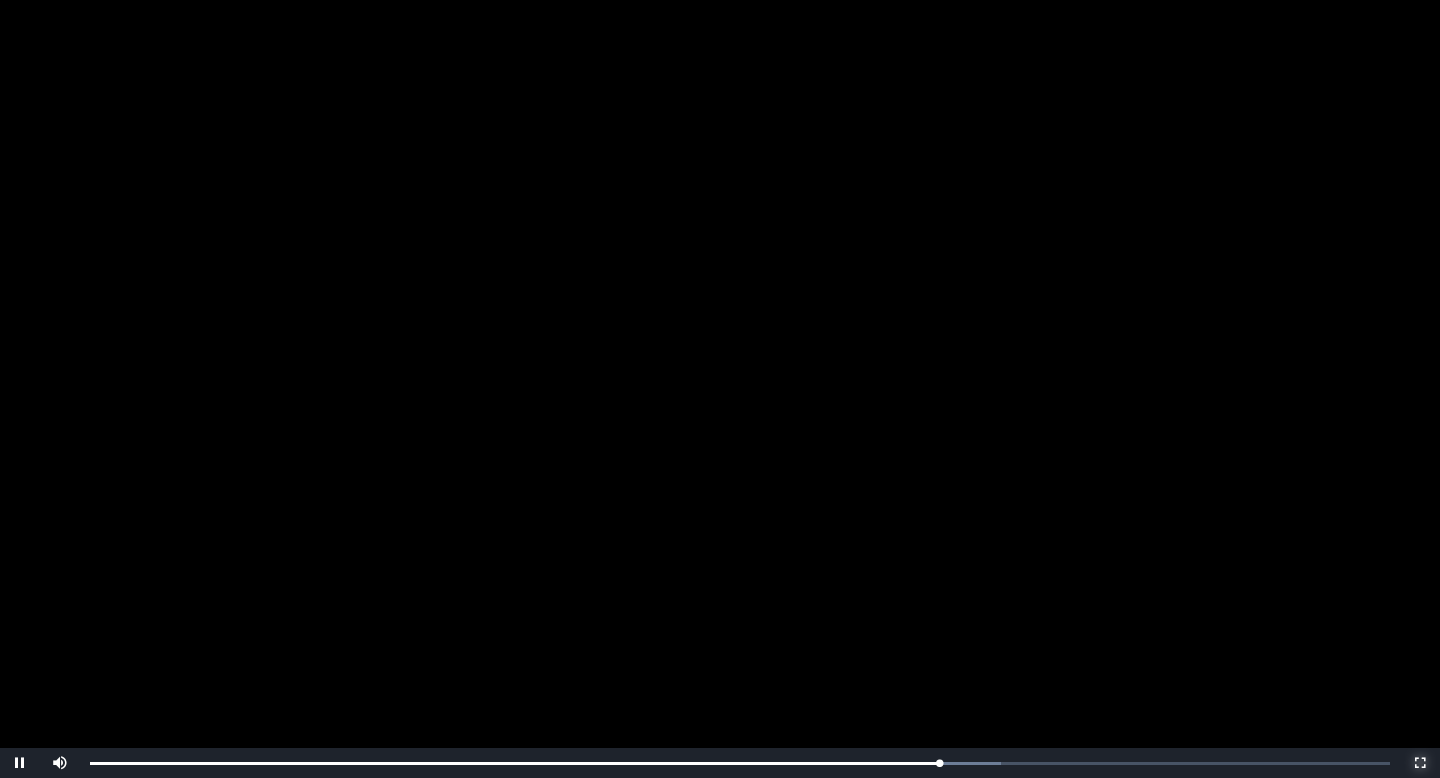 scroll, scrollTop: 277, scrollLeft: 0, axis: vertical 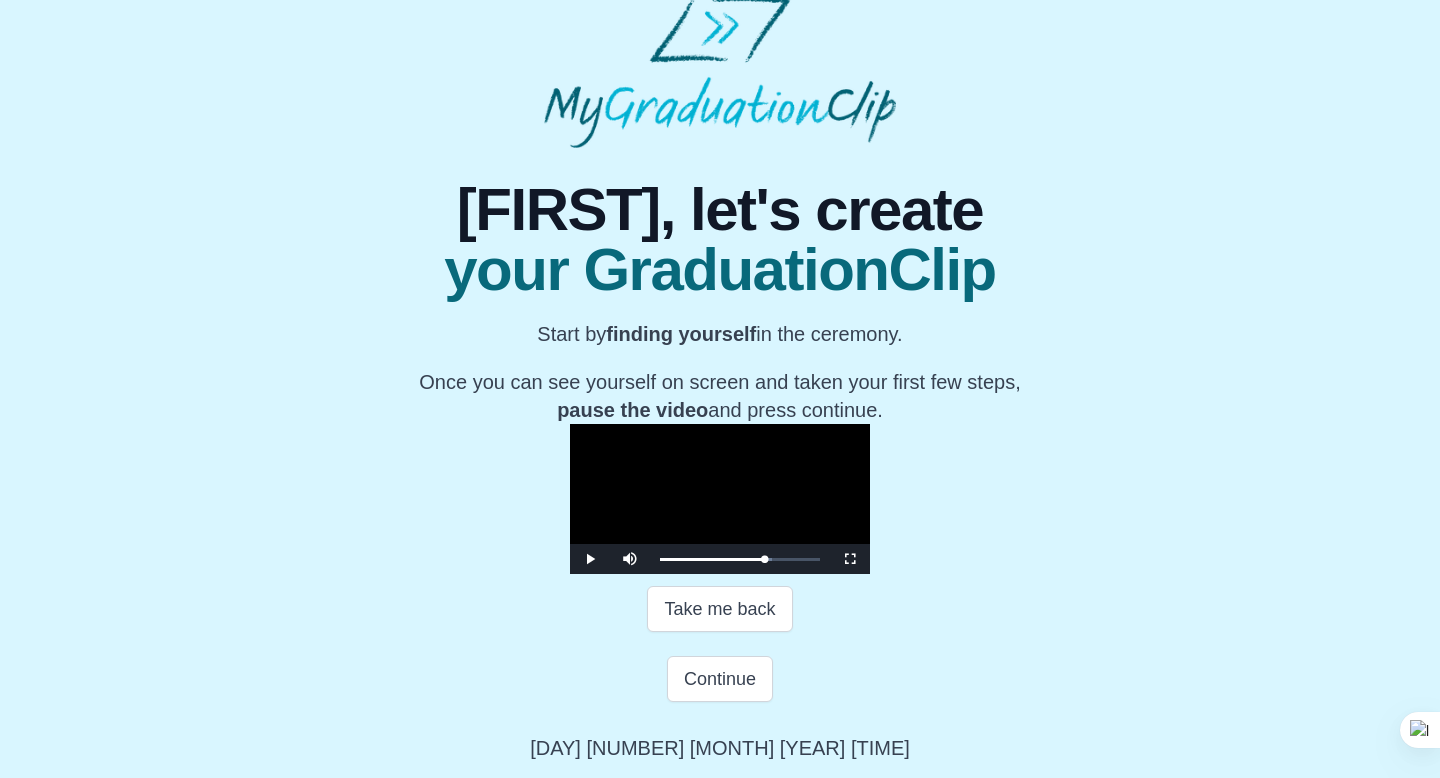 click at bounding box center (720, 499) 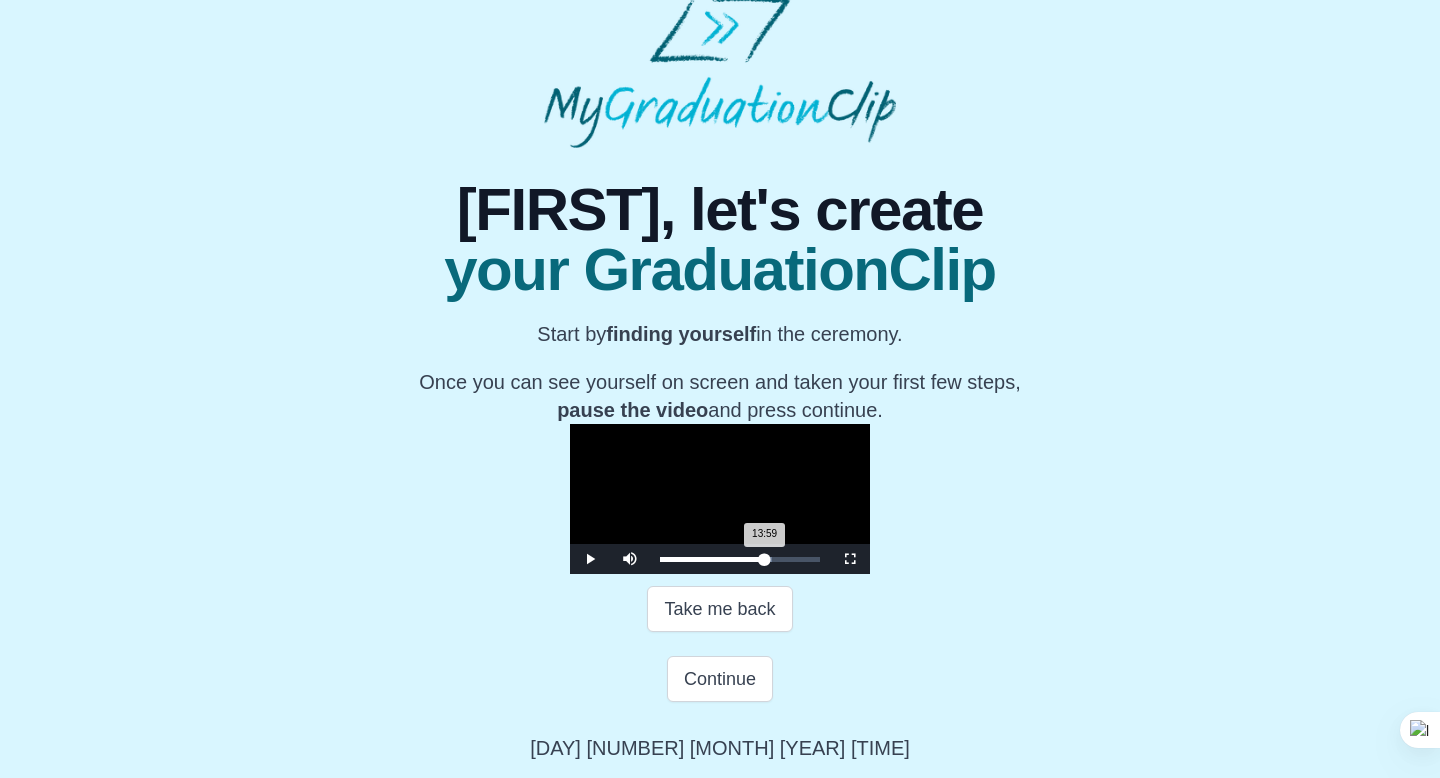 click on "Loaded : 0% 12:48 13:59 Progress : 0%" at bounding box center [740, 559] 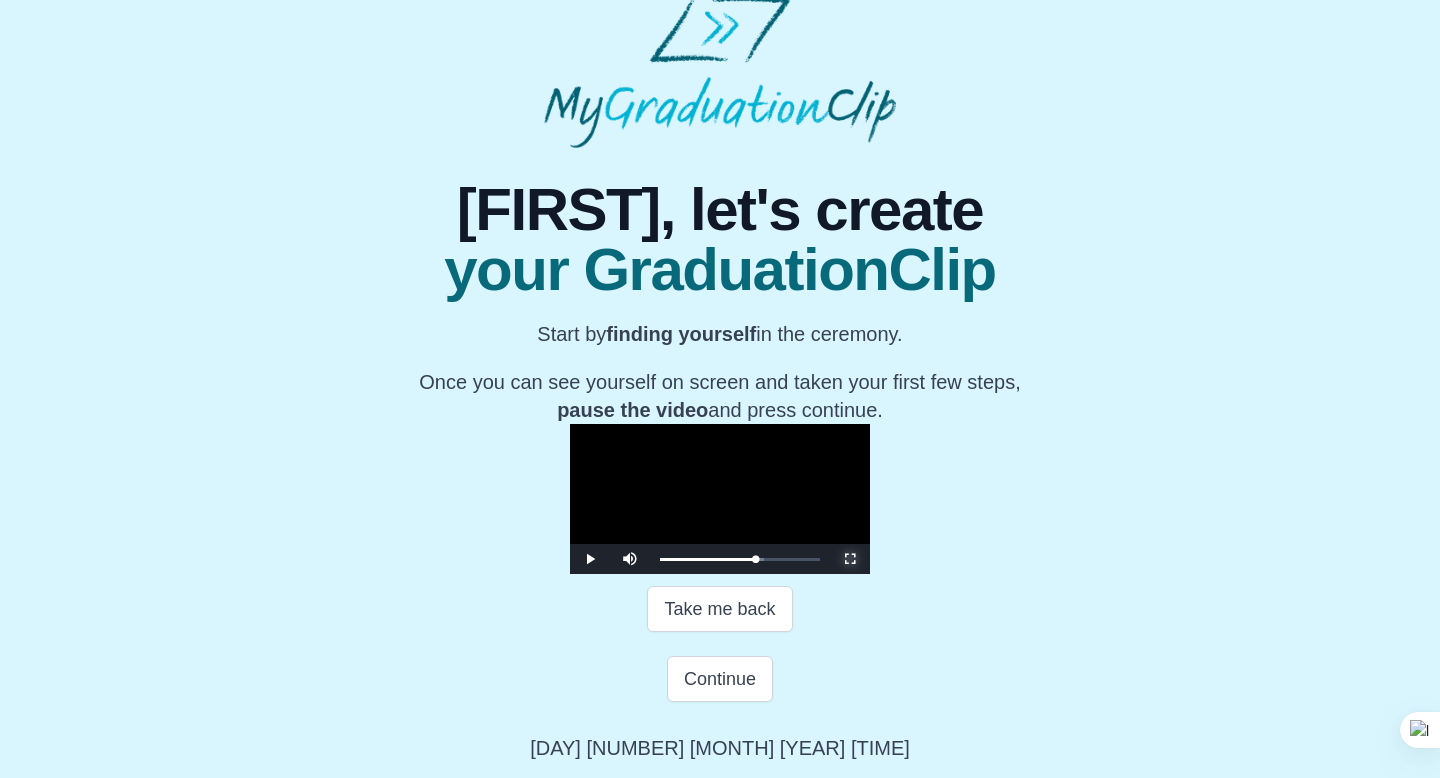 click at bounding box center [850, 559] 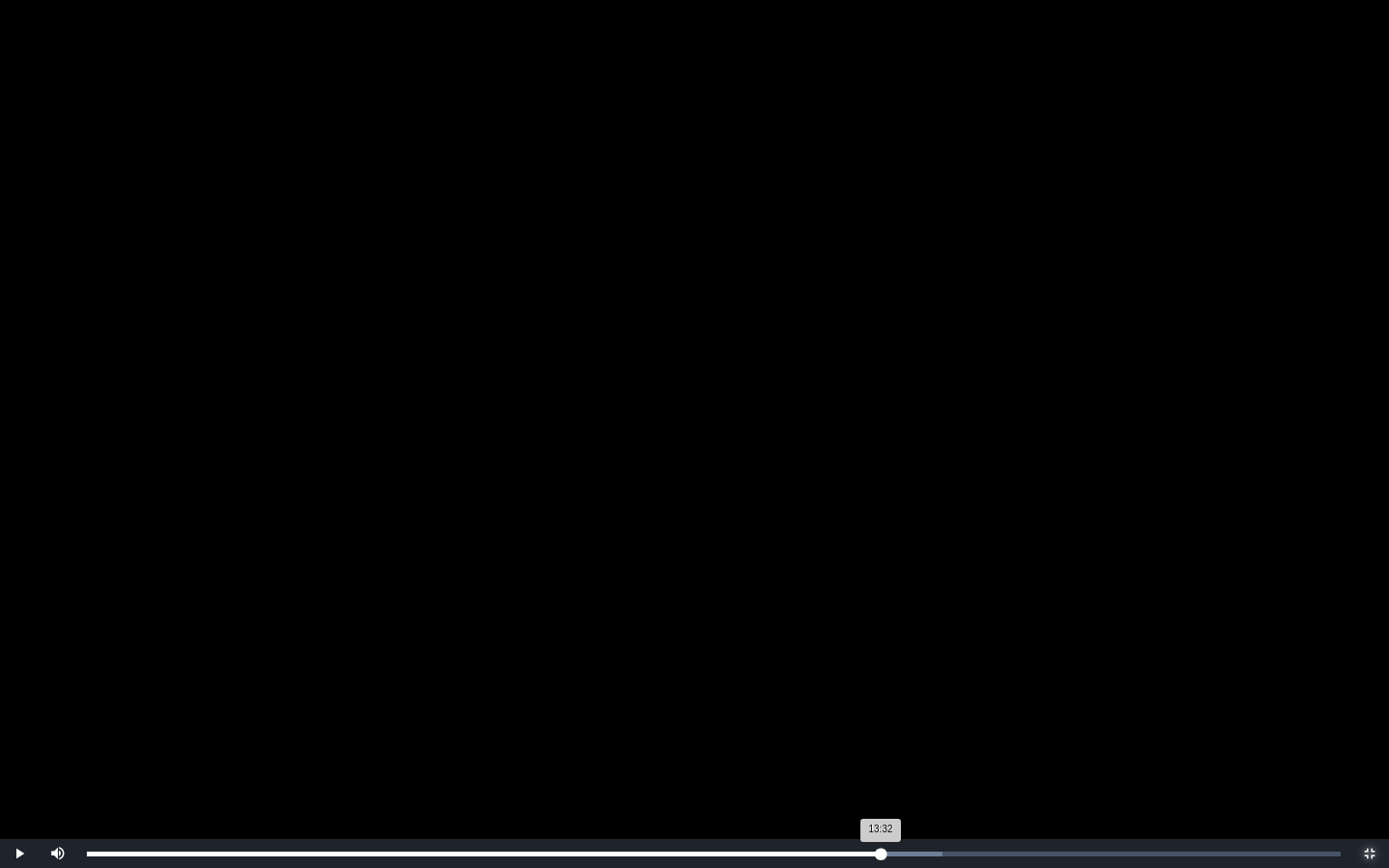 drag, startPoint x: 847, startPoint y: 853, endPoint x: 881, endPoint y: 853, distance: 34 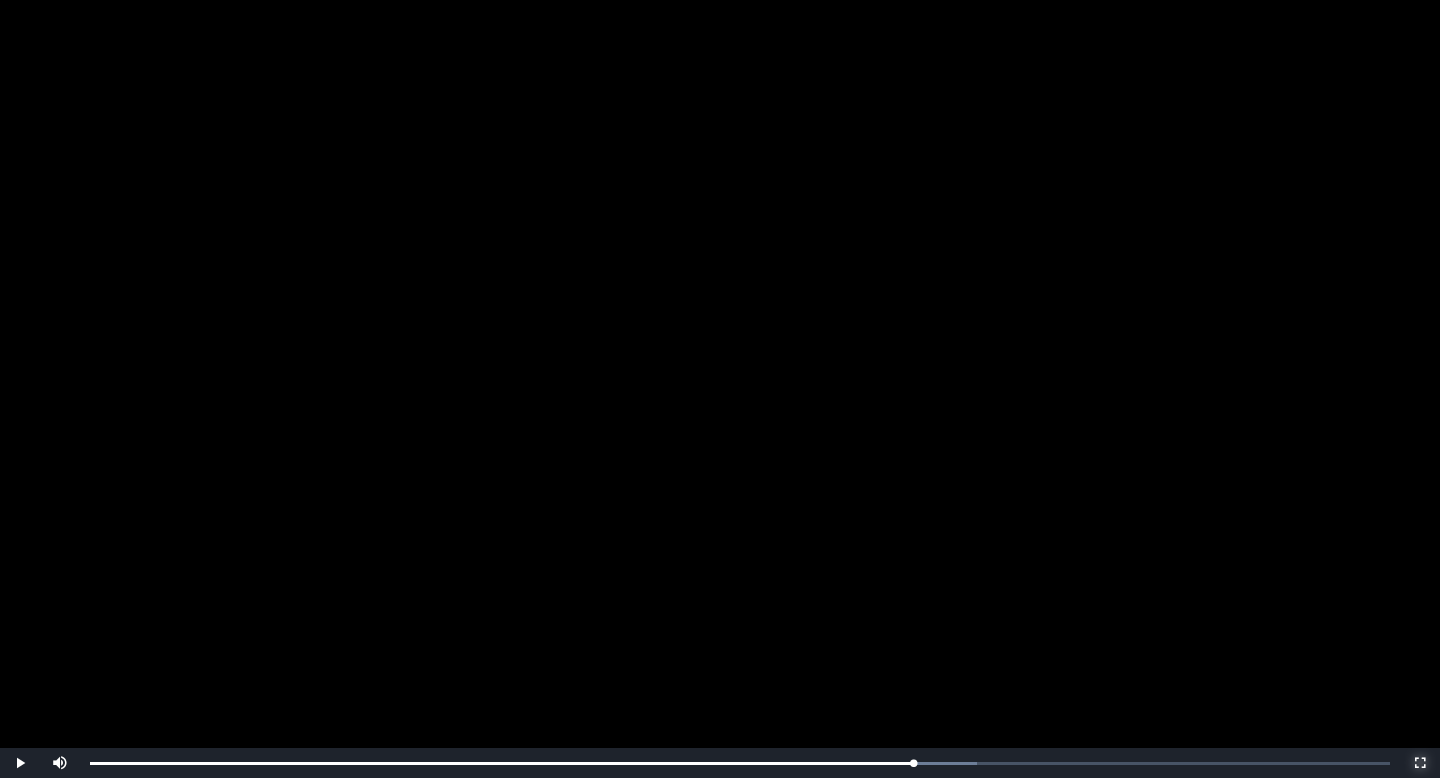 click on "Fullscreen" at bounding box center (1420, 763) 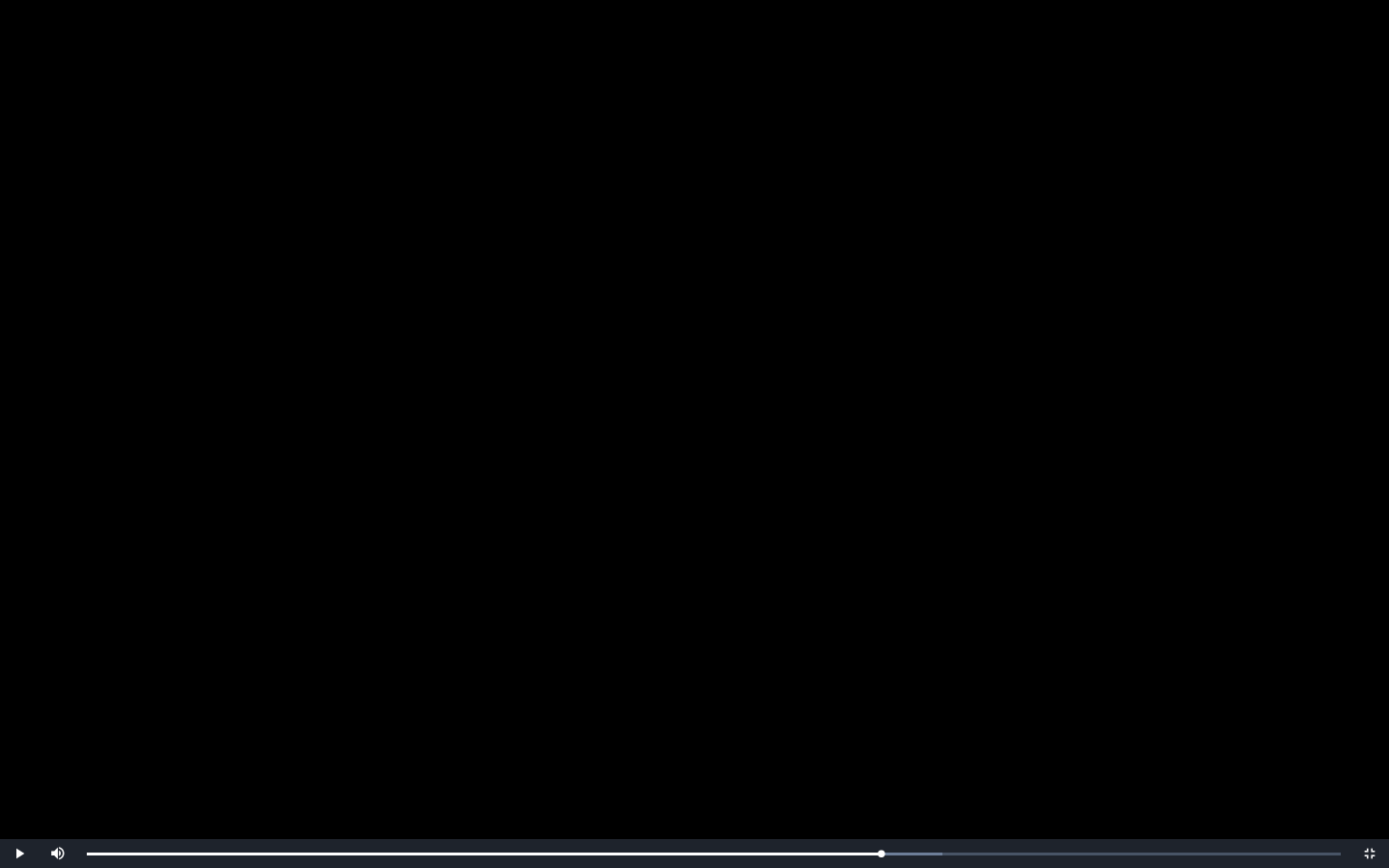 click at bounding box center (694, 434) 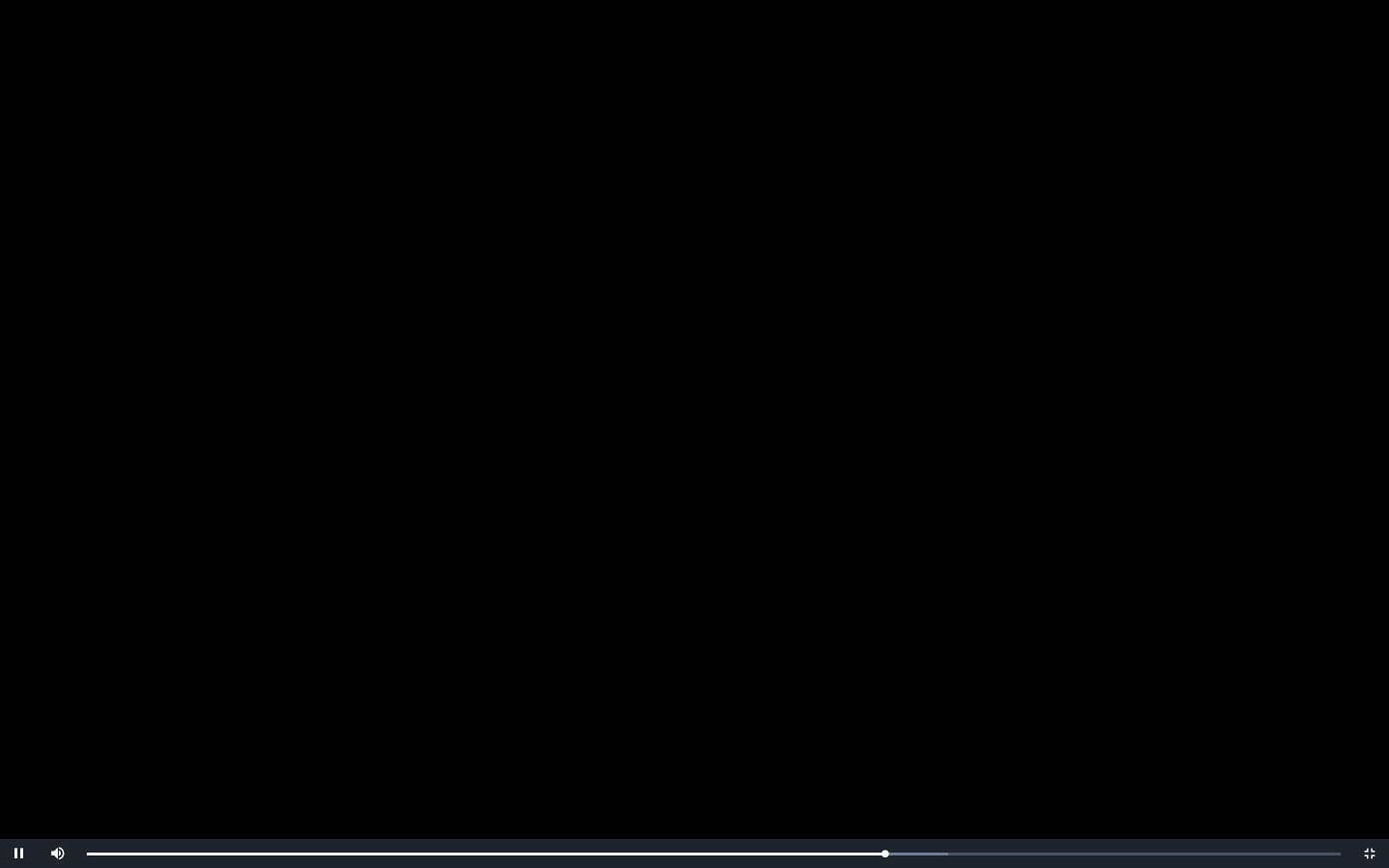 click at bounding box center [694, 434] 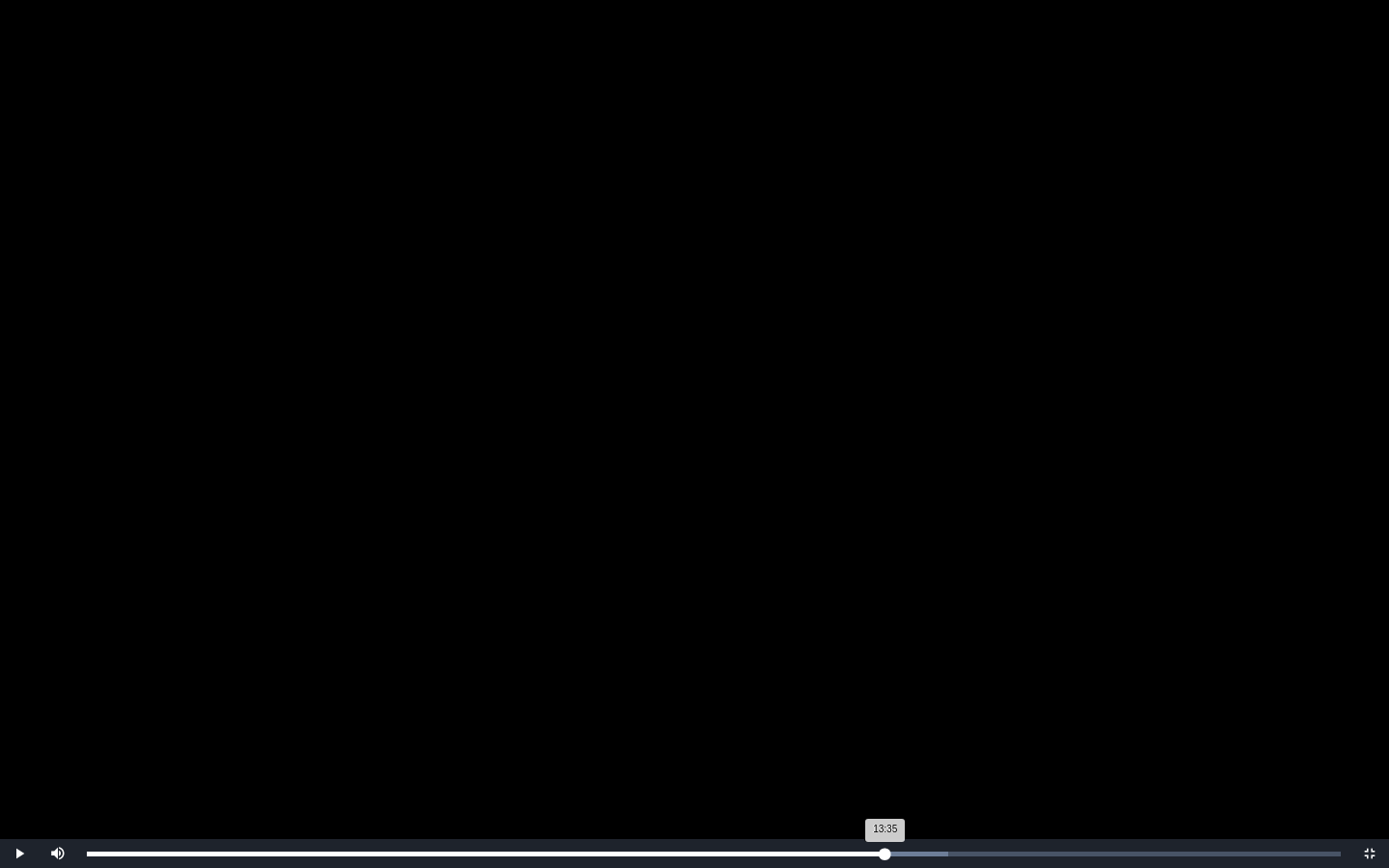 click on "13:35 Progress : 0%" at bounding box center (486, 854) 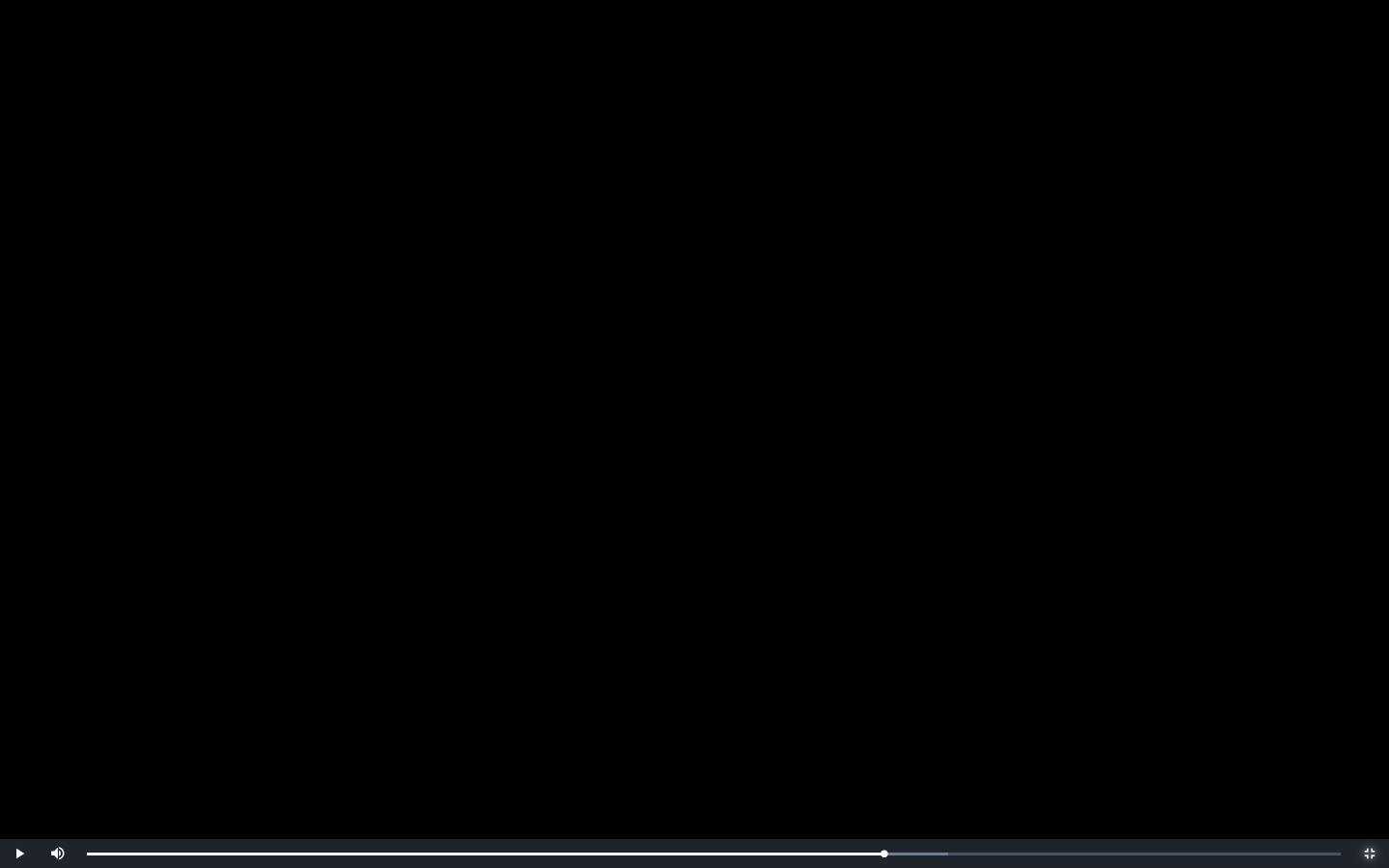click at bounding box center [1370, 854] 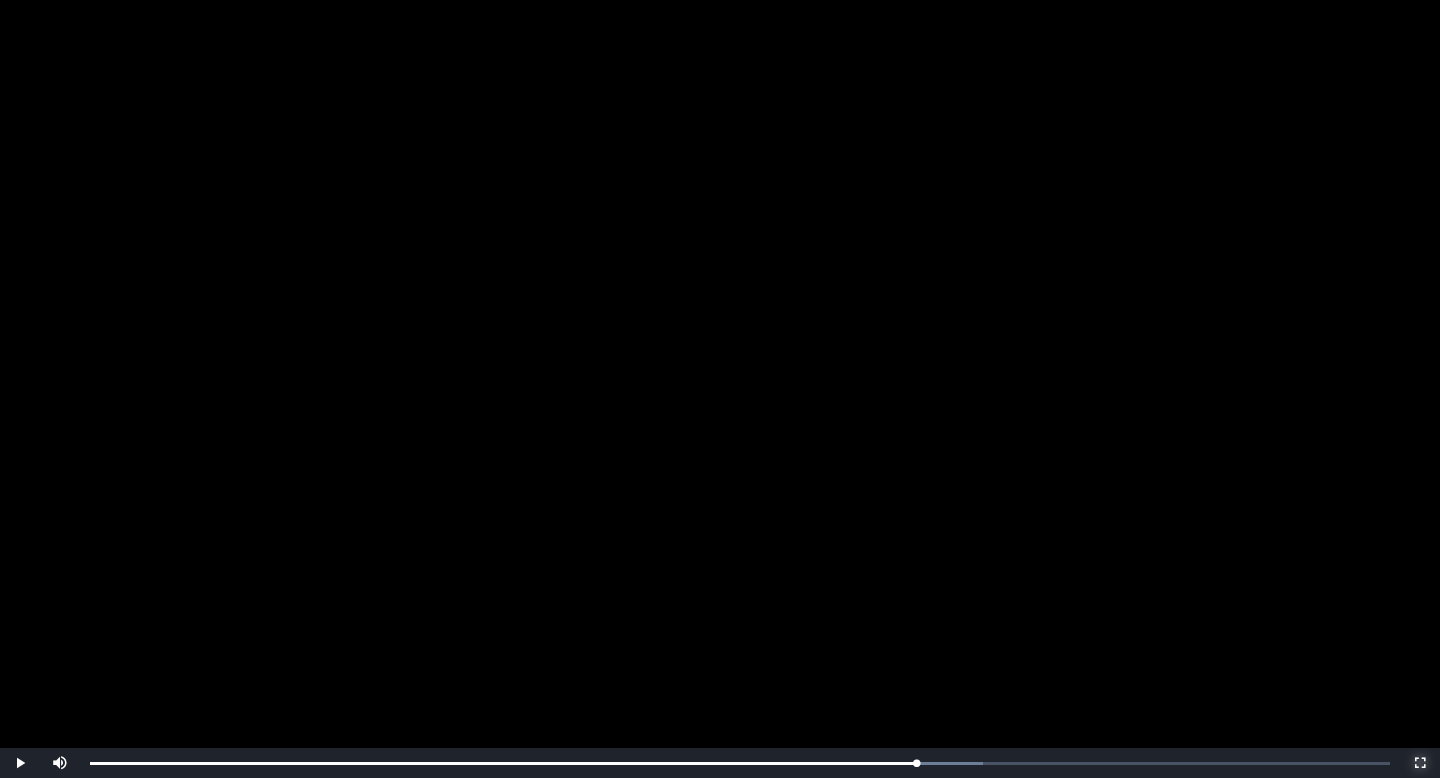 scroll, scrollTop: 277, scrollLeft: 0, axis: vertical 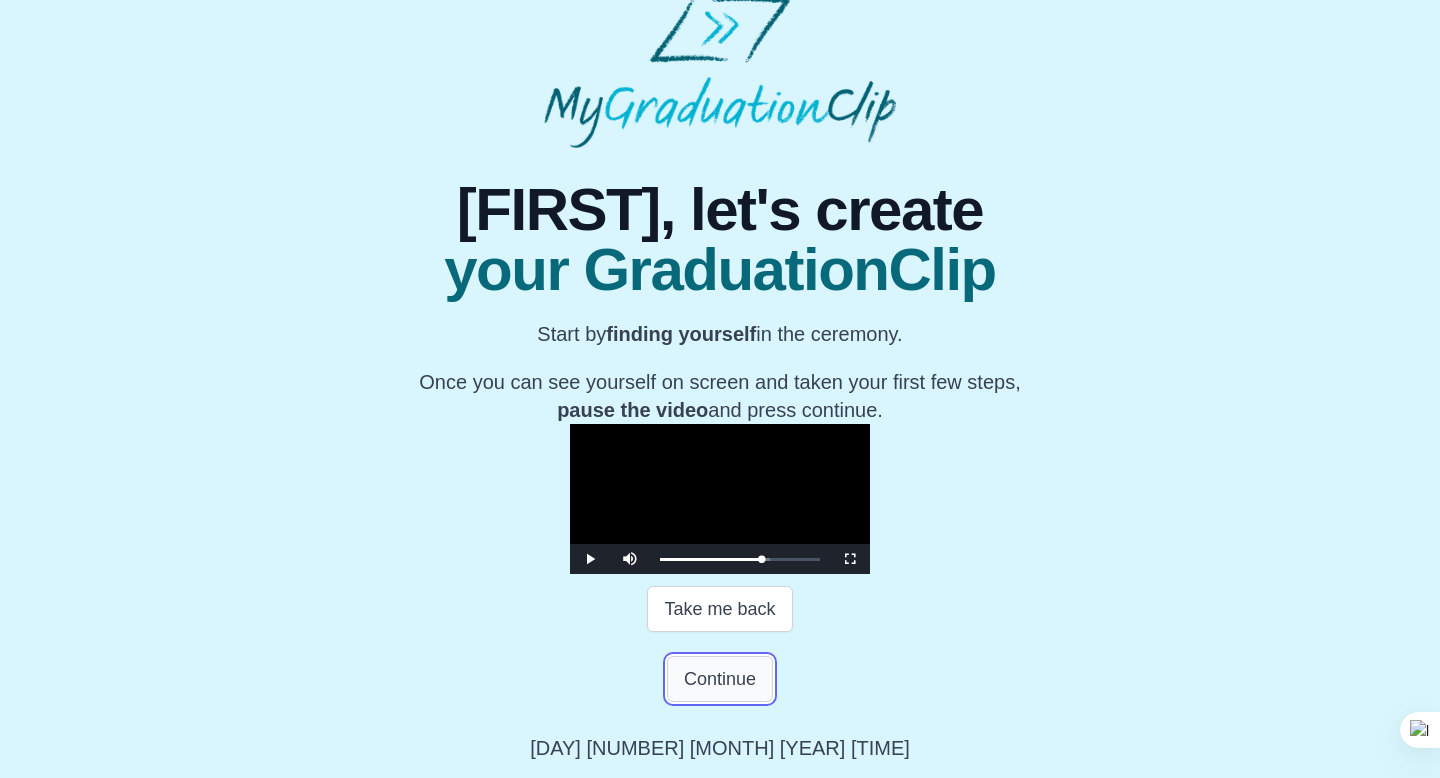 click on "Continue" at bounding box center [720, 679] 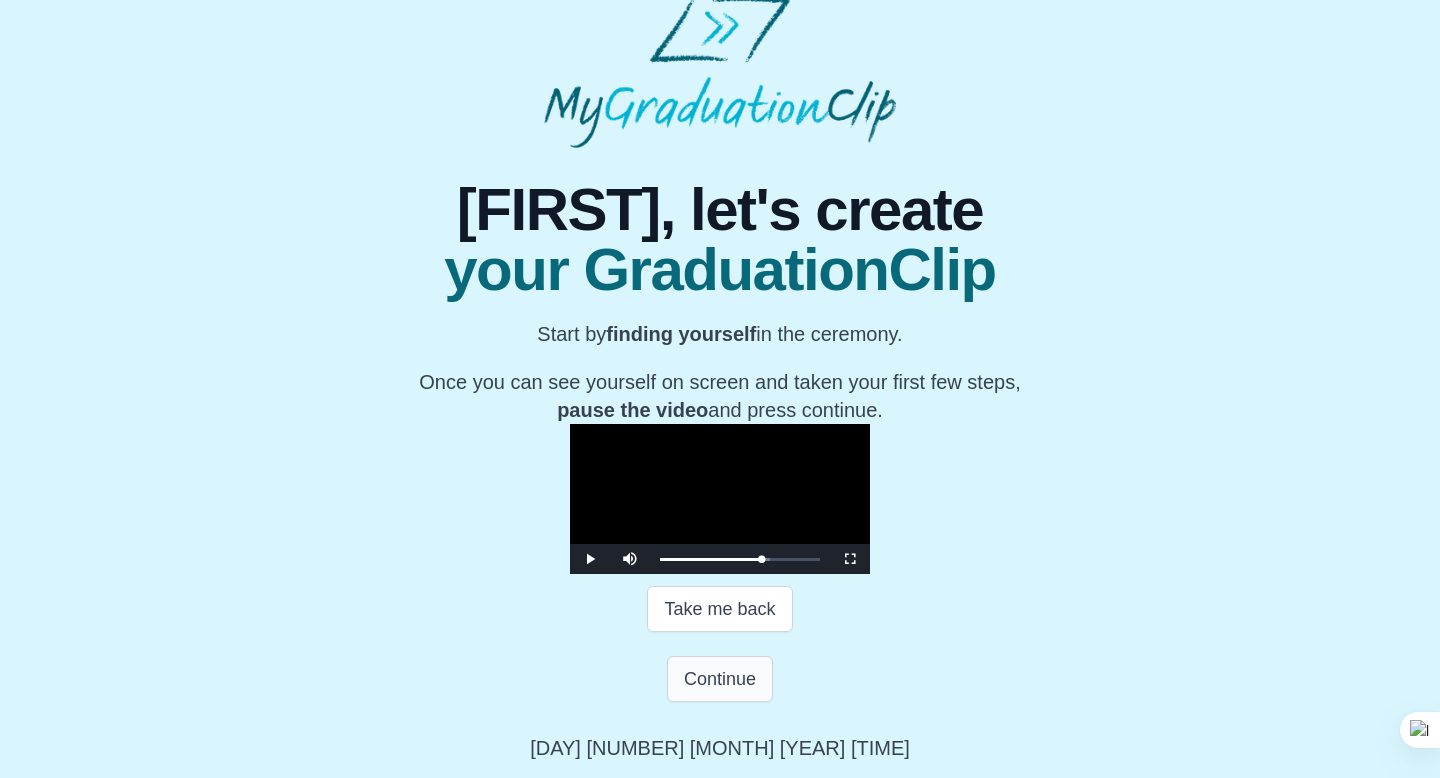scroll, scrollTop: 0, scrollLeft: 0, axis: both 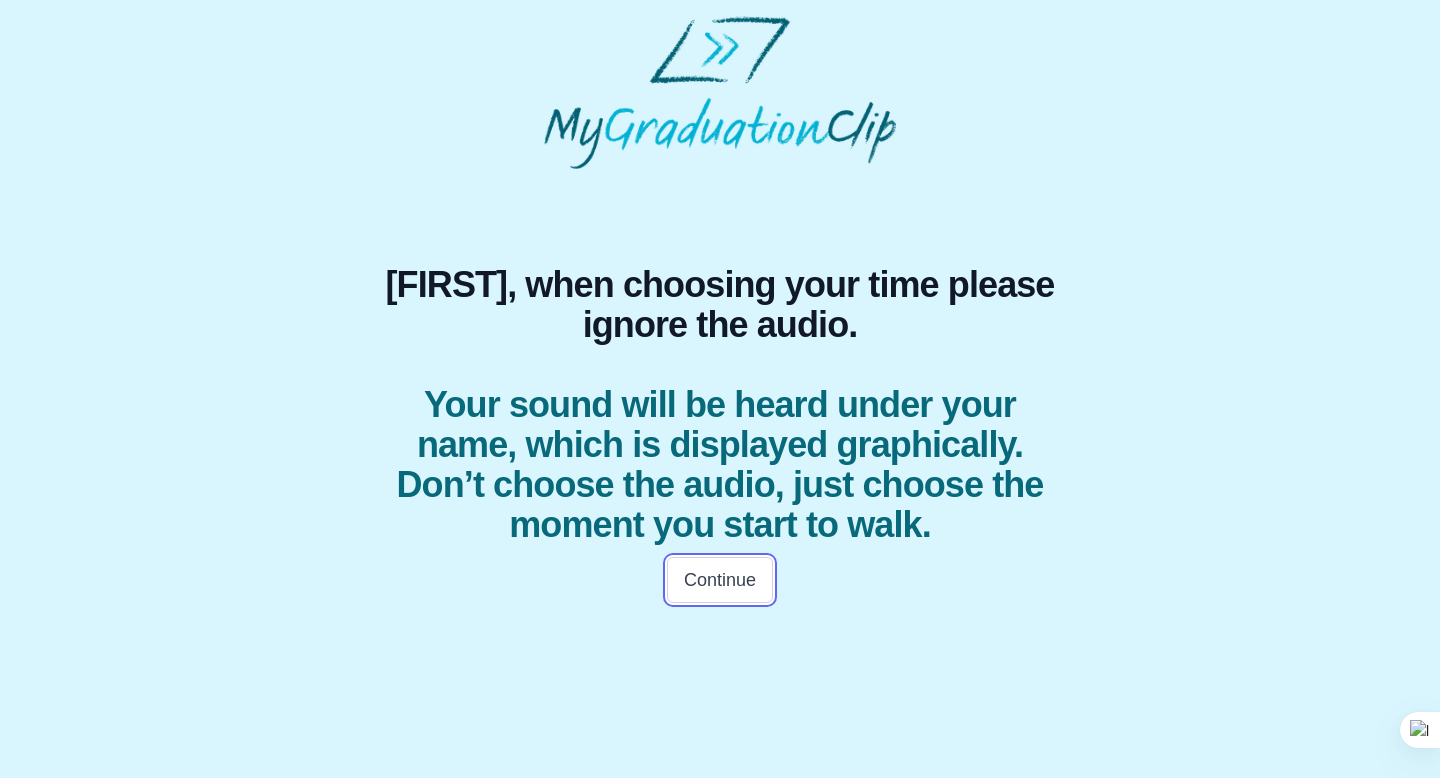 drag, startPoint x: 717, startPoint y: 587, endPoint x: 811, endPoint y: 419, distance: 192.50974 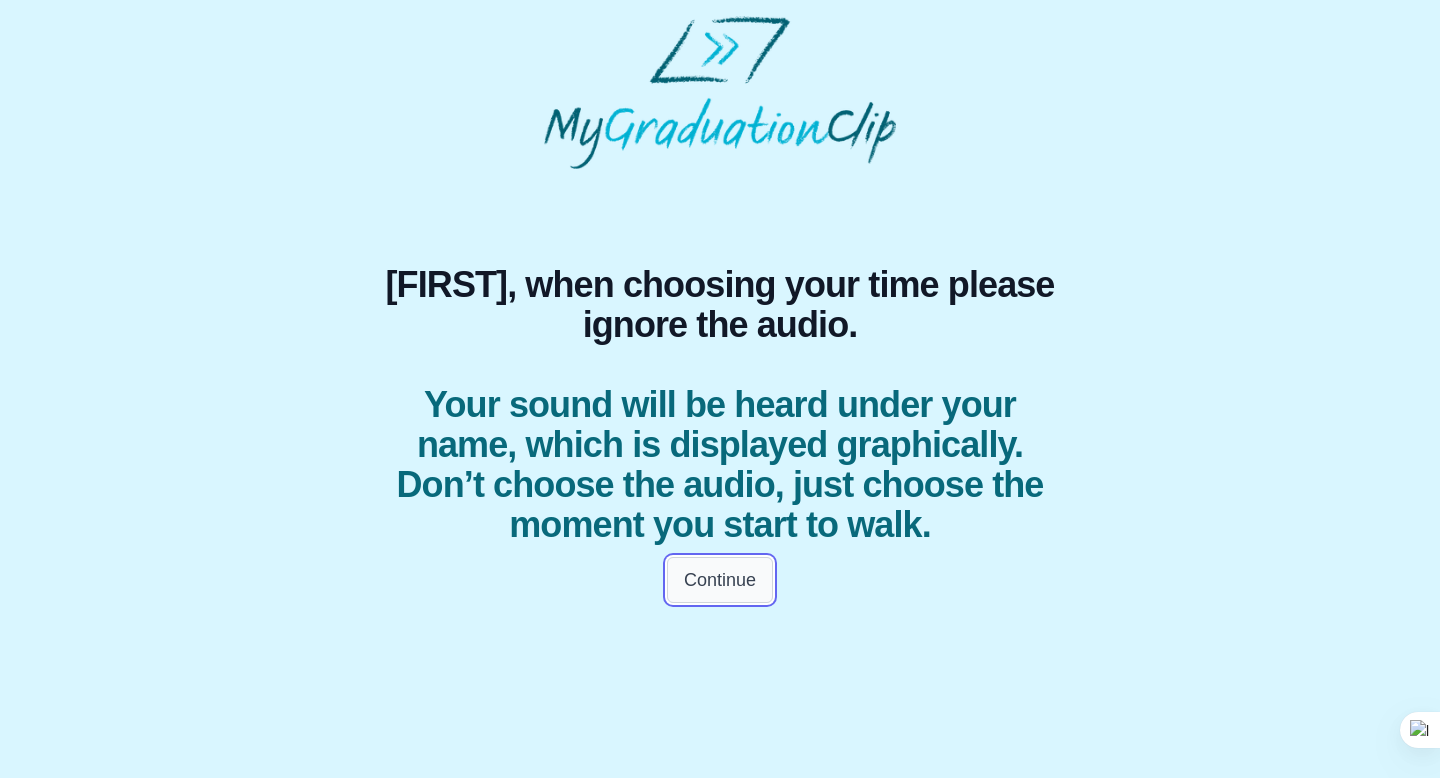 click on "Continue" at bounding box center (720, 580) 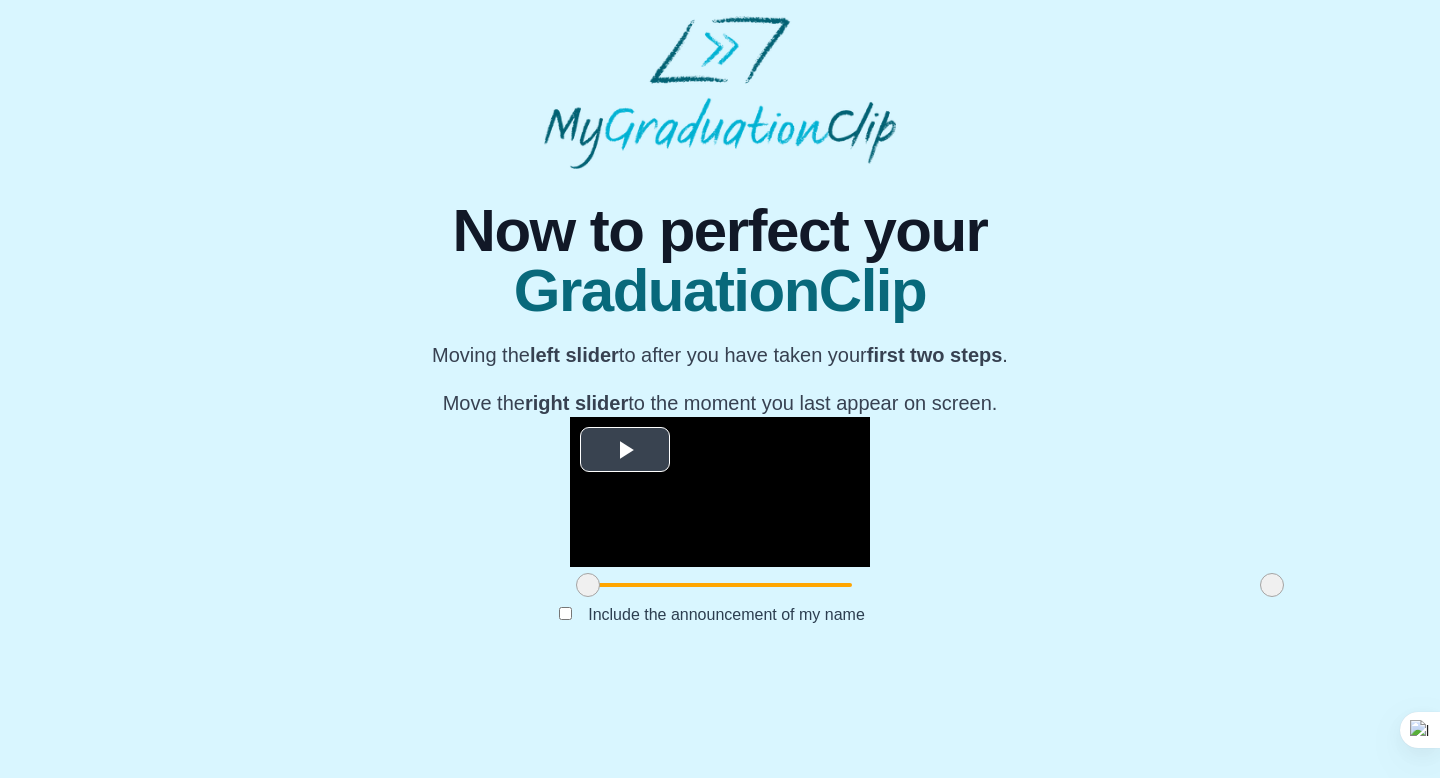 scroll, scrollTop: 159, scrollLeft: 0, axis: vertical 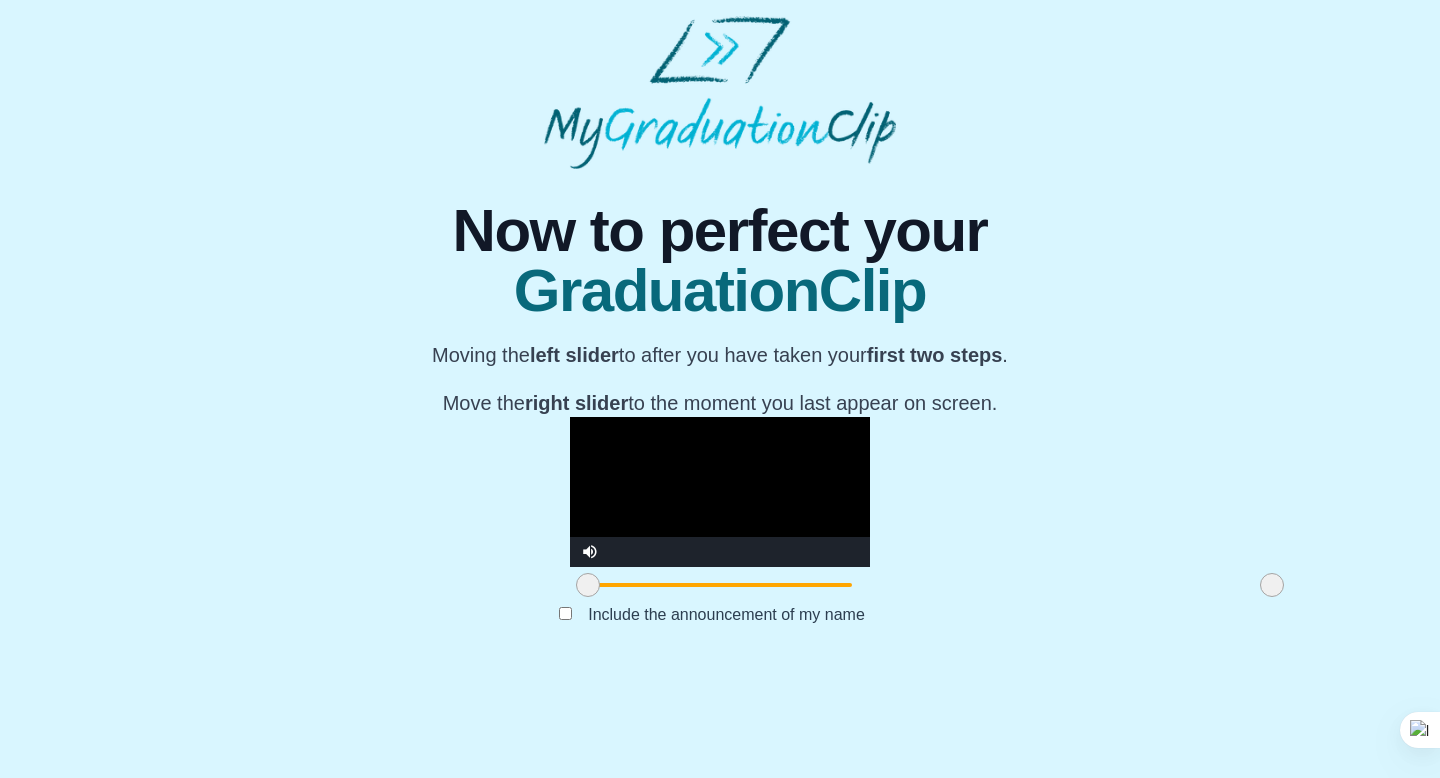 click at bounding box center (720, 492) 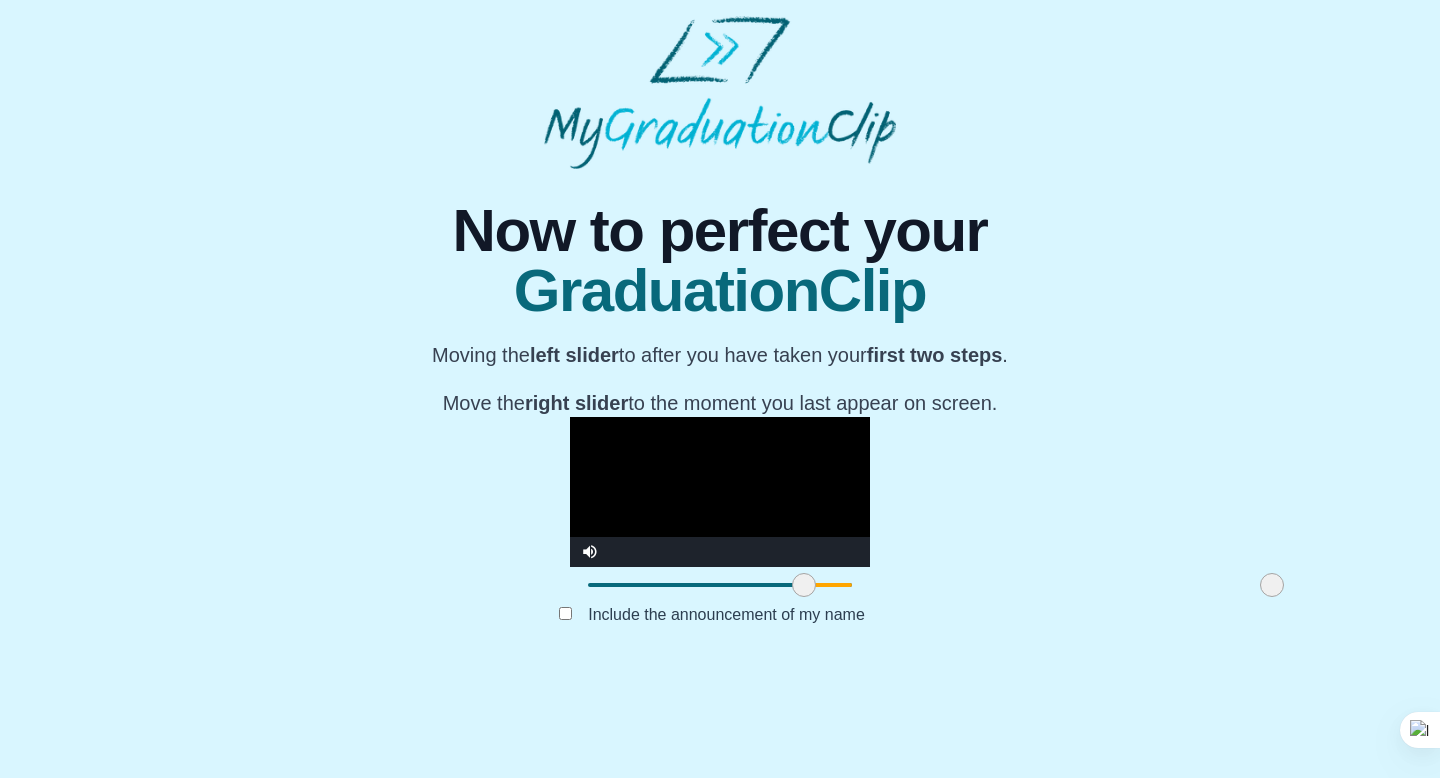 drag, startPoint x: 375, startPoint y: 684, endPoint x: 591, endPoint y: 670, distance: 216.45323 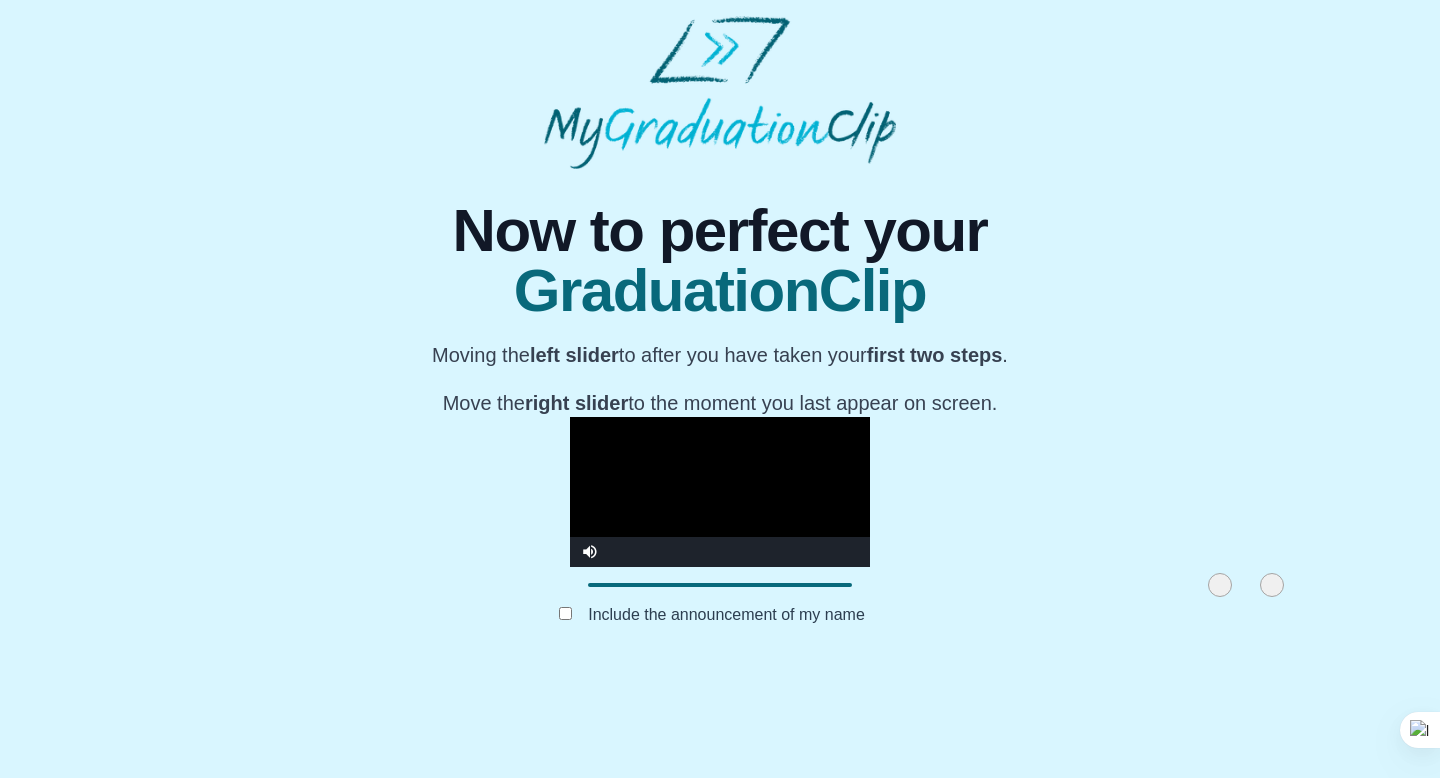 drag, startPoint x: 590, startPoint y: 685, endPoint x: 1005, endPoint y: 679, distance: 415.04337 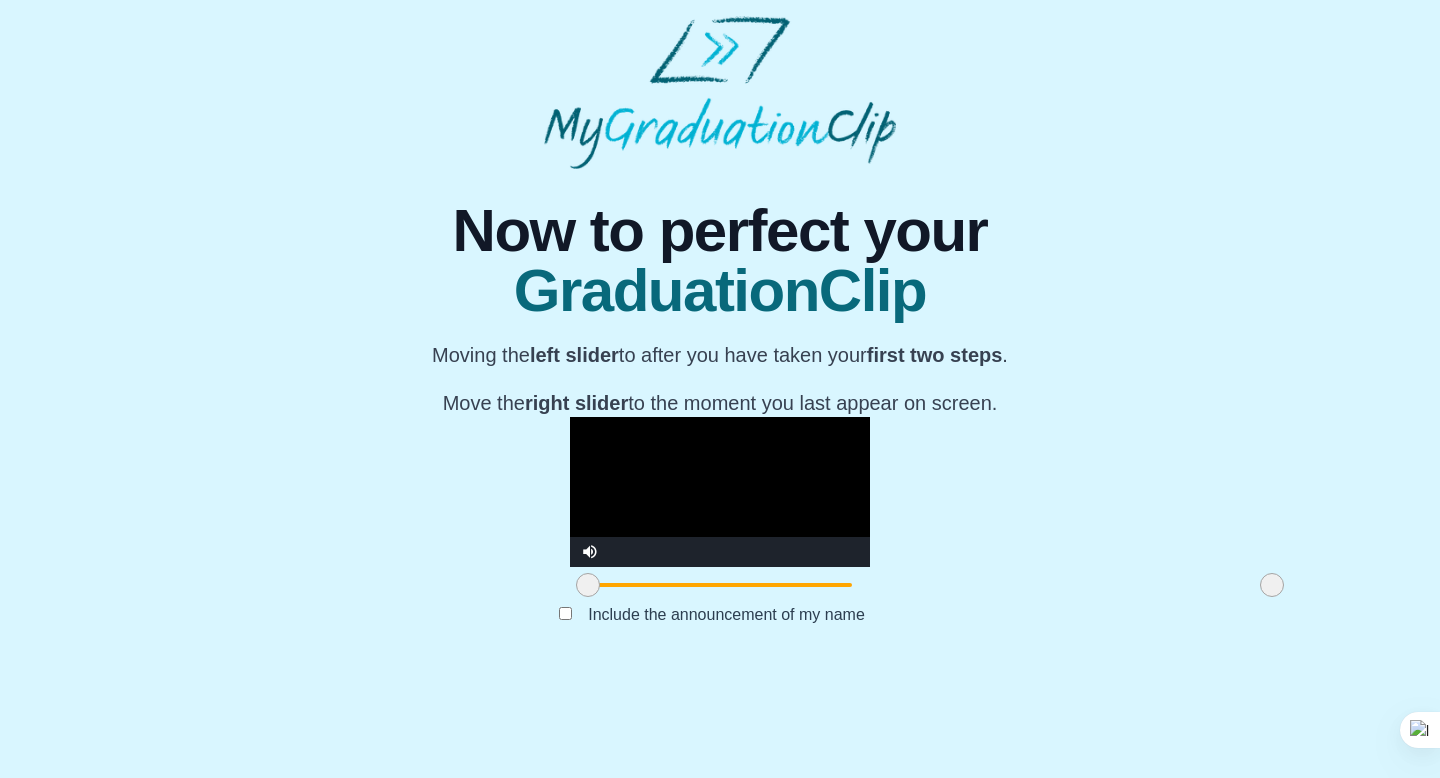 drag, startPoint x: 1011, startPoint y: 679, endPoint x: 222, endPoint y: 674, distance: 789.01587 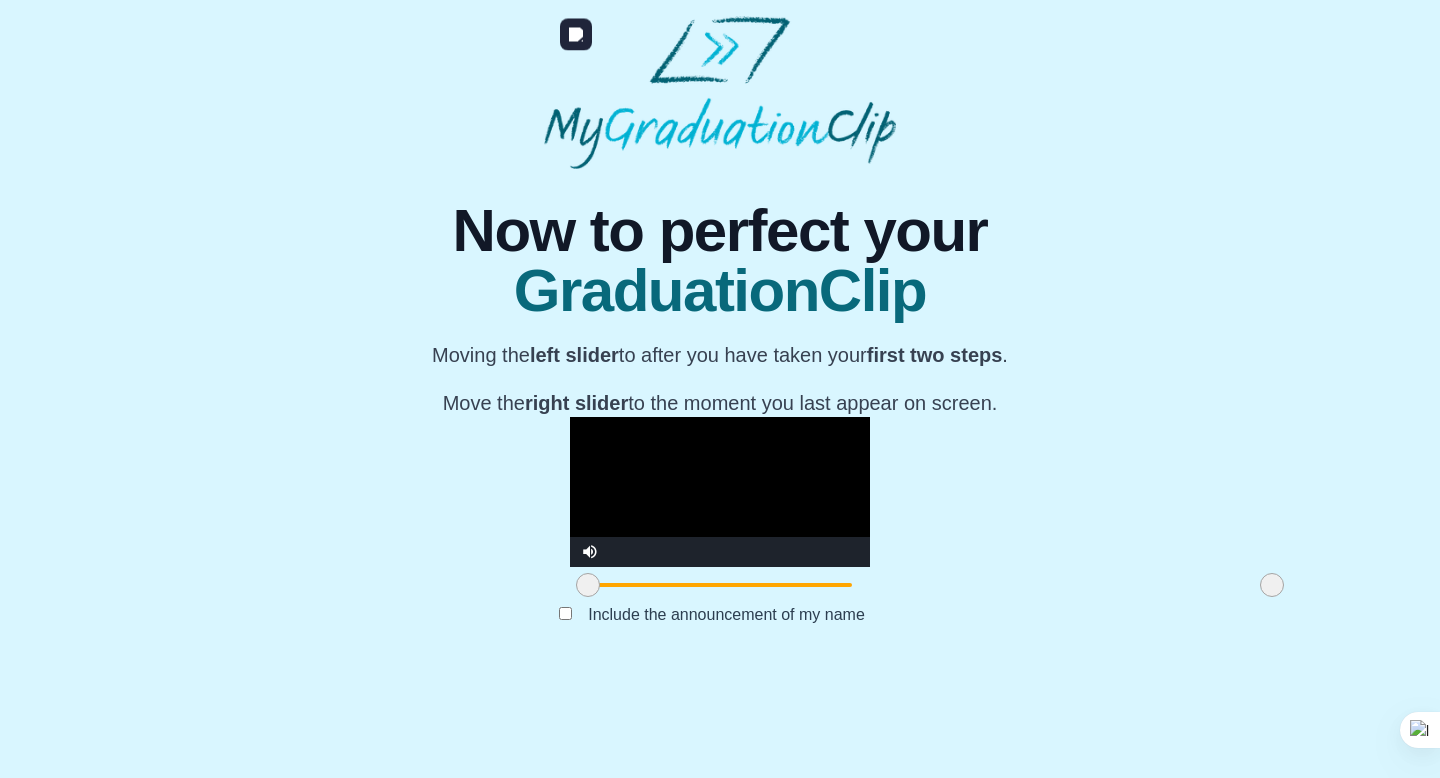 scroll, scrollTop: 159, scrollLeft: 0, axis: vertical 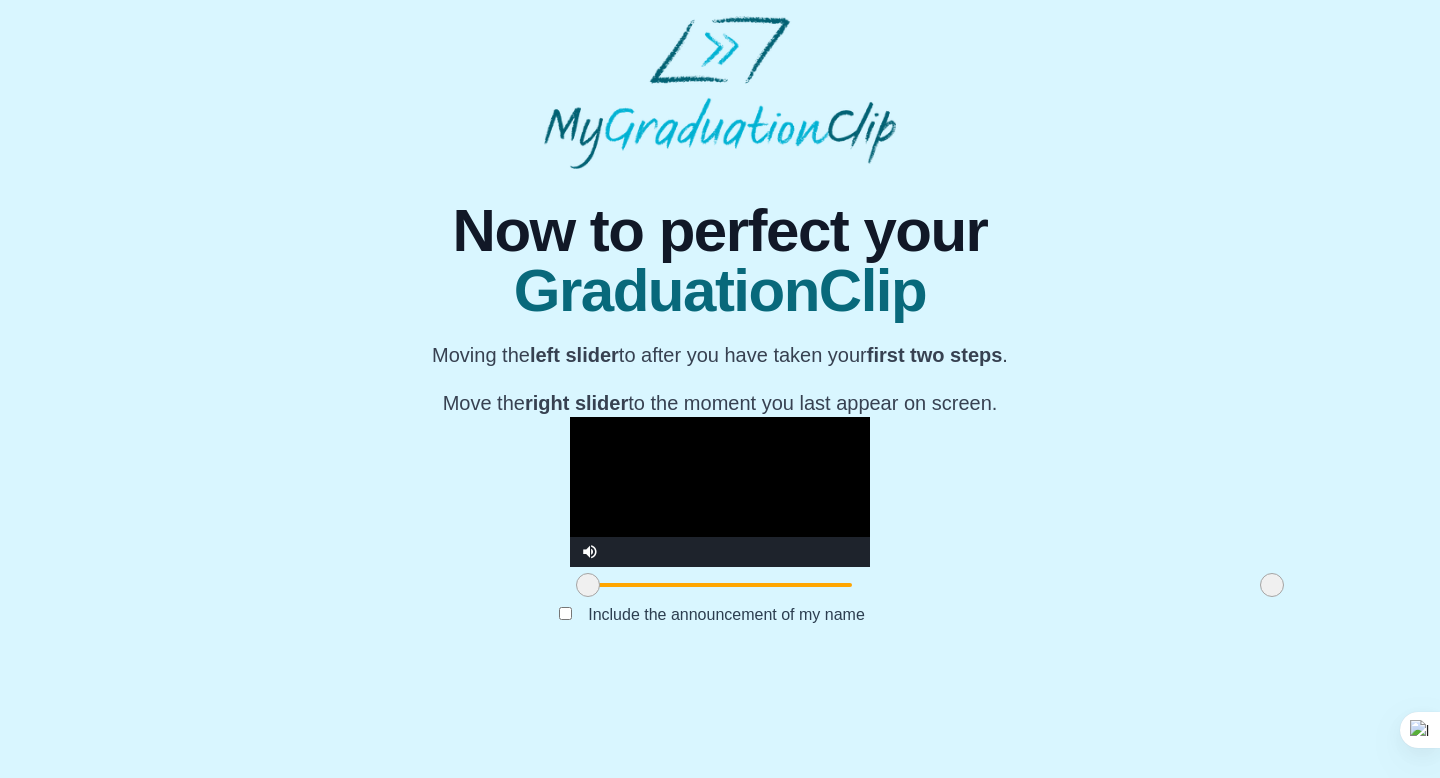 click on "Include the announcement of my name" at bounding box center [726, 614] 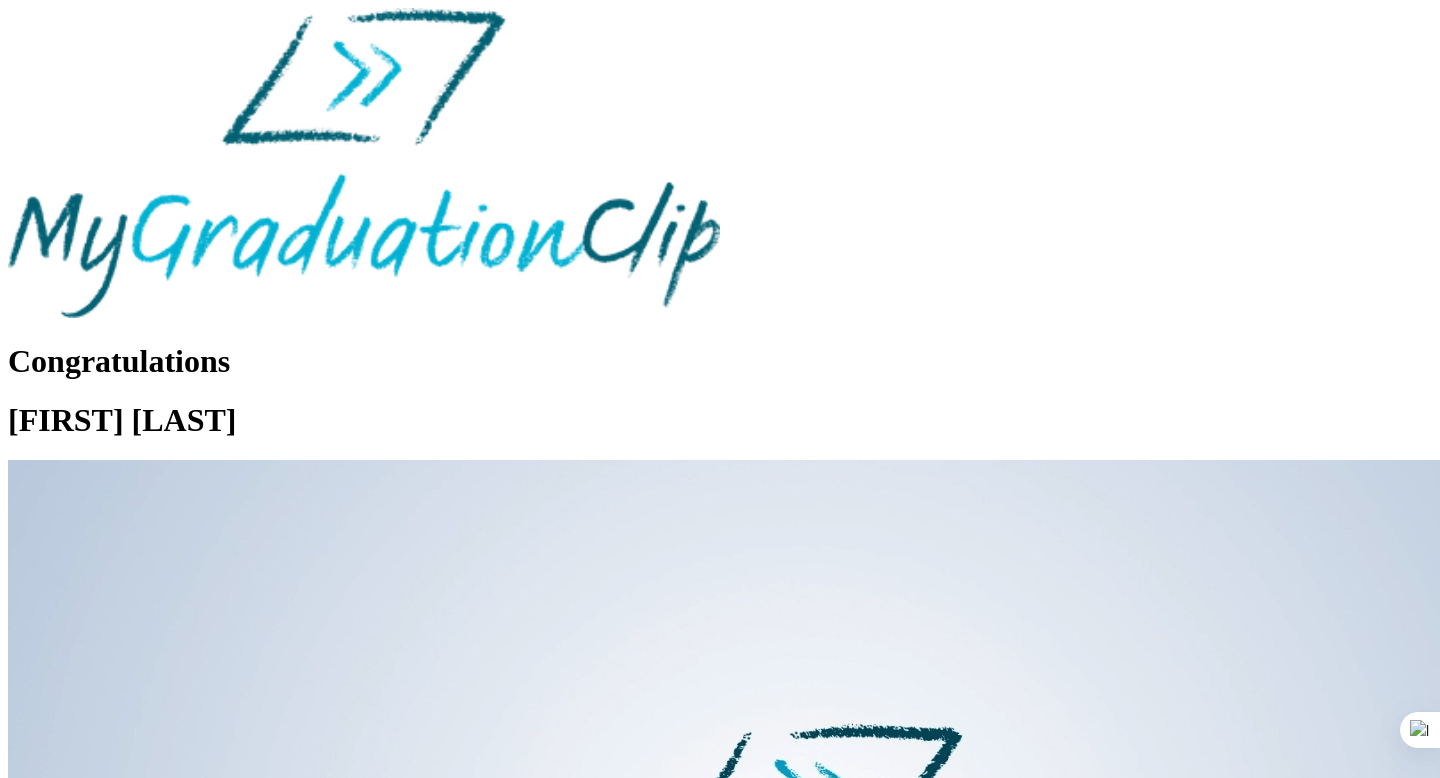 scroll, scrollTop: 131, scrollLeft: 0, axis: vertical 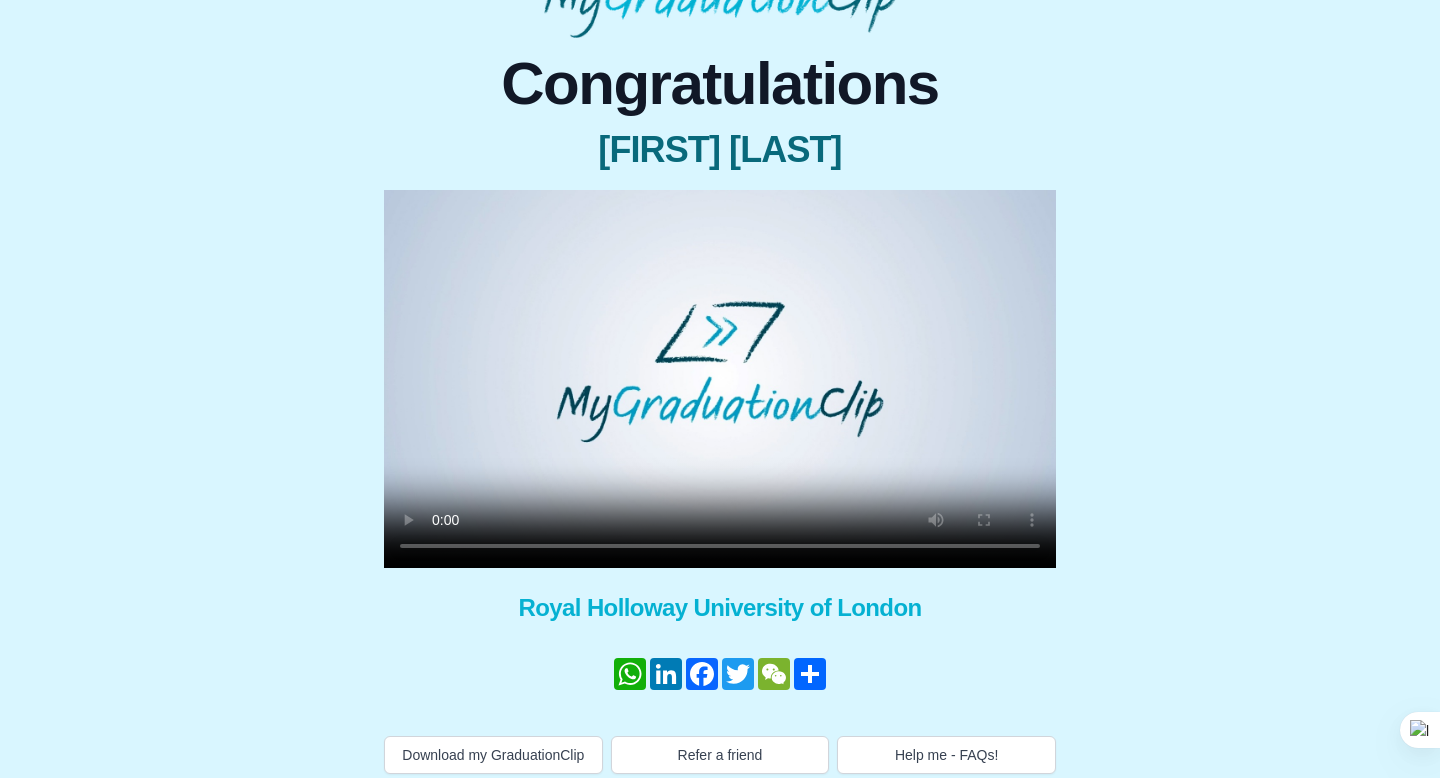 type 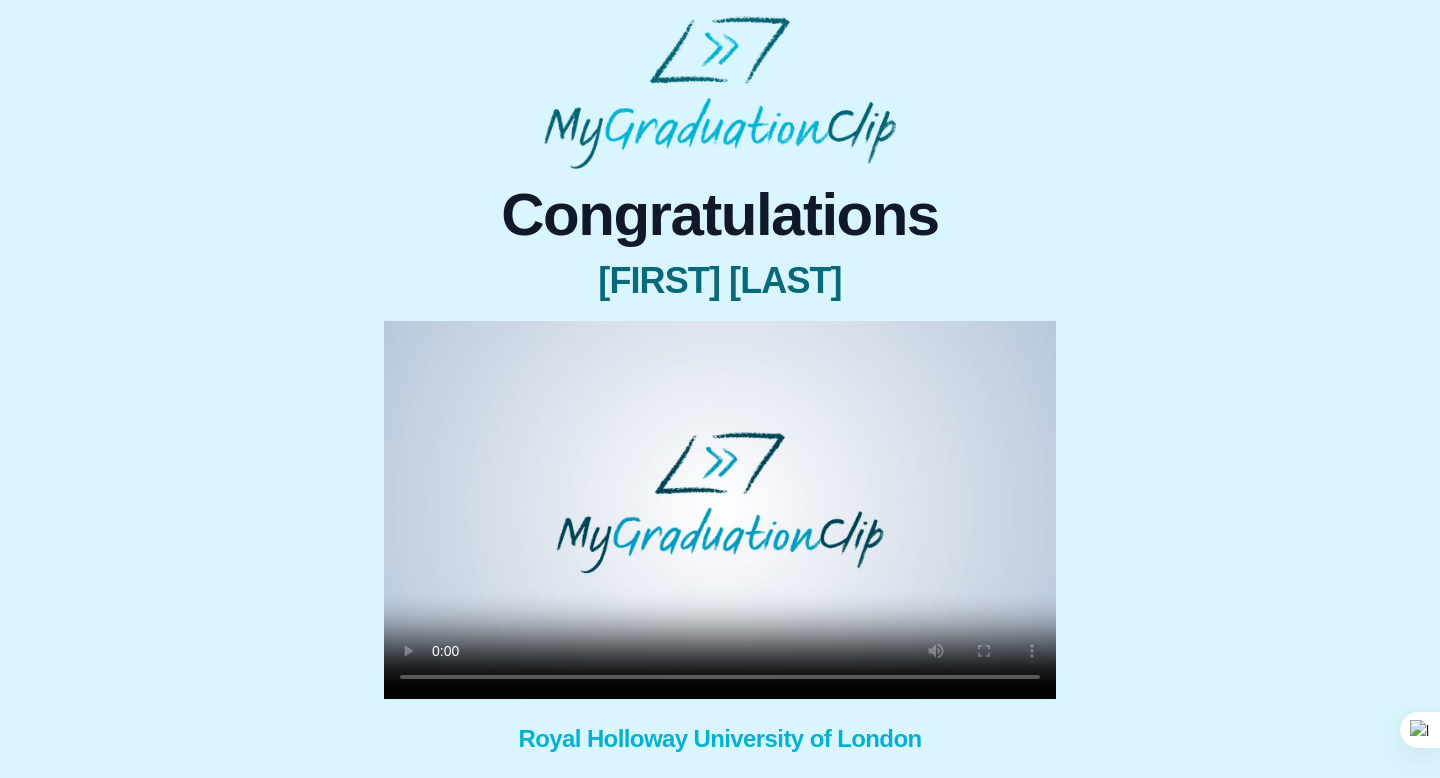scroll, scrollTop: 163, scrollLeft: 0, axis: vertical 